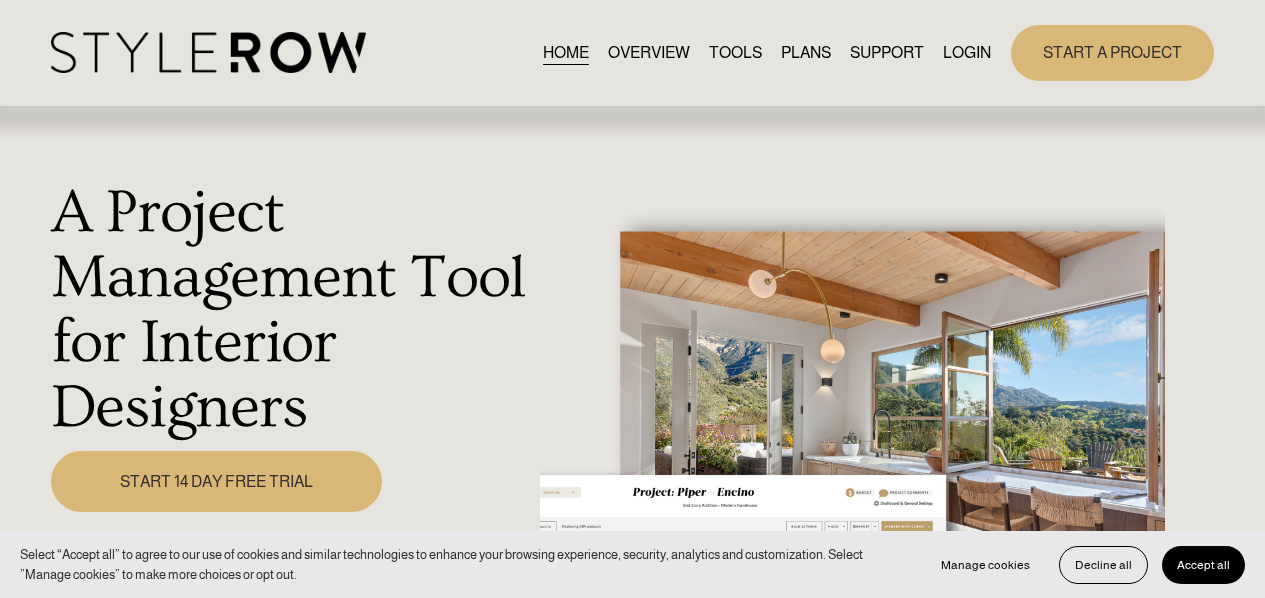 scroll, scrollTop: 0, scrollLeft: 0, axis: both 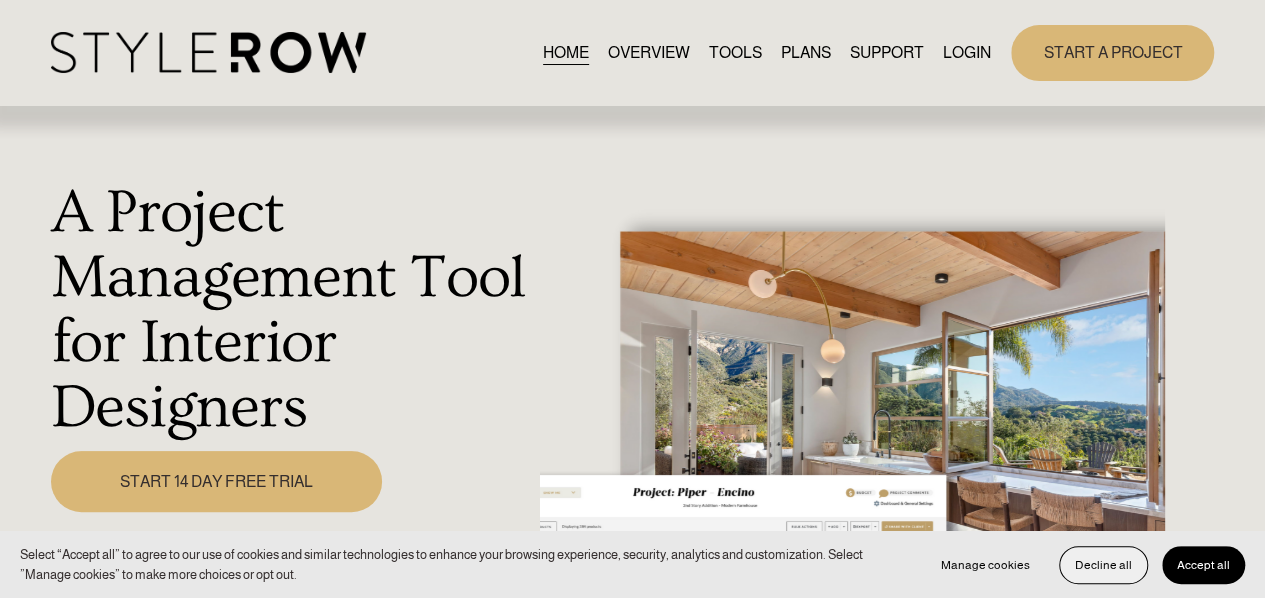click on "Decline all" at bounding box center [1103, 565] 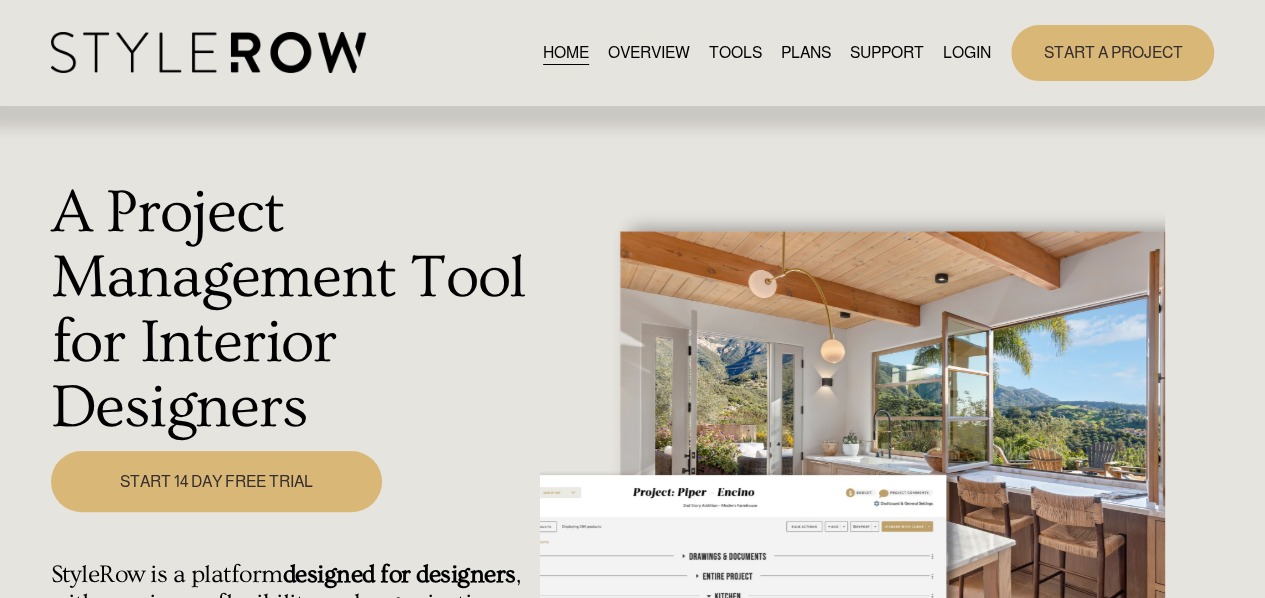 click on "START 14 DAY FREE TRIAL" at bounding box center [217, 481] 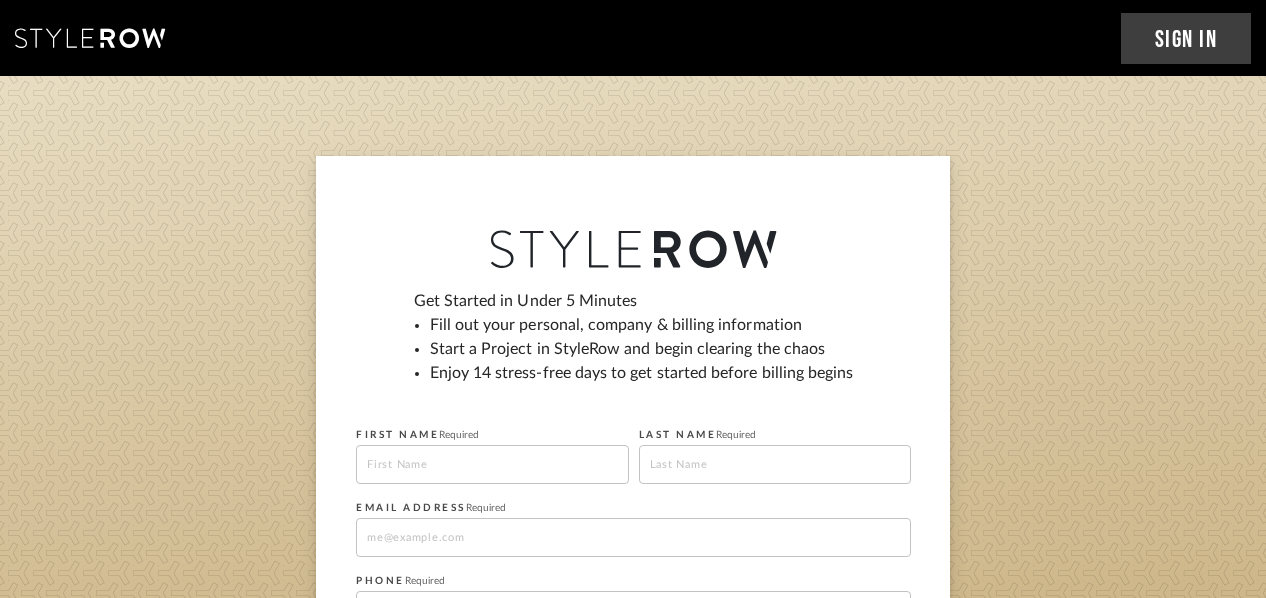 scroll, scrollTop: 0, scrollLeft: 0, axis: both 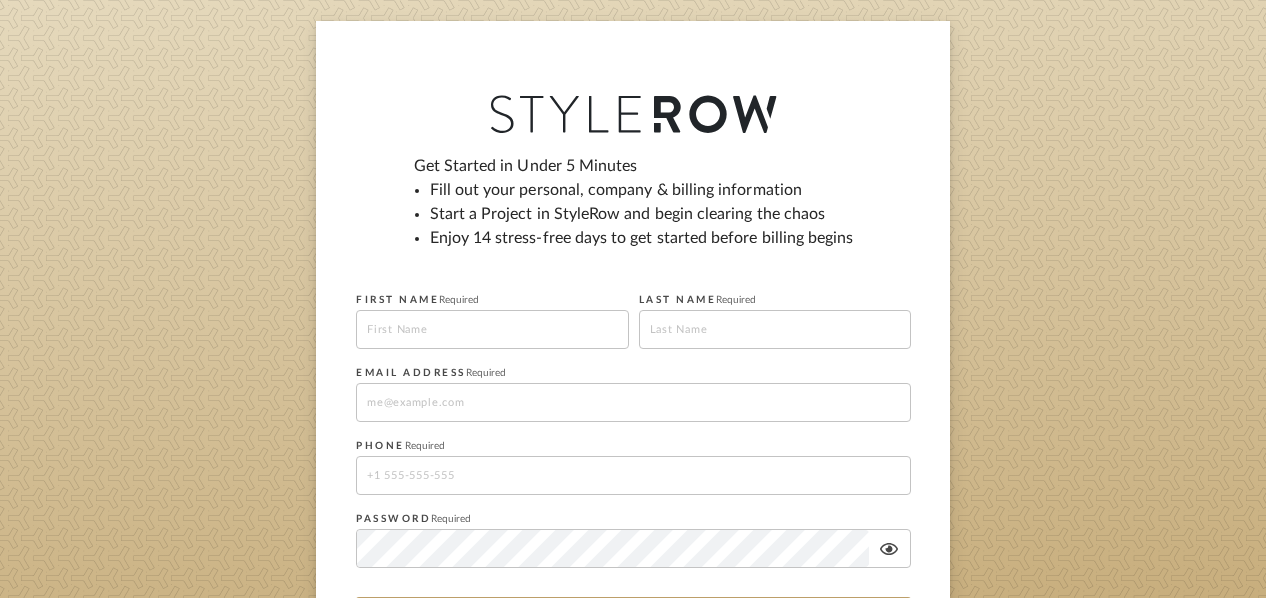 click at bounding box center (492, 329) 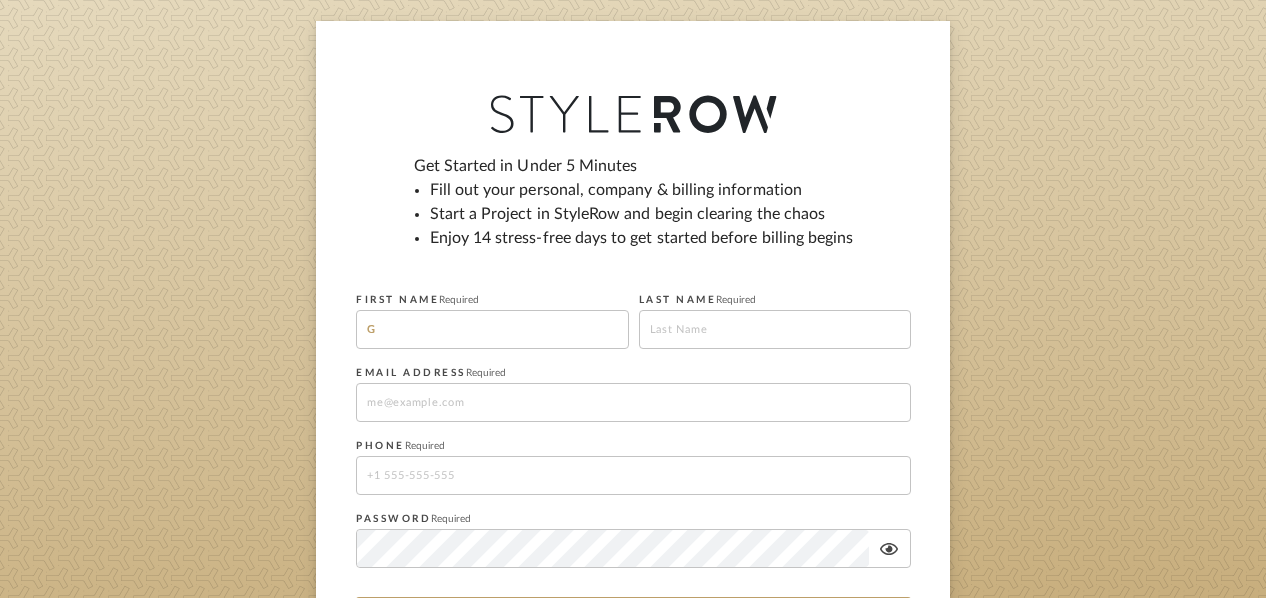 click on "G" at bounding box center [492, 329] 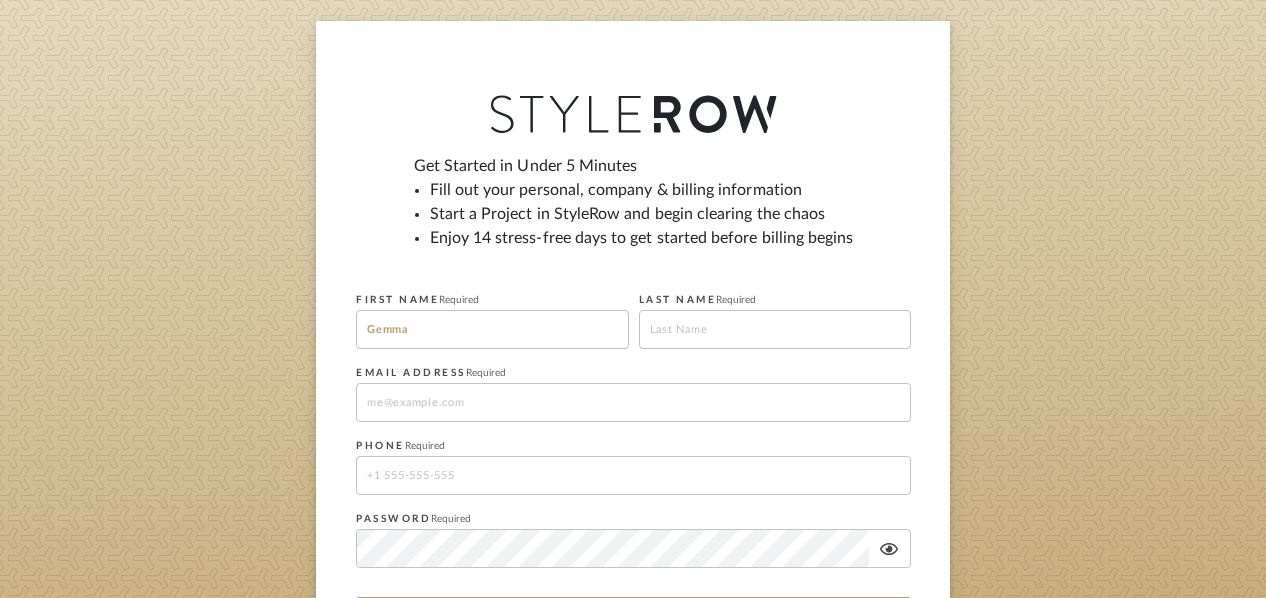 type on "Gemma" 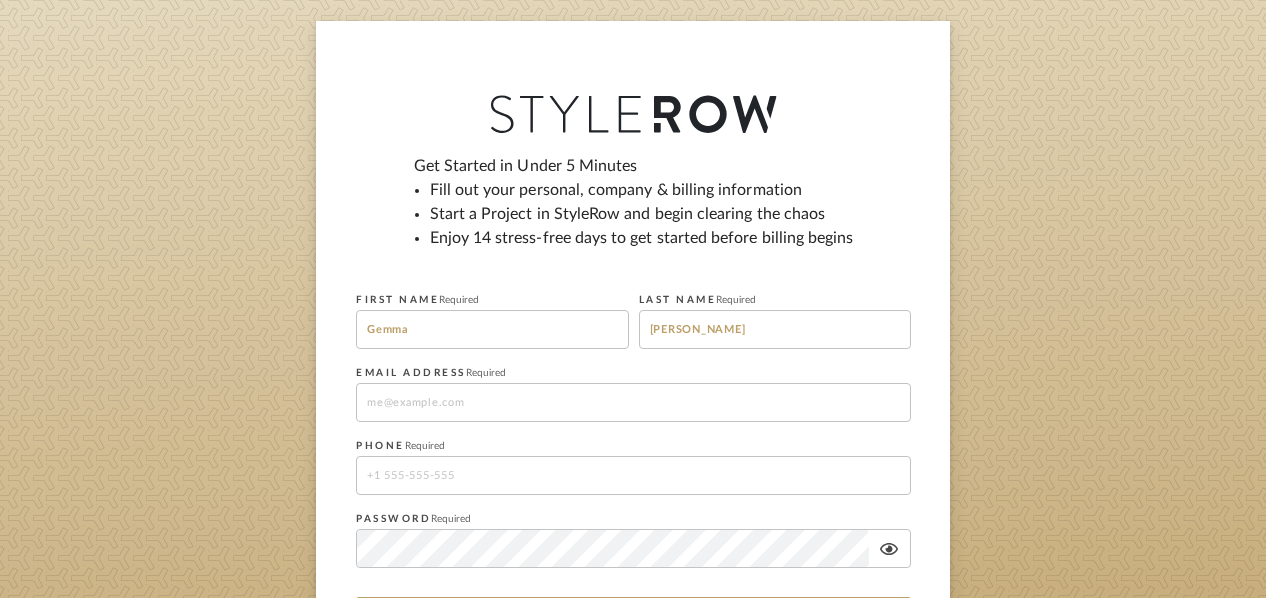type on "Jackson" 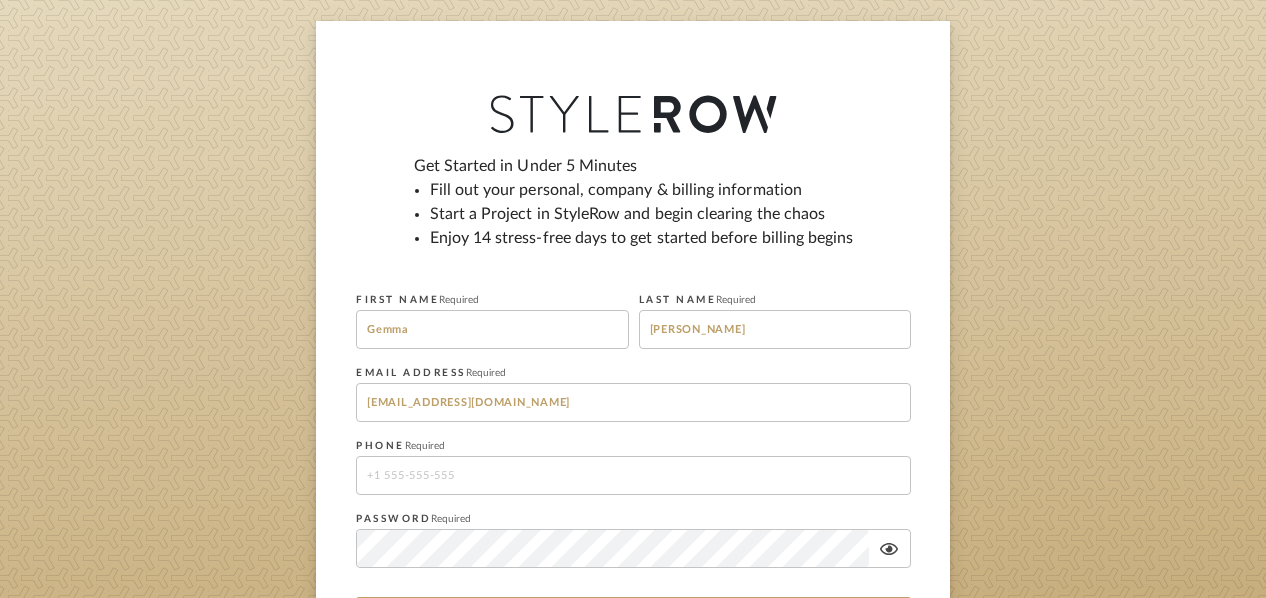 type on "candcdesignteam@gmail.com" 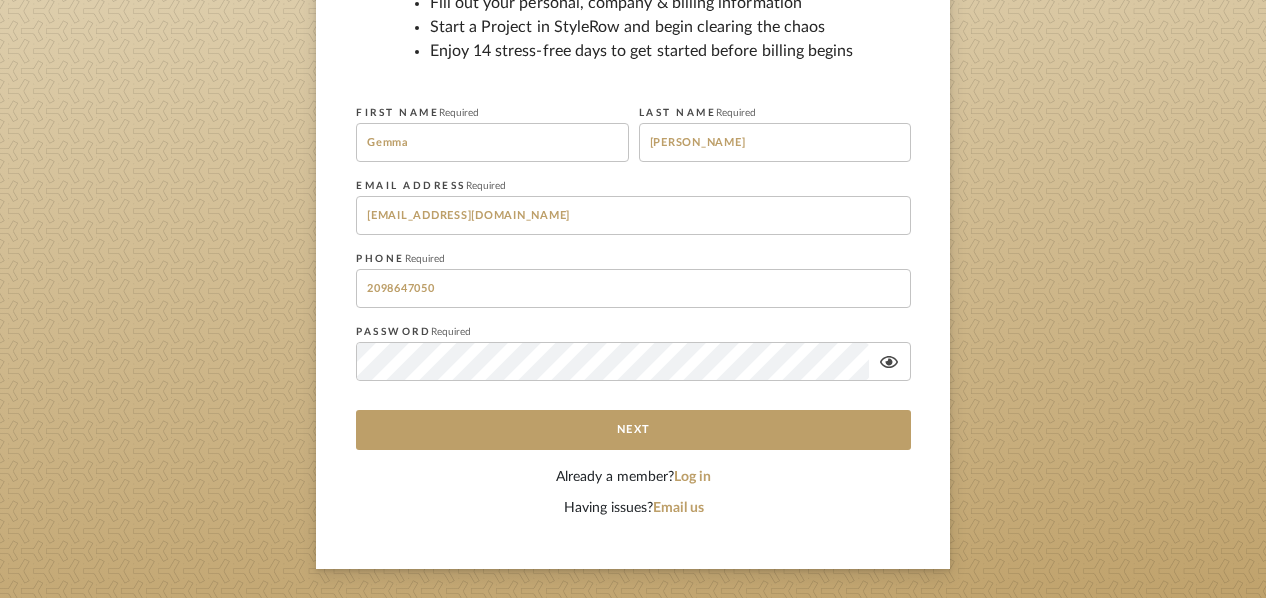 scroll, scrollTop: 323, scrollLeft: 0, axis: vertical 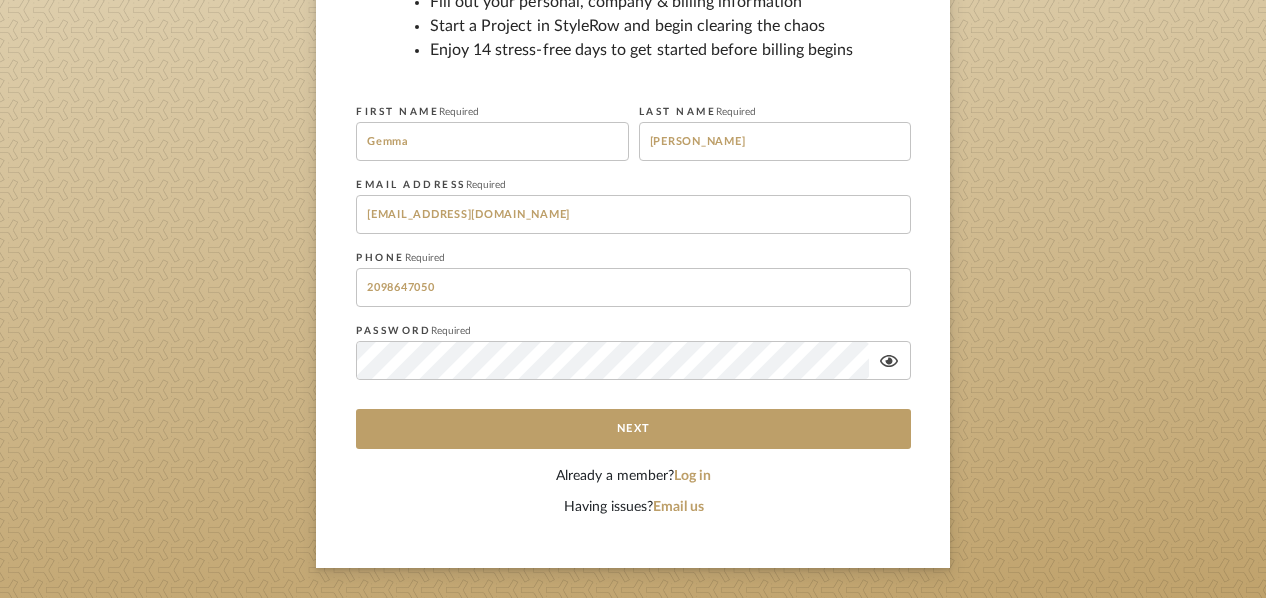 type on "2098647050" 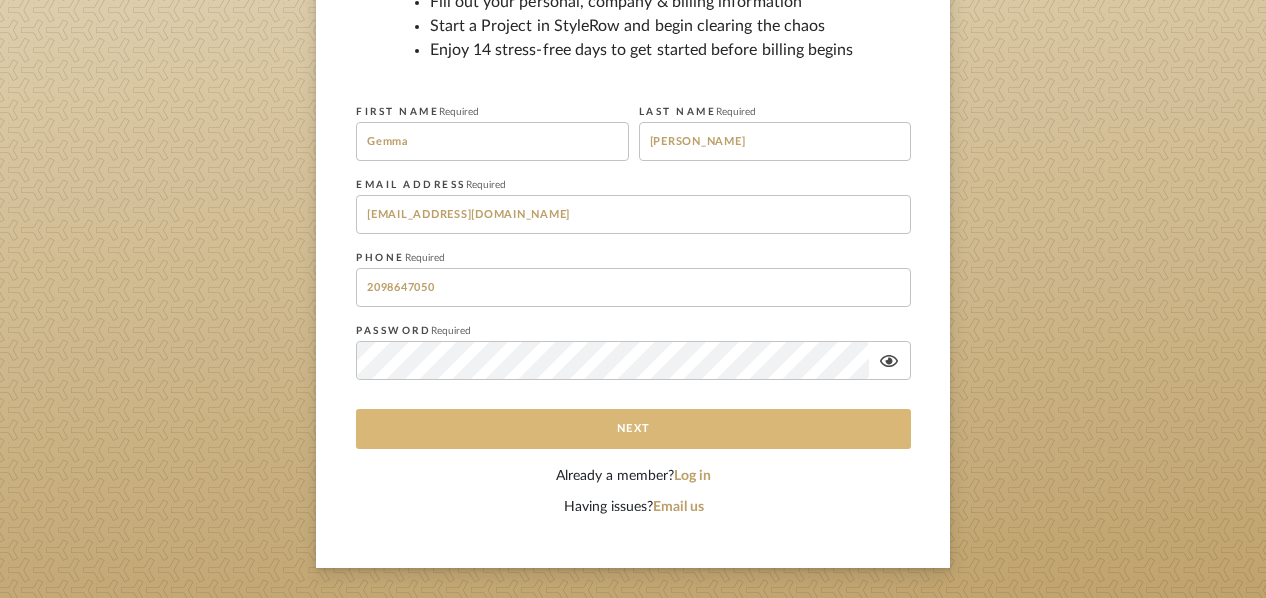 click on "Next" at bounding box center (633, 429) 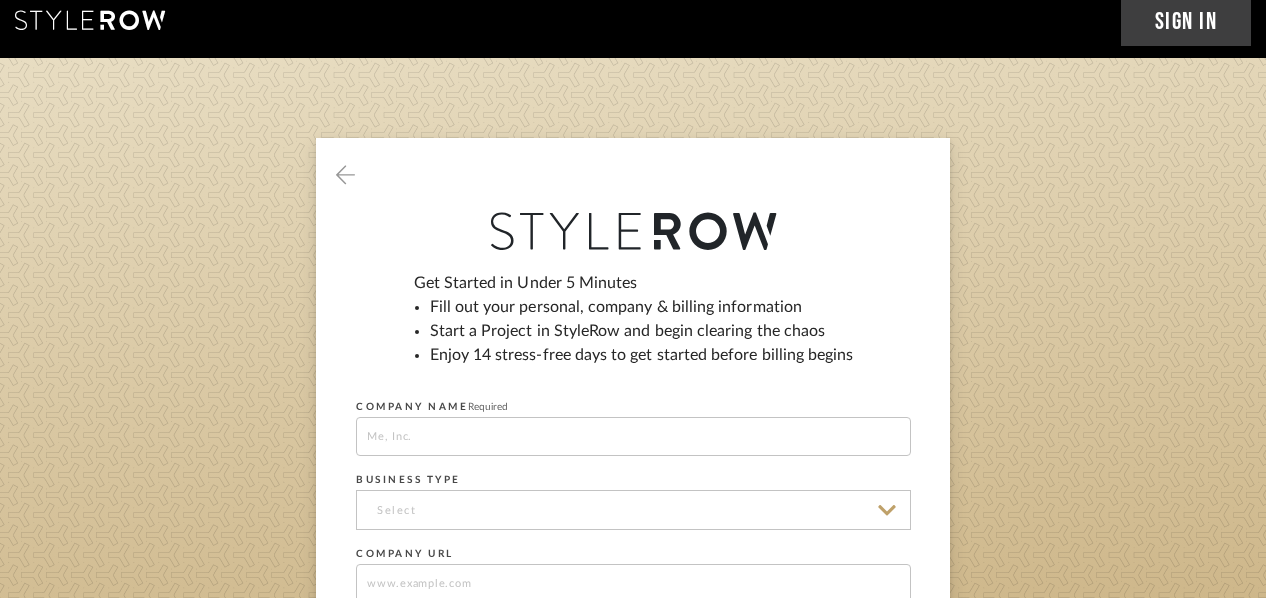 scroll, scrollTop: 0, scrollLeft: 0, axis: both 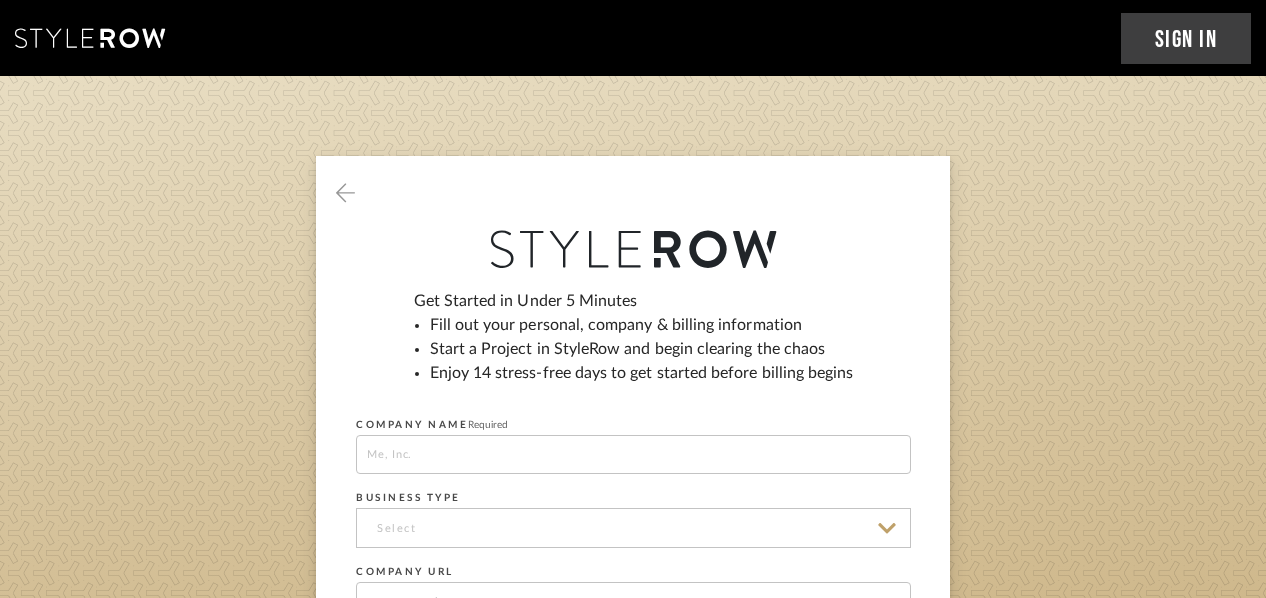 click at bounding box center (633, 454) 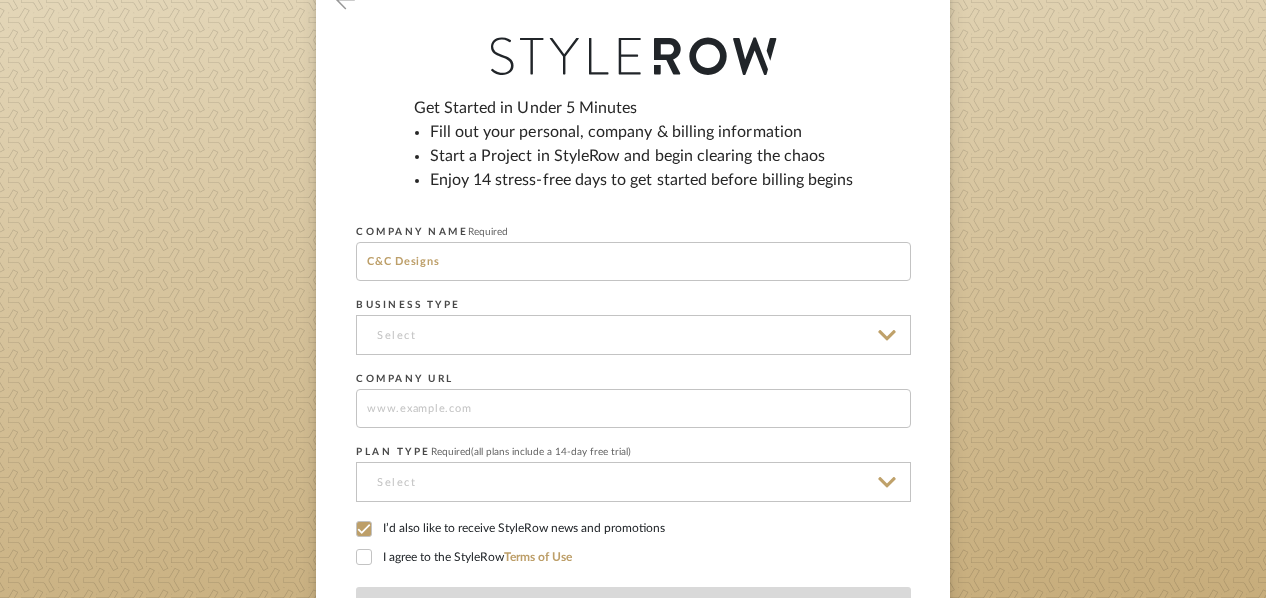 scroll, scrollTop: 194, scrollLeft: 0, axis: vertical 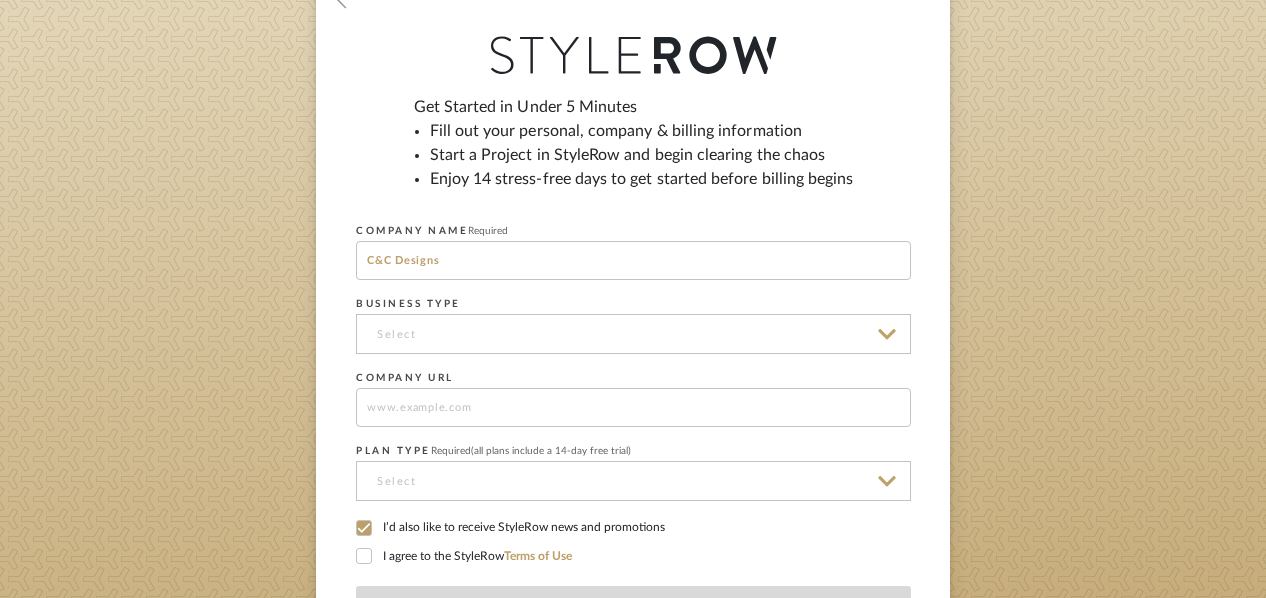 type on "C&C Designs" 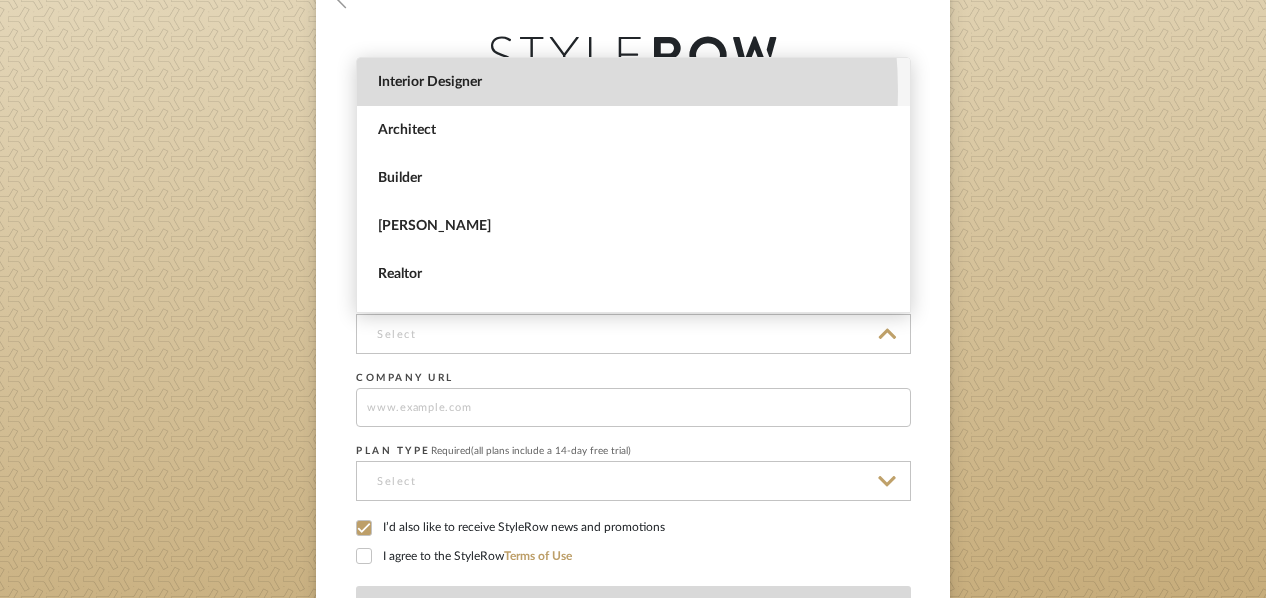 click on "Interior Designer" at bounding box center [633, 82] 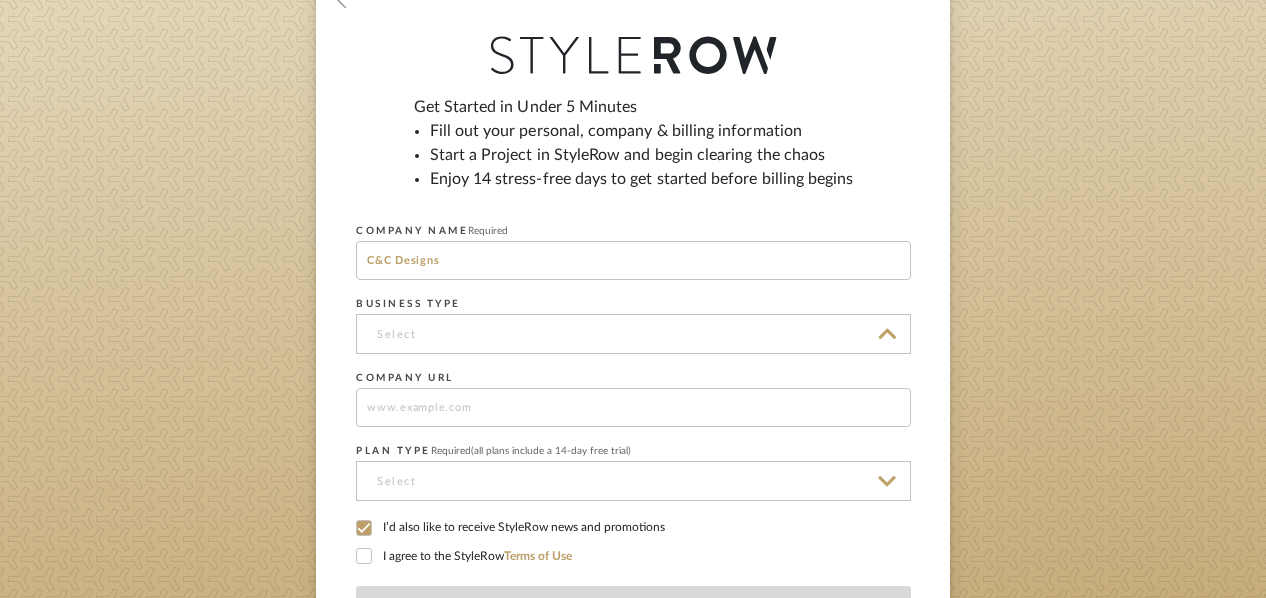 type on "Interior Designer" 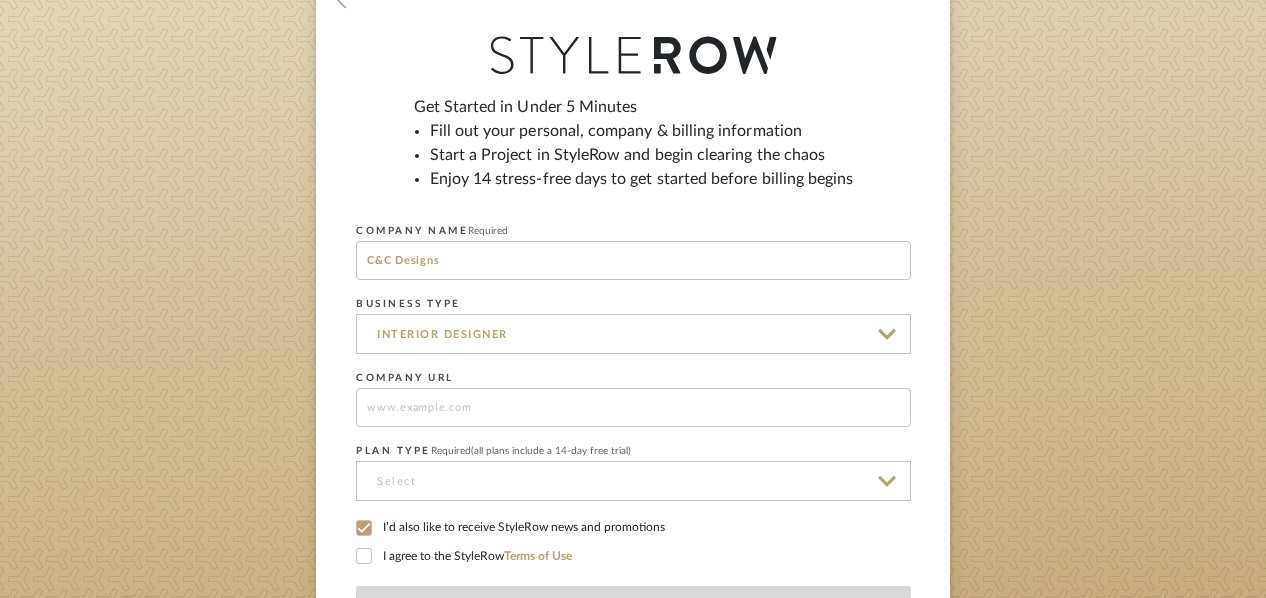 click at bounding box center [633, 407] 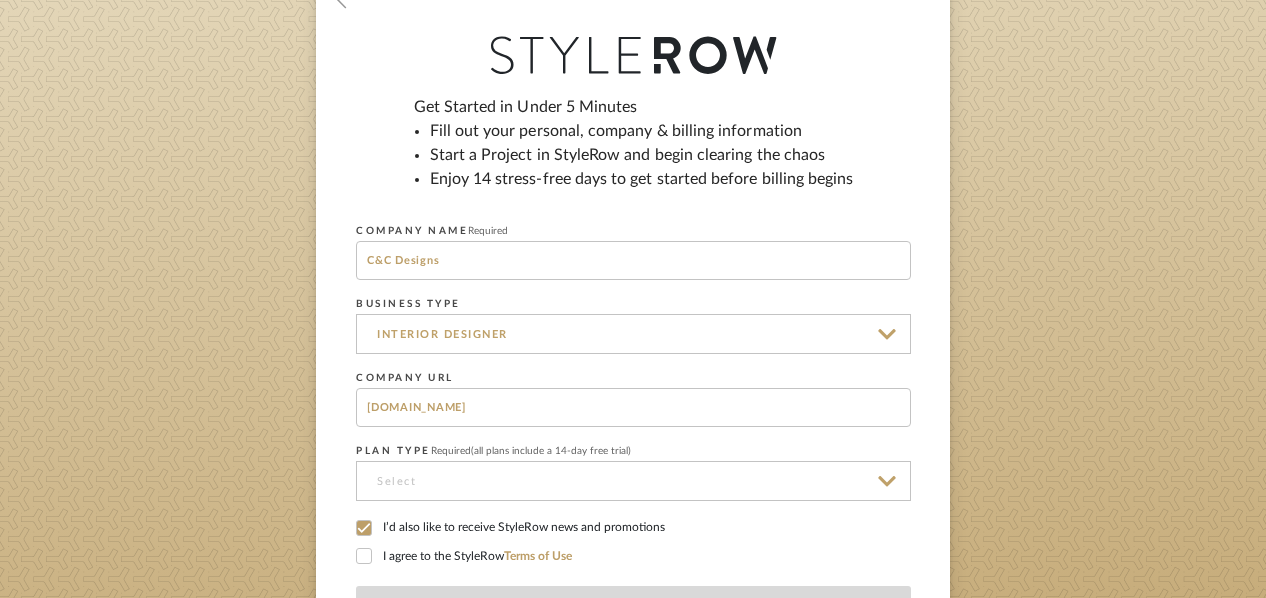 scroll, scrollTop: 270, scrollLeft: 0, axis: vertical 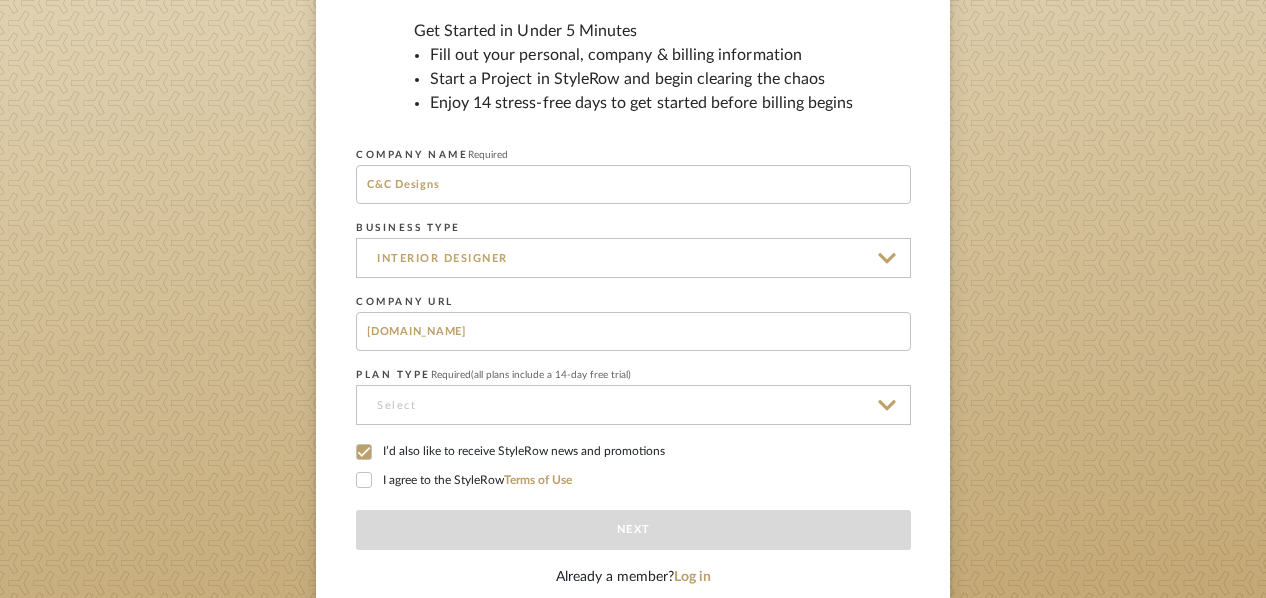 type on "www.candcdesignsllc.com" 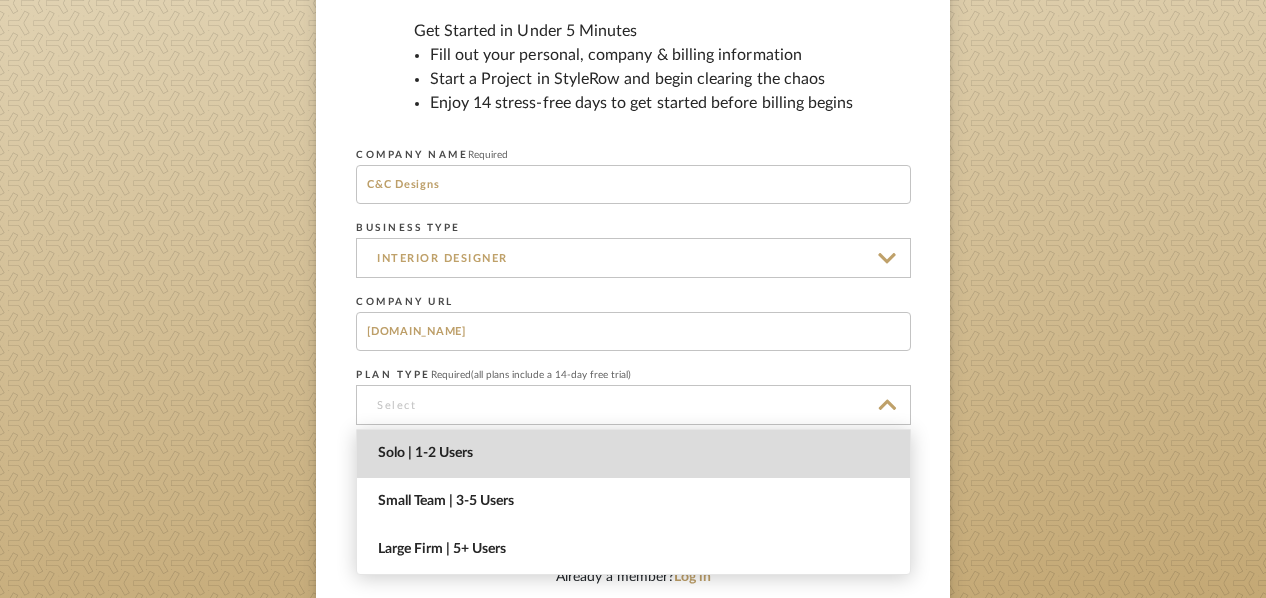 click on "Solo | 1-2 Users" at bounding box center (633, 454) 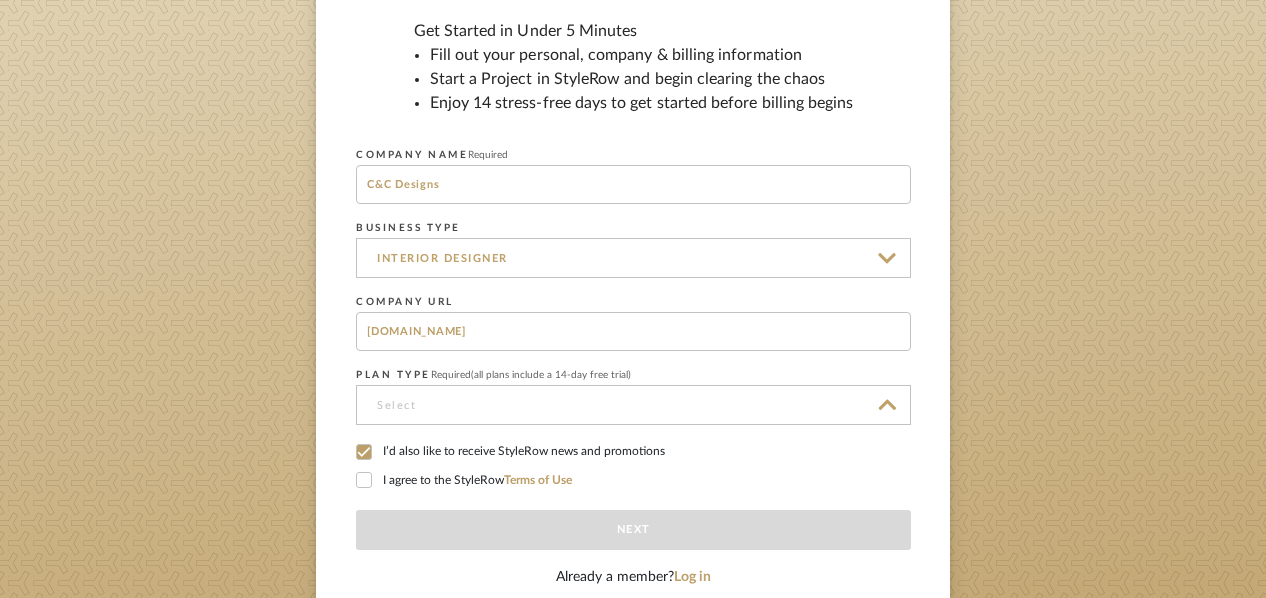 type on "Solo | 1-2 Users" 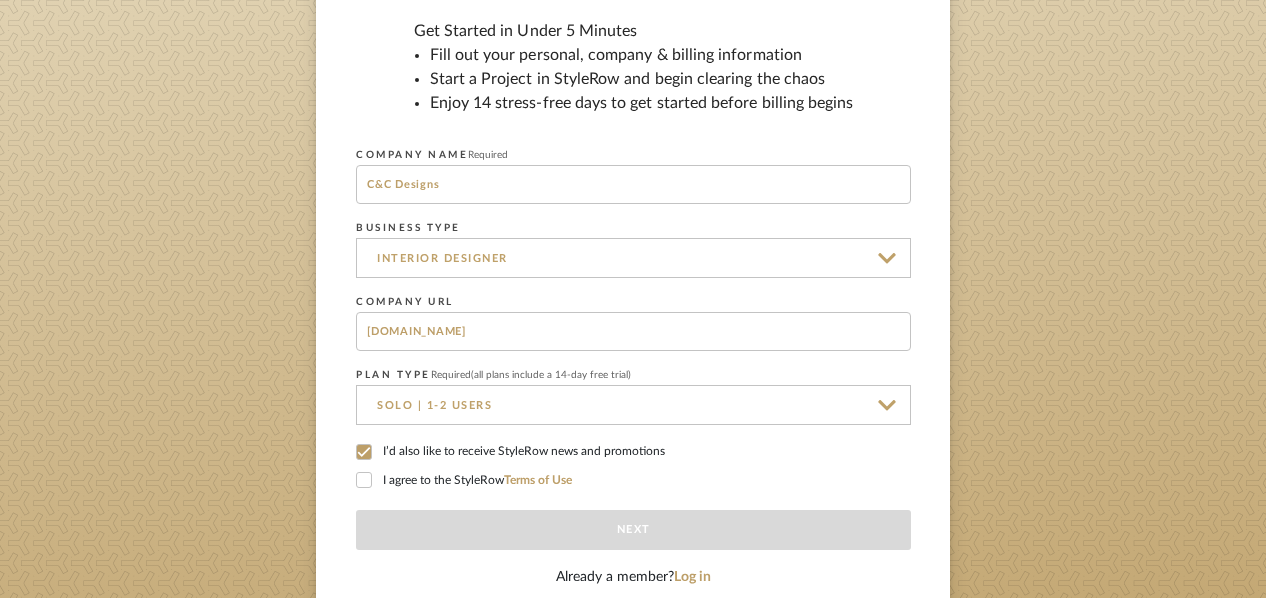 click on "I’d also like to receive StyleRow news and promotions" 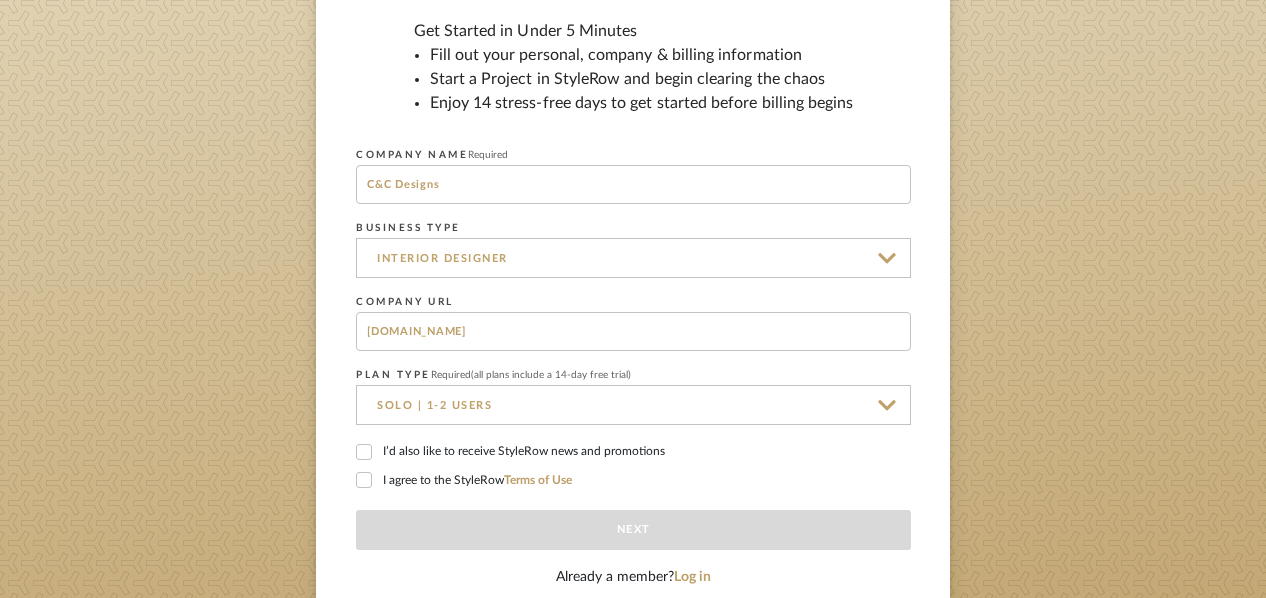 click on "I agree to the StyleRow  Terms of Use" 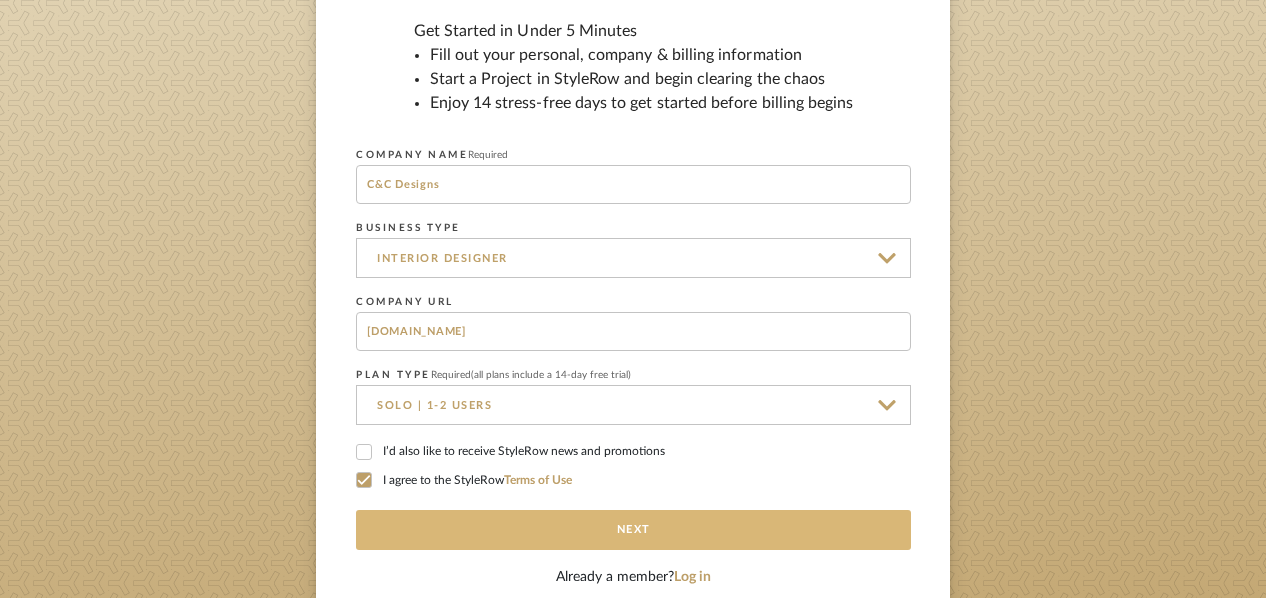 click on "Next" 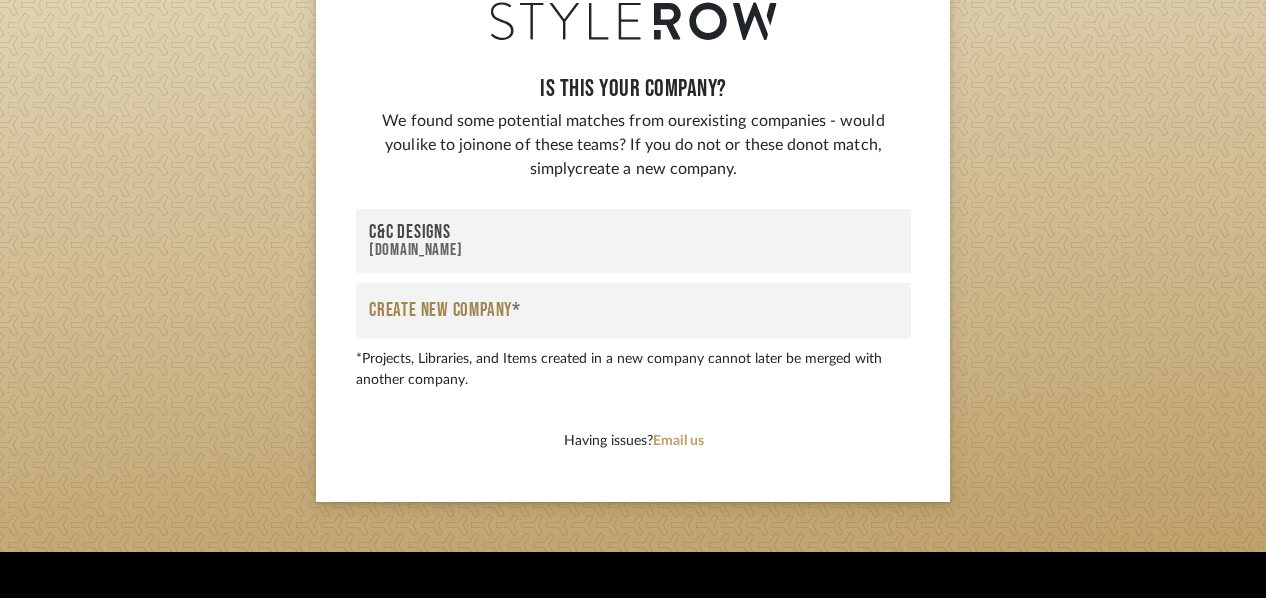 scroll, scrollTop: 227, scrollLeft: 0, axis: vertical 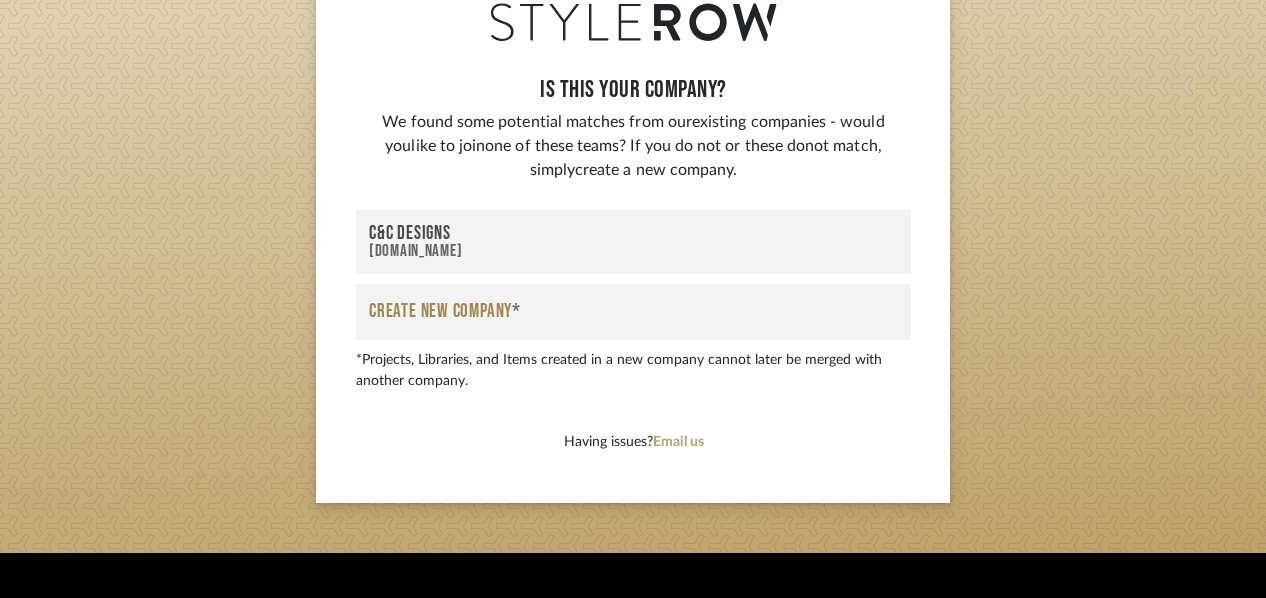 click on "candcdesignsllc.com" at bounding box center (633, 251) 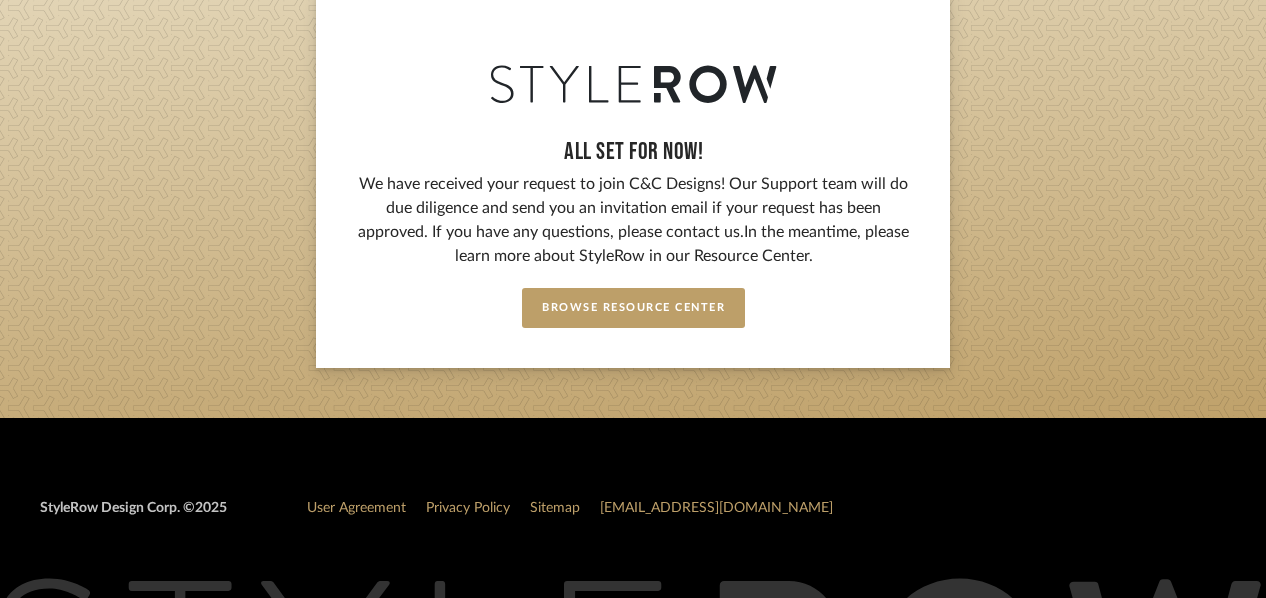 scroll, scrollTop: 139, scrollLeft: 0, axis: vertical 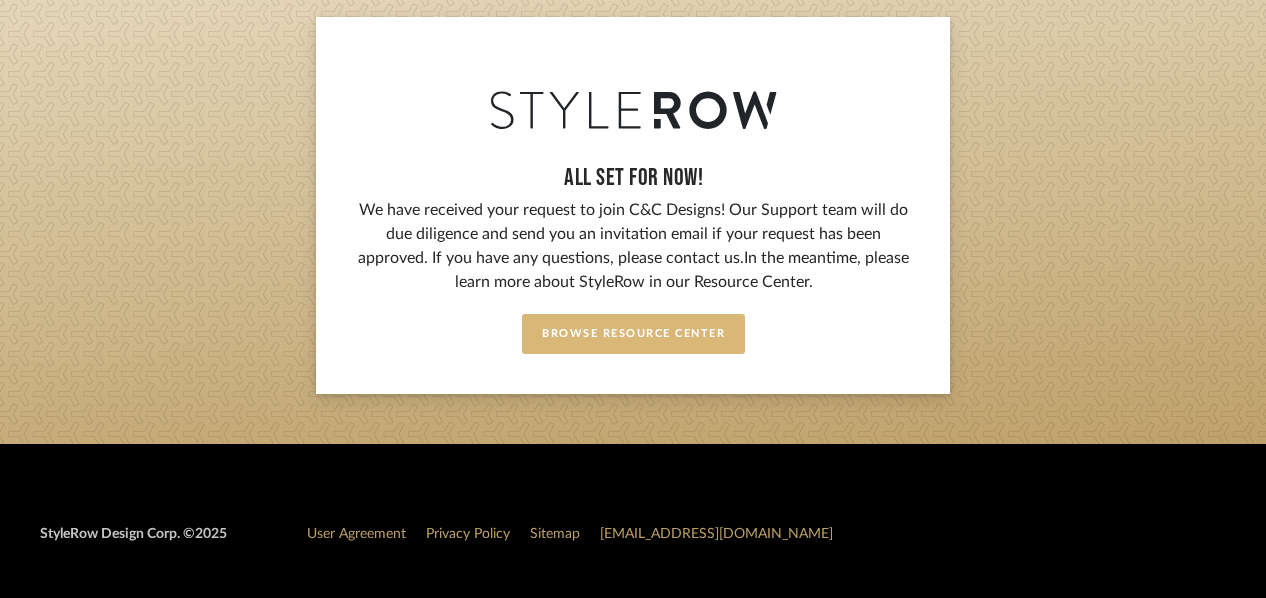 click on "Browse Resource Center" at bounding box center (633, 334) 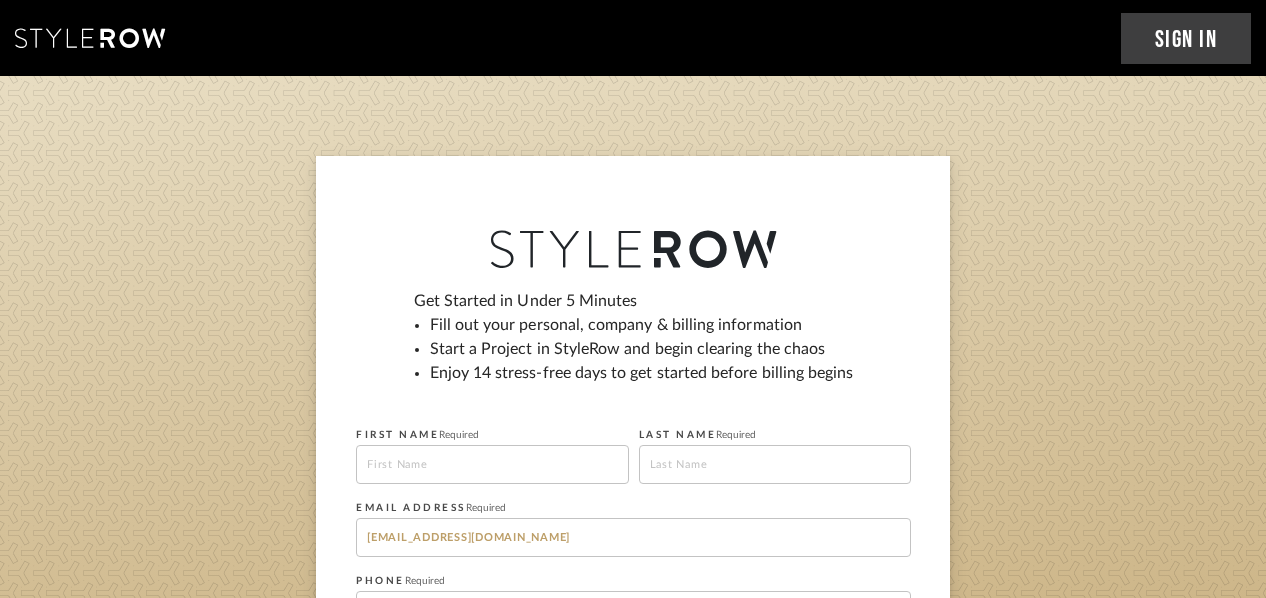 scroll, scrollTop: 0, scrollLeft: 0, axis: both 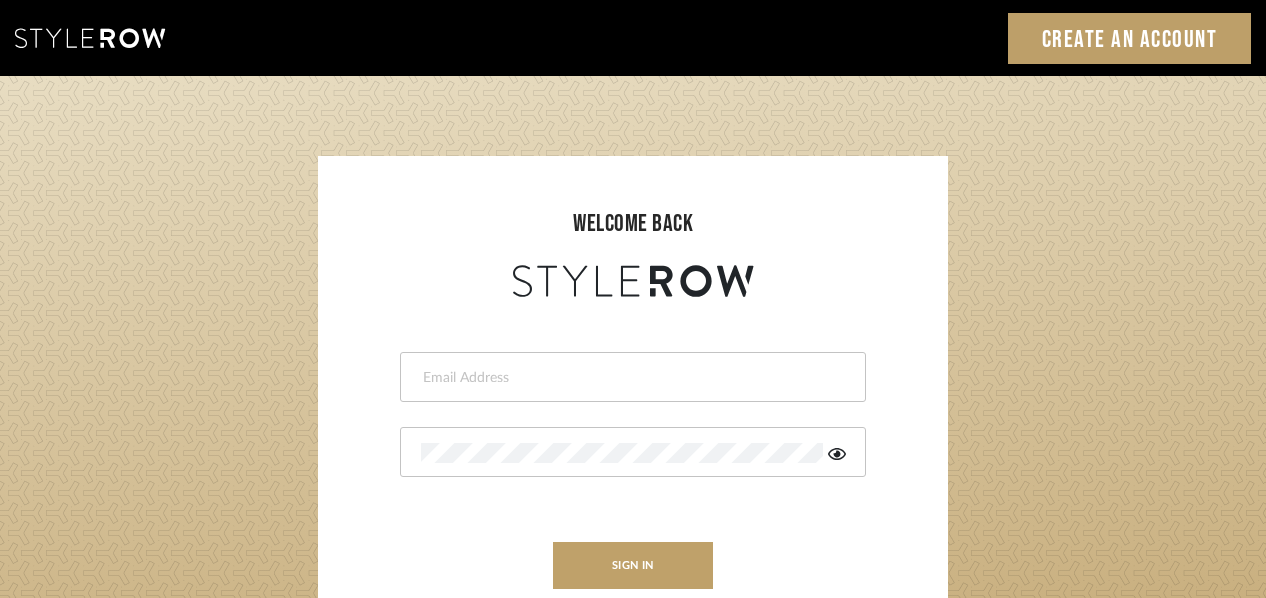 type on "[EMAIL_ADDRESS][DOMAIN_NAME]" 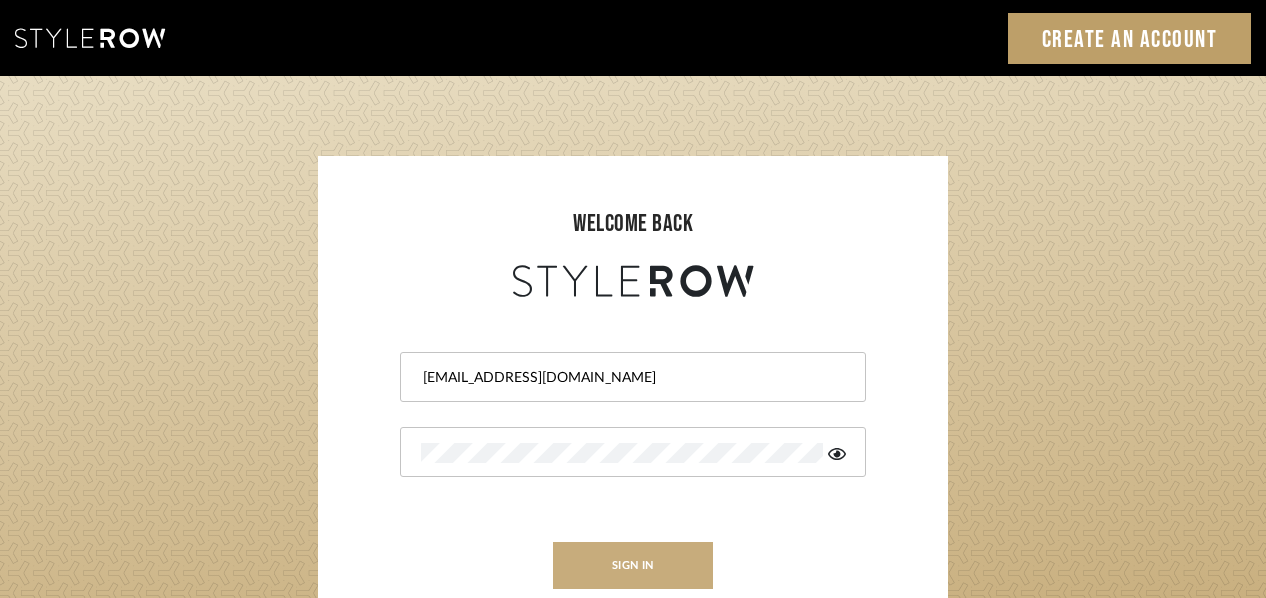 click on "sign in" at bounding box center [633, 565] 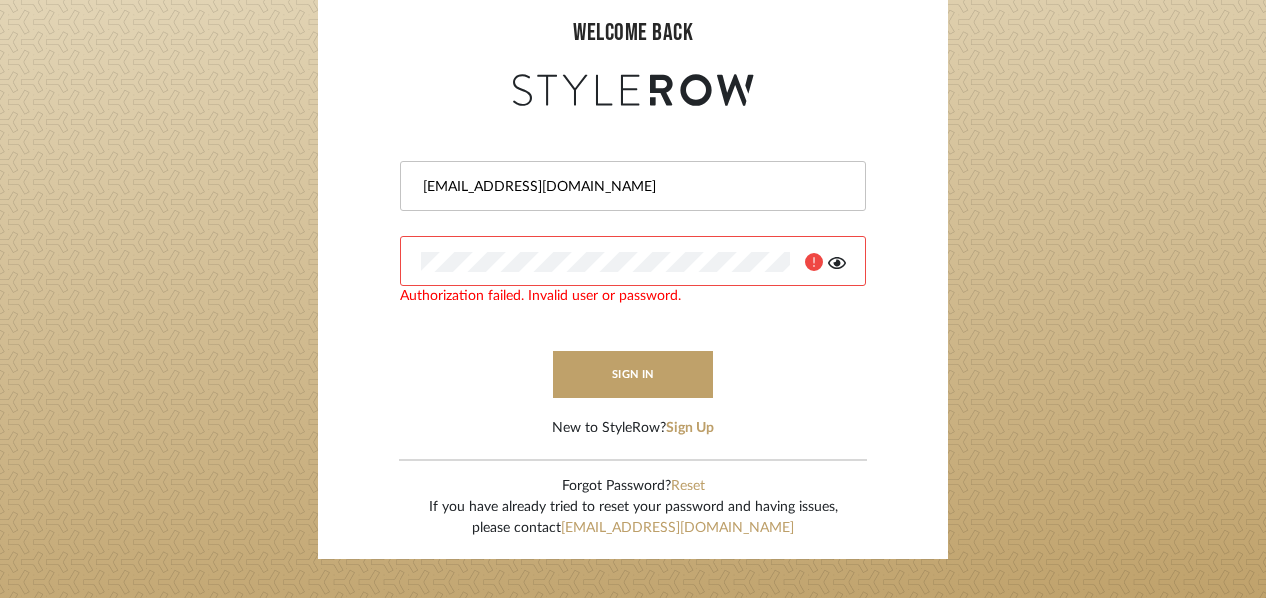 scroll, scrollTop: 192, scrollLeft: 0, axis: vertical 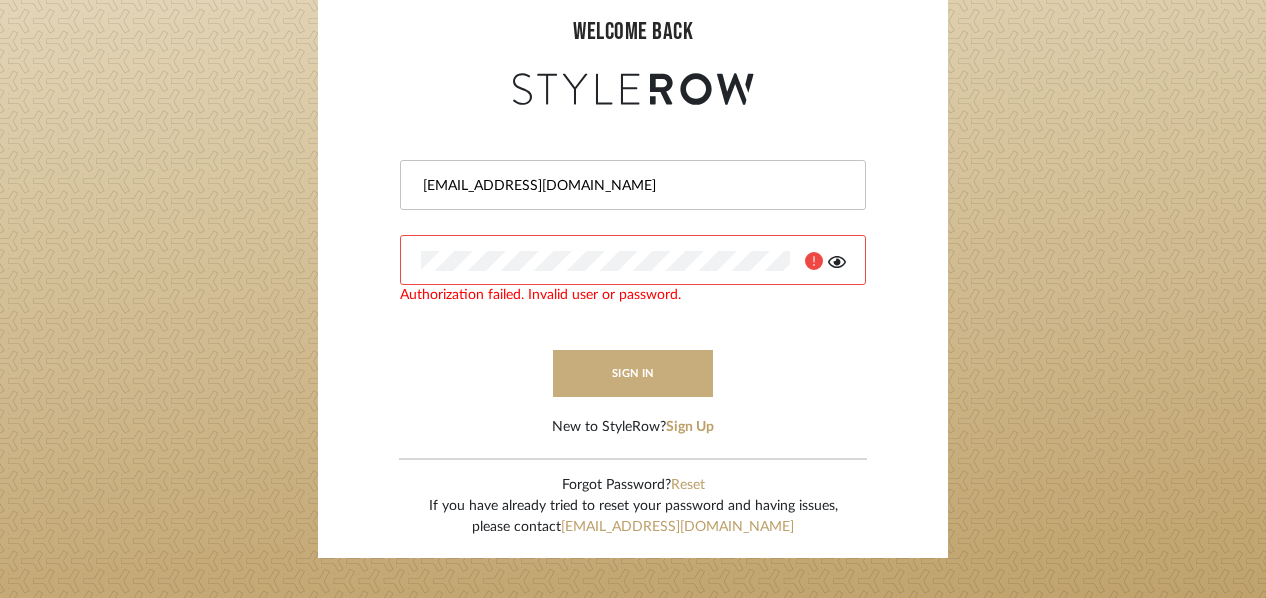 click on "sign in" at bounding box center [633, 373] 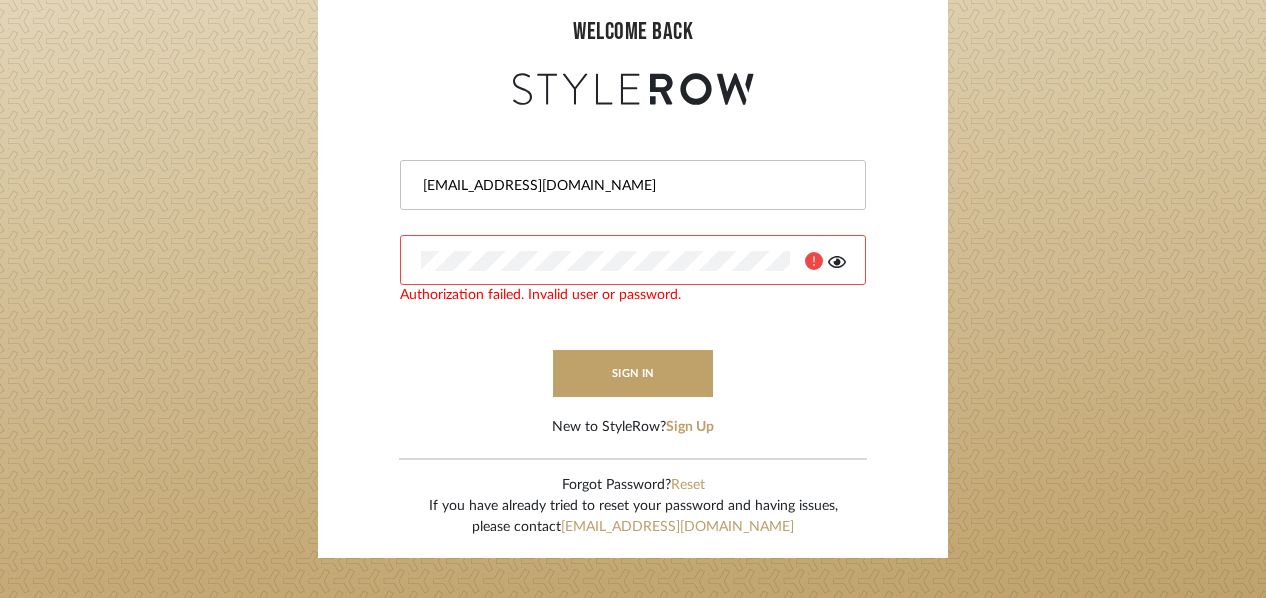 click 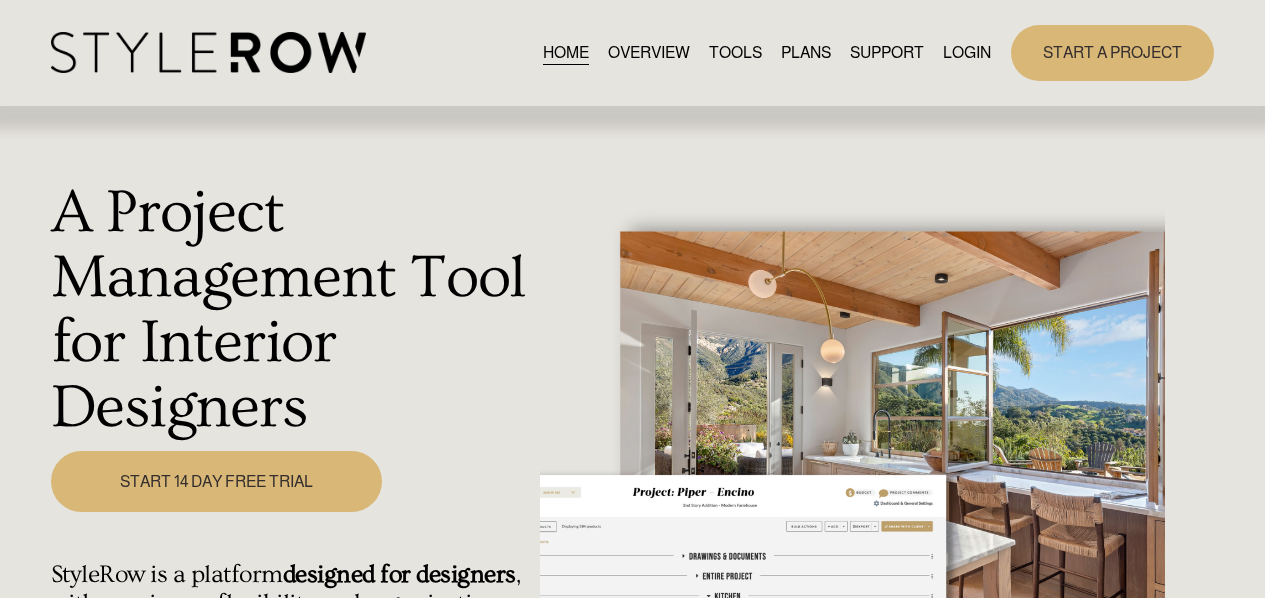 scroll, scrollTop: 0, scrollLeft: 0, axis: both 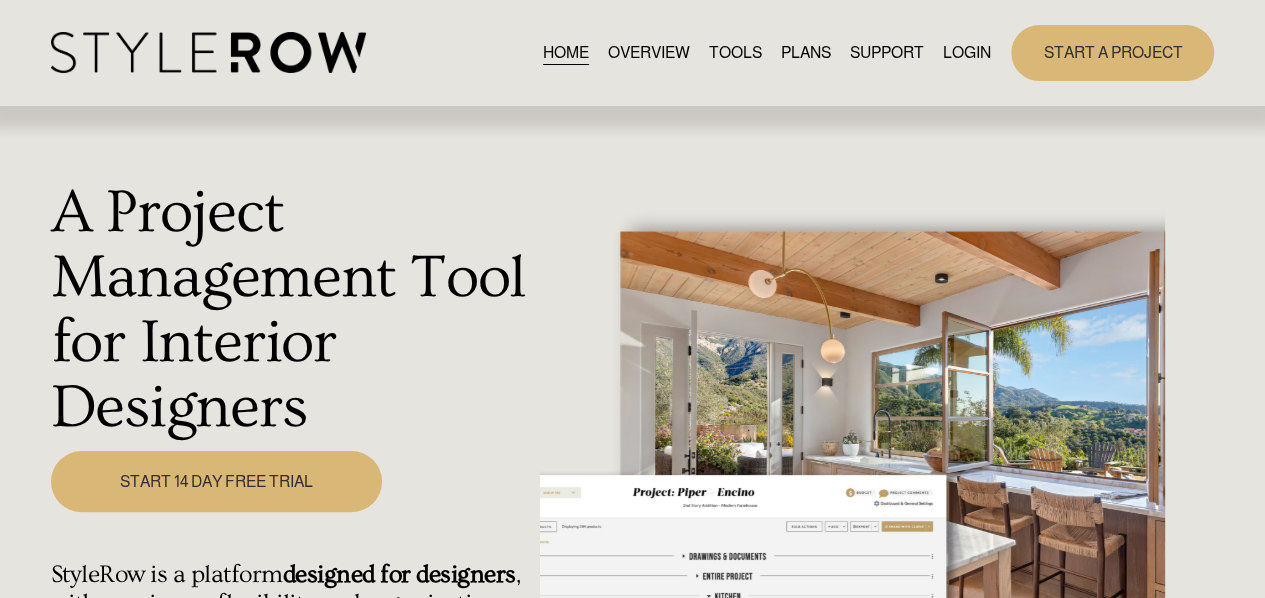click on "START A PROJECT" at bounding box center [1112, 52] 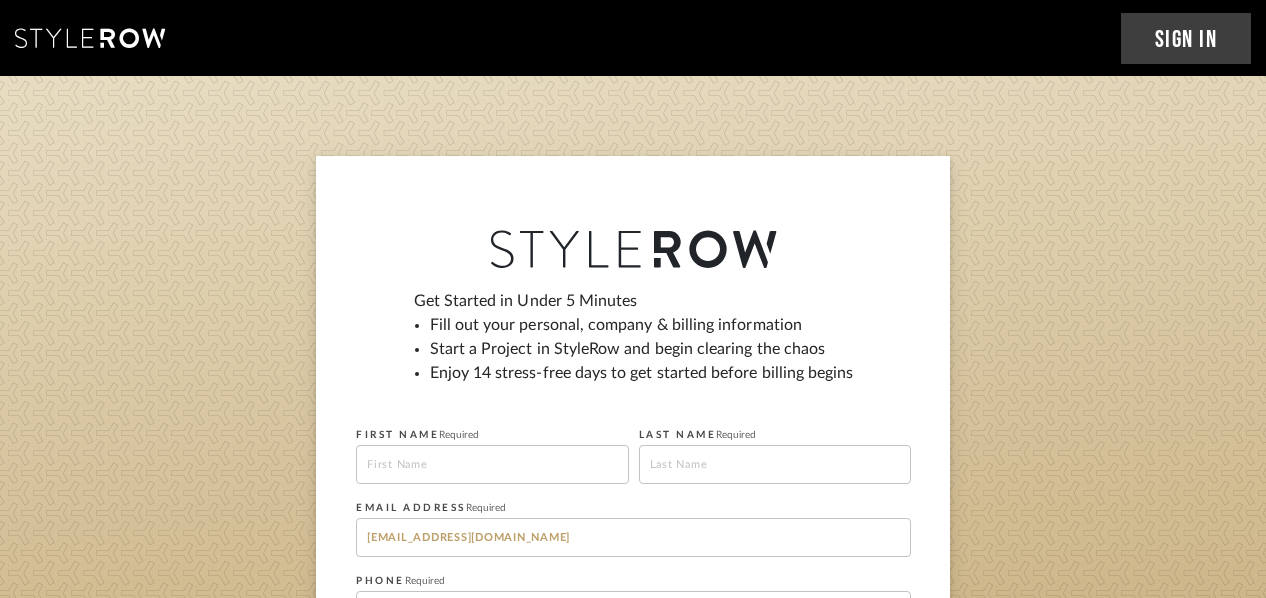 scroll, scrollTop: 0, scrollLeft: 0, axis: both 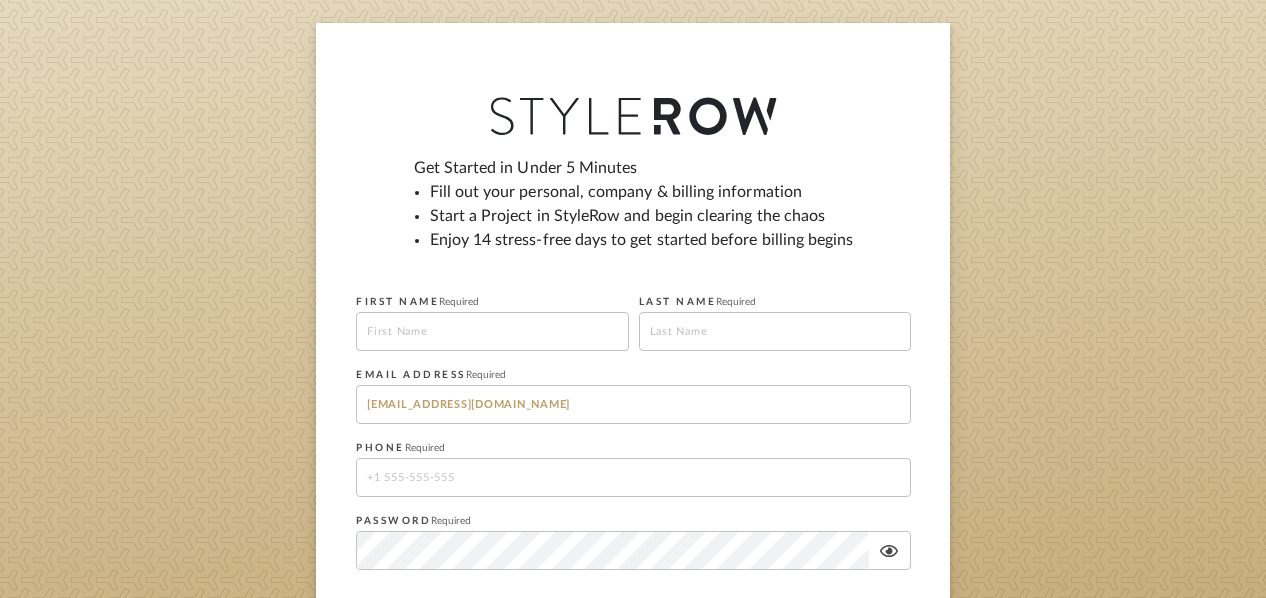 click at bounding box center (492, 331) 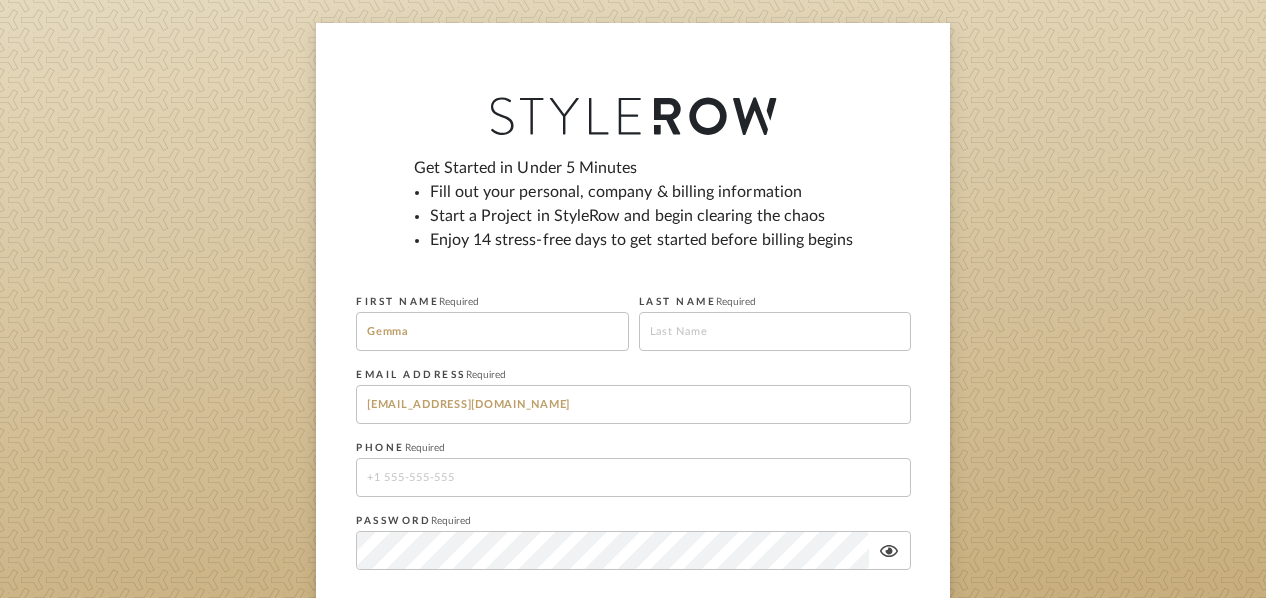 type on "Gemma" 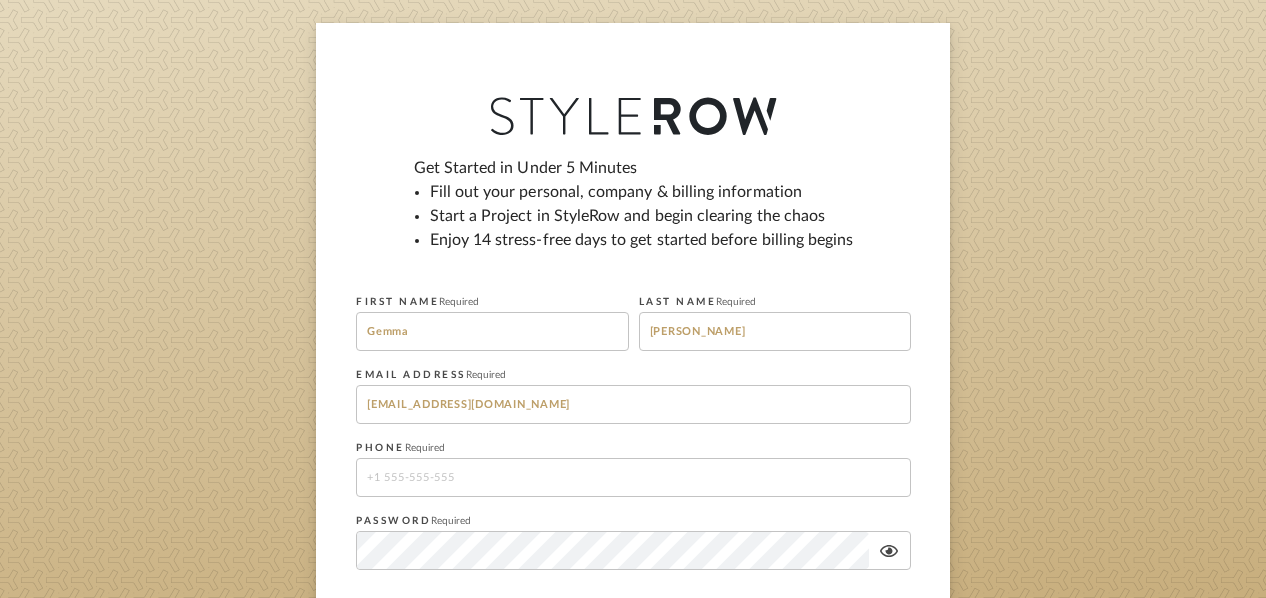 type on "Jackson" 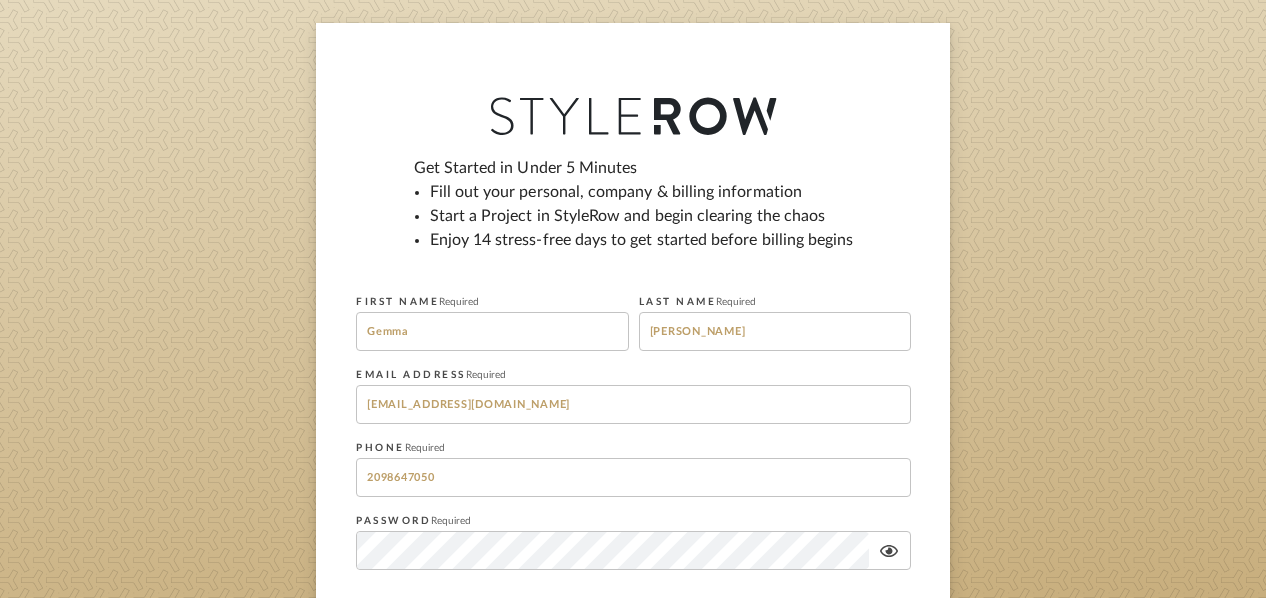 type on "2098647050" 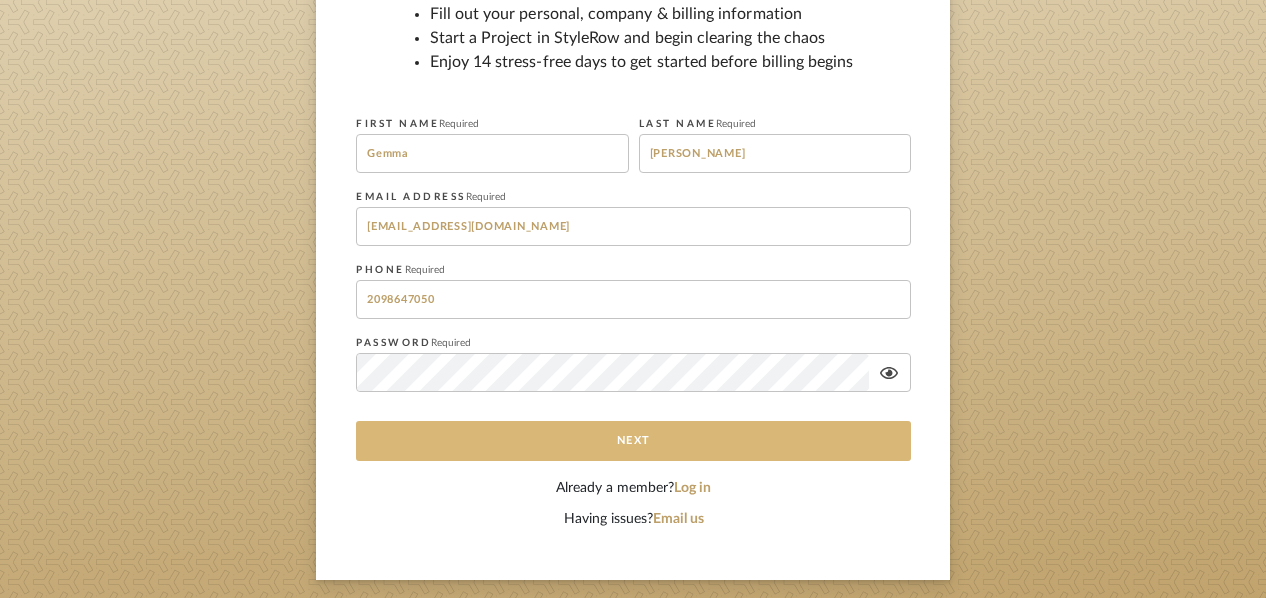 click on "Next" at bounding box center (633, 441) 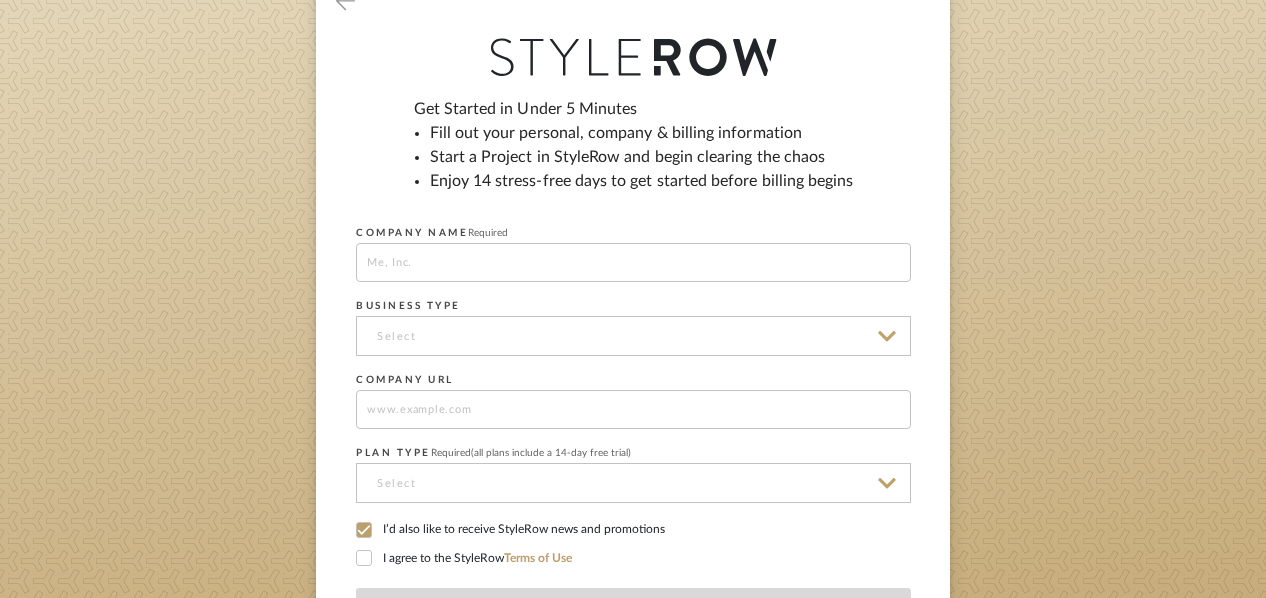 scroll, scrollTop: 174, scrollLeft: 0, axis: vertical 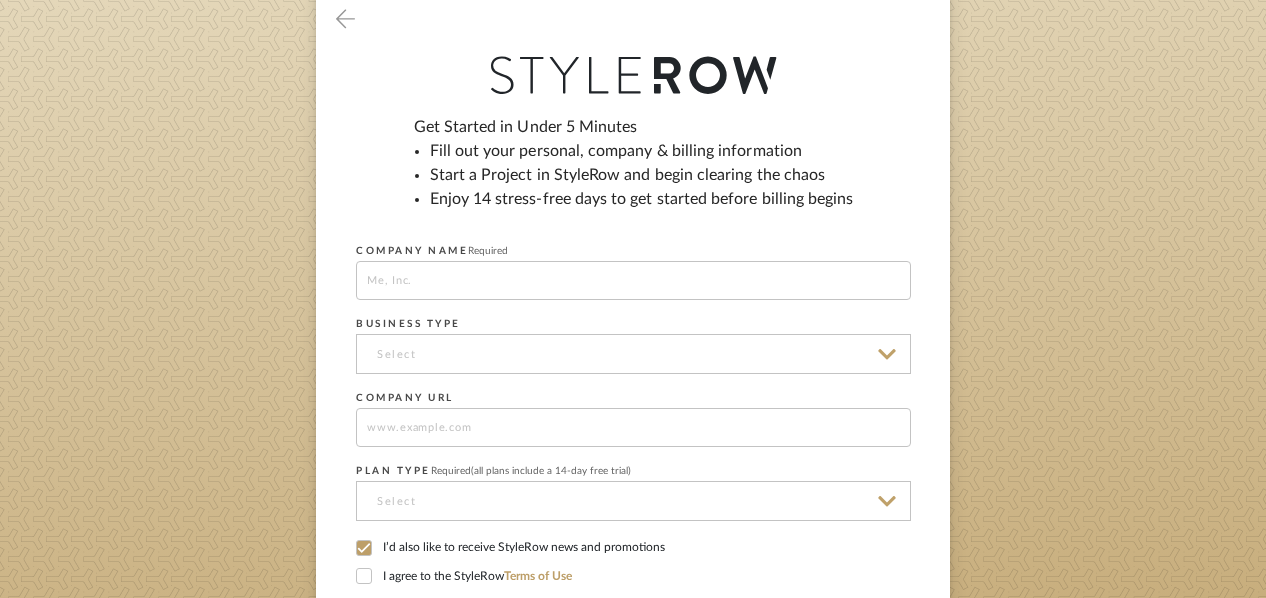 click at bounding box center [633, 280] 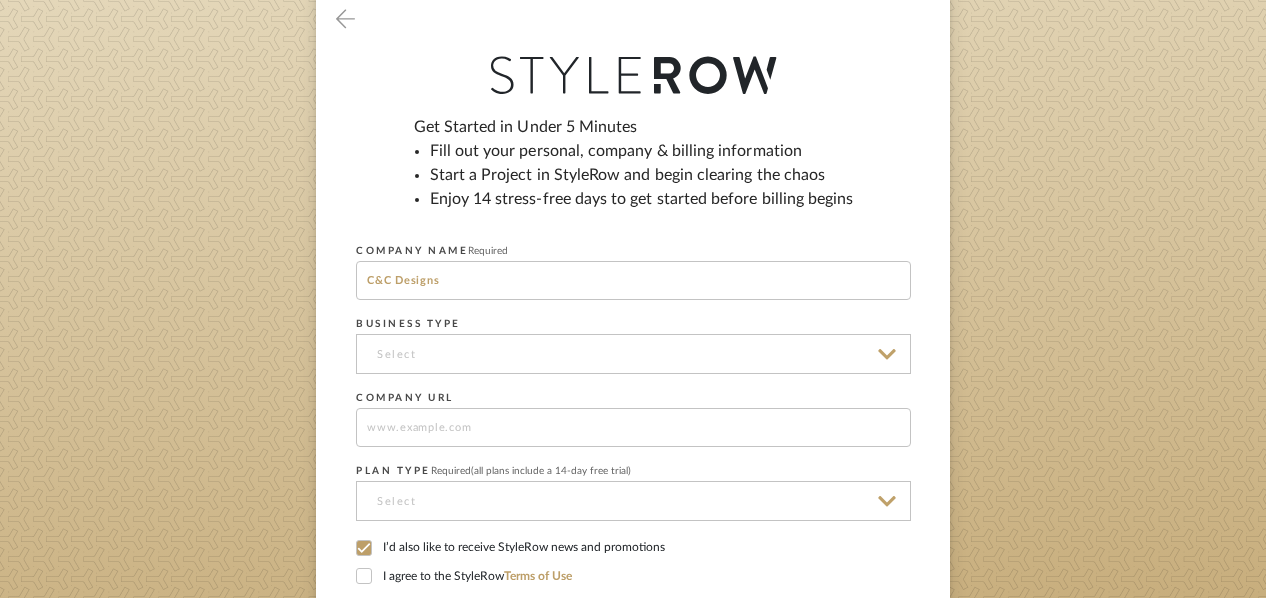click at bounding box center [633, 354] 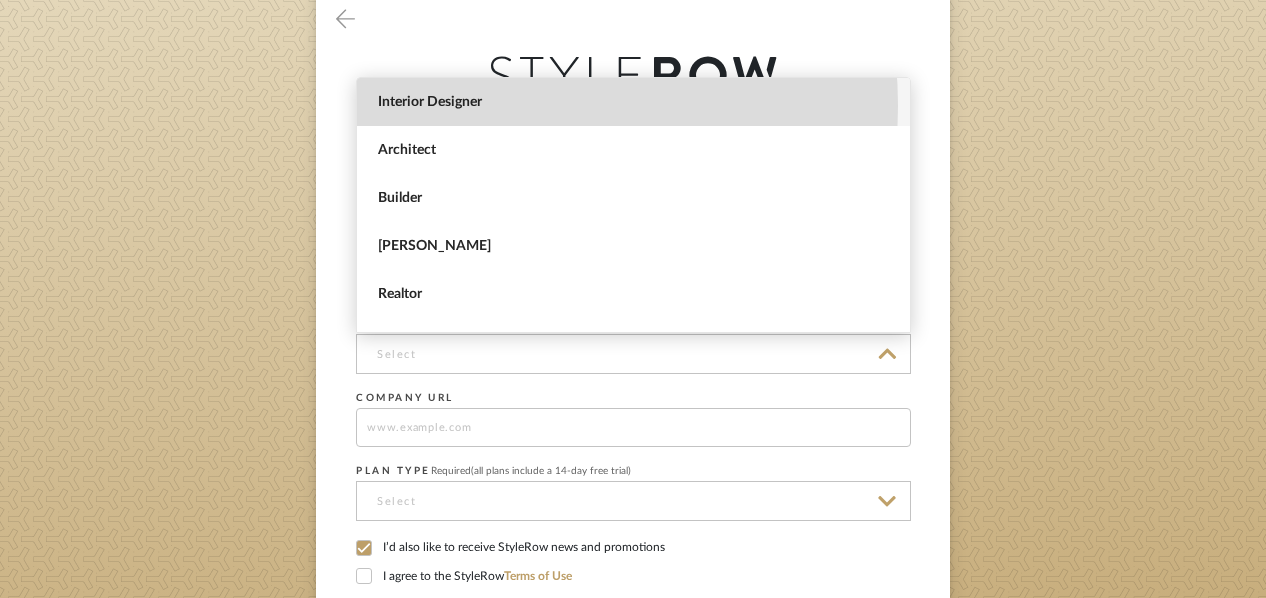 click on "Interior Designer" at bounding box center [636, 102] 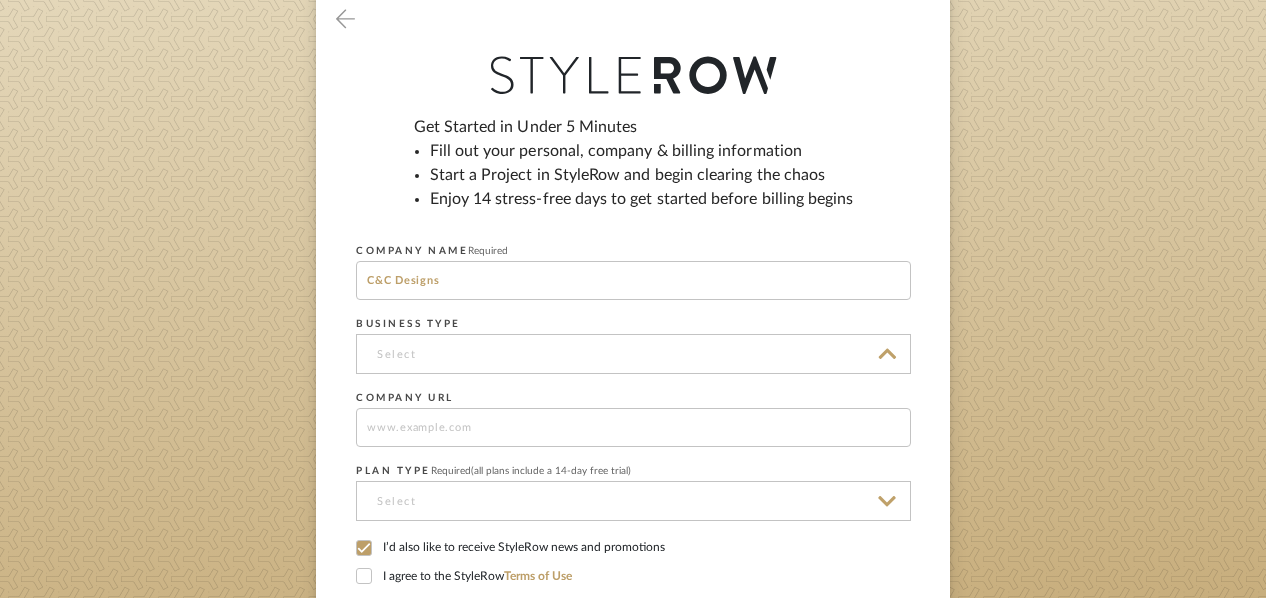 type on "Interior Designer" 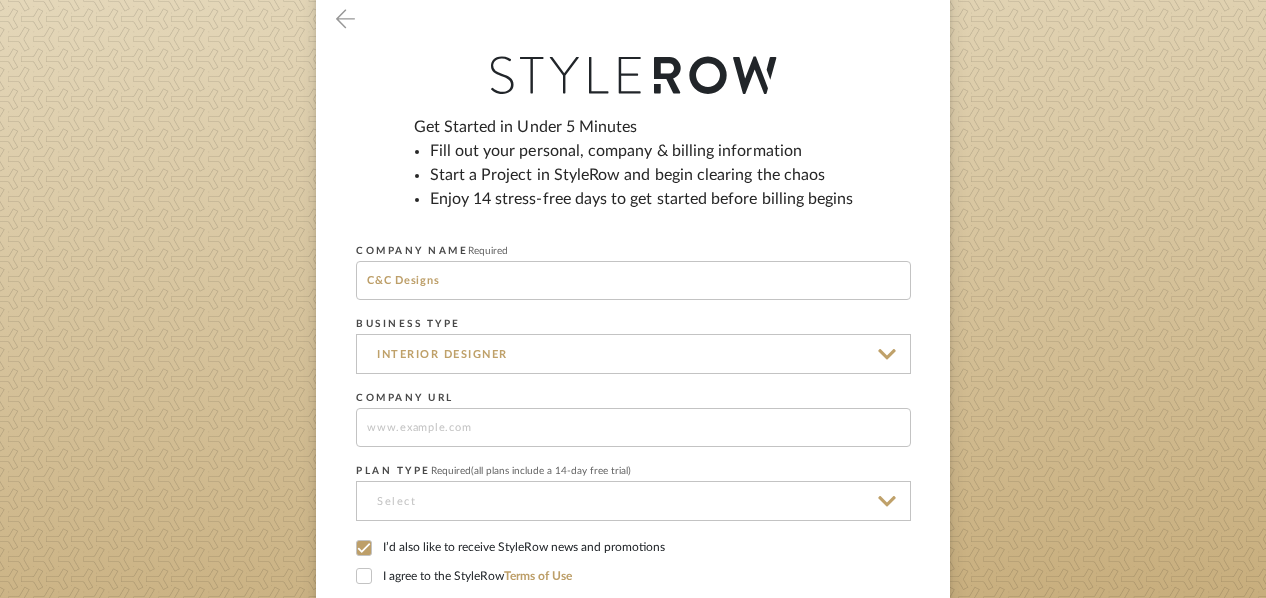 click at bounding box center (633, 427) 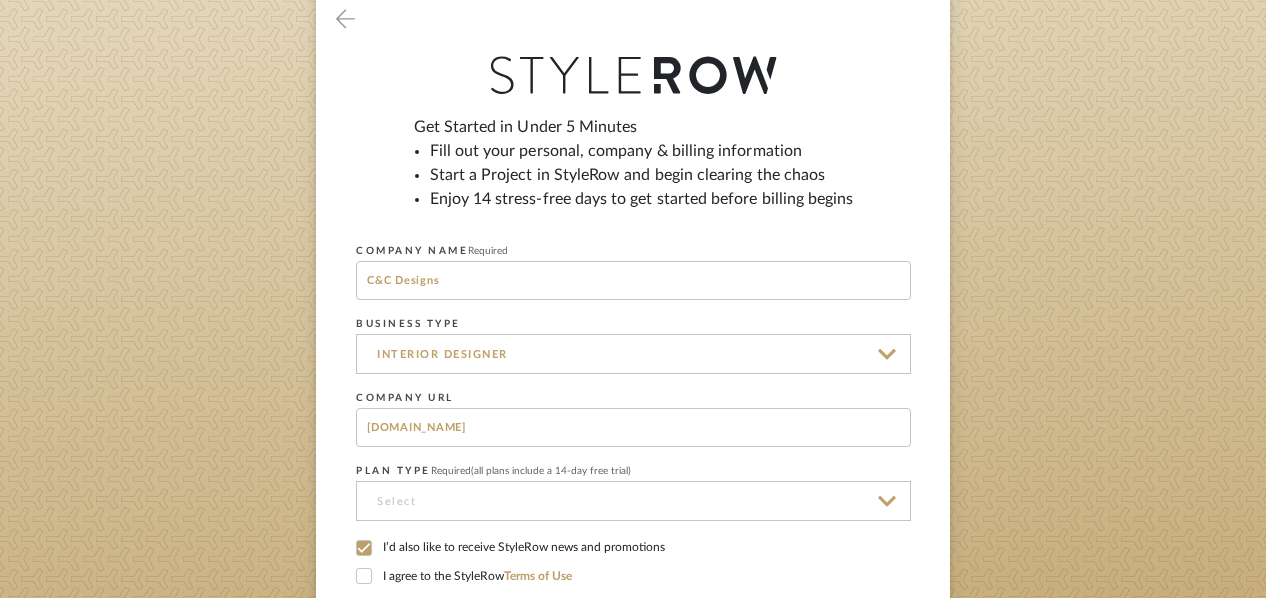 click at bounding box center [633, 501] 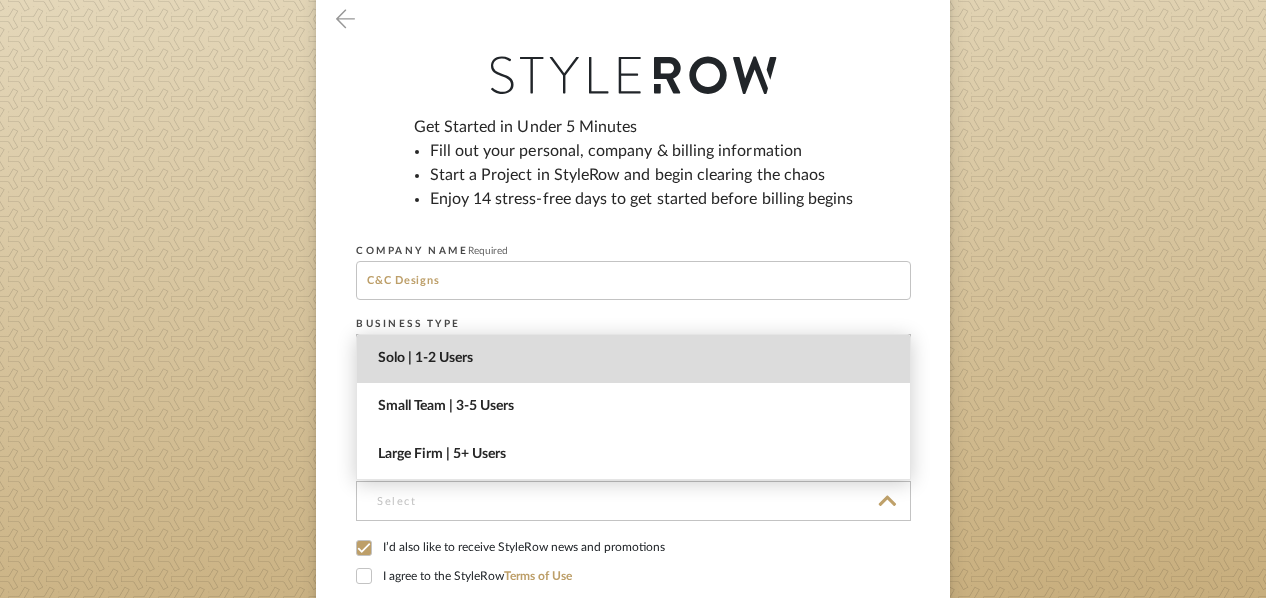 click on "Solo | 1-2 Users" at bounding box center (636, 358) 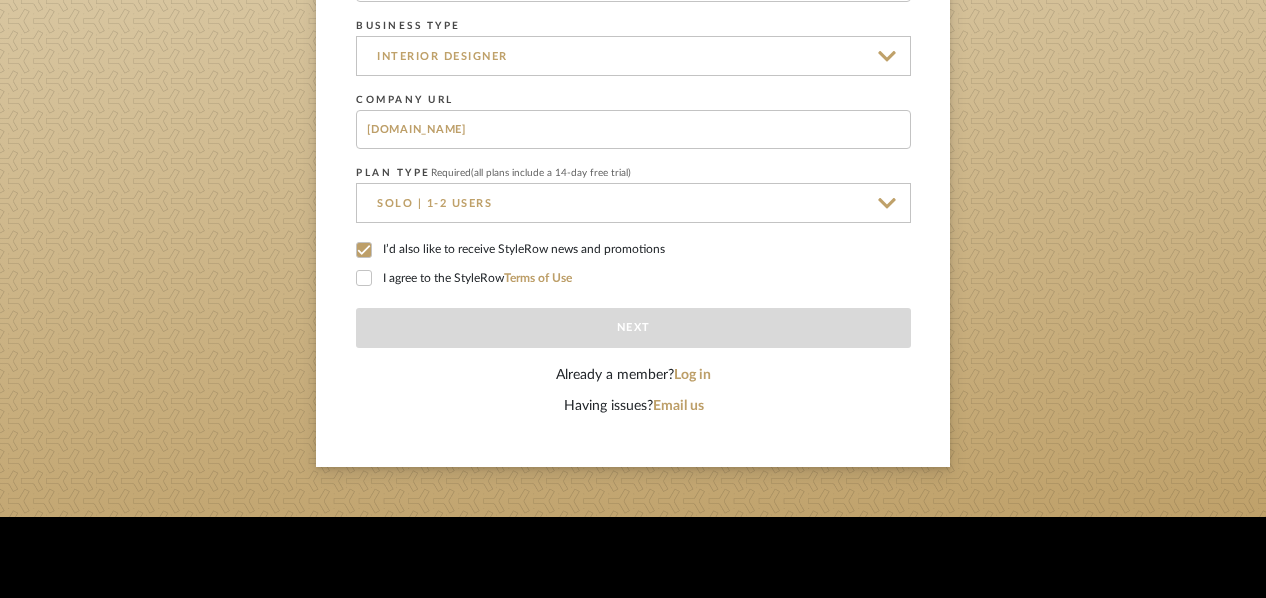 scroll, scrollTop: 473, scrollLeft: 0, axis: vertical 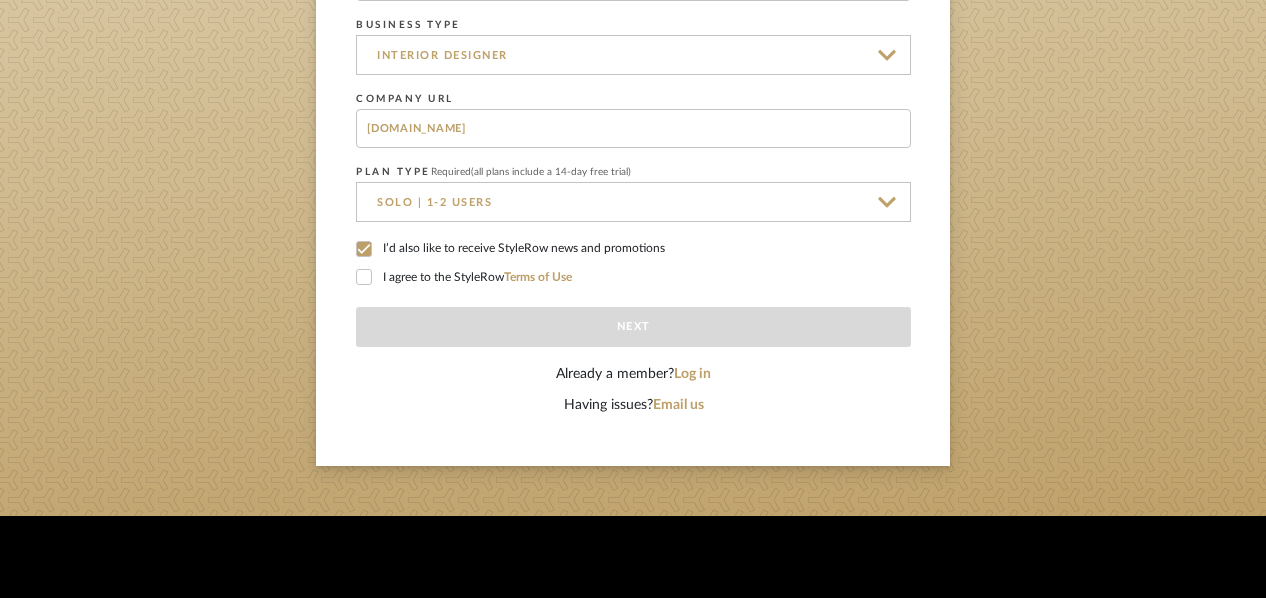 click on "Solo | 1-2 Users" at bounding box center [633, 211] 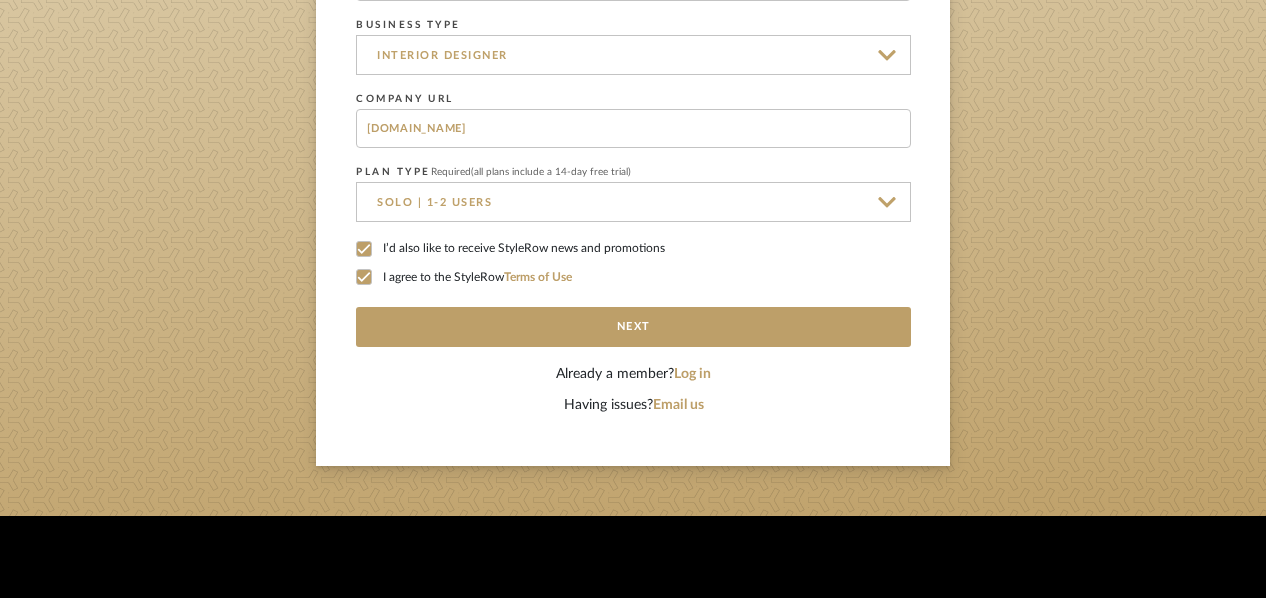 click 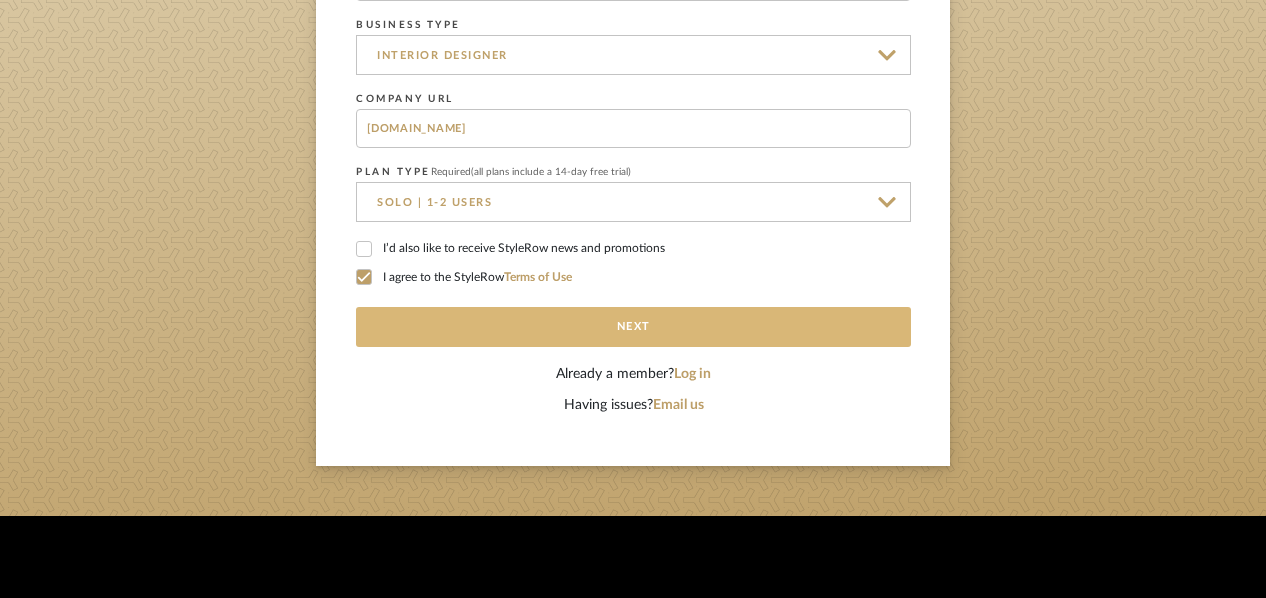 click on "Next" 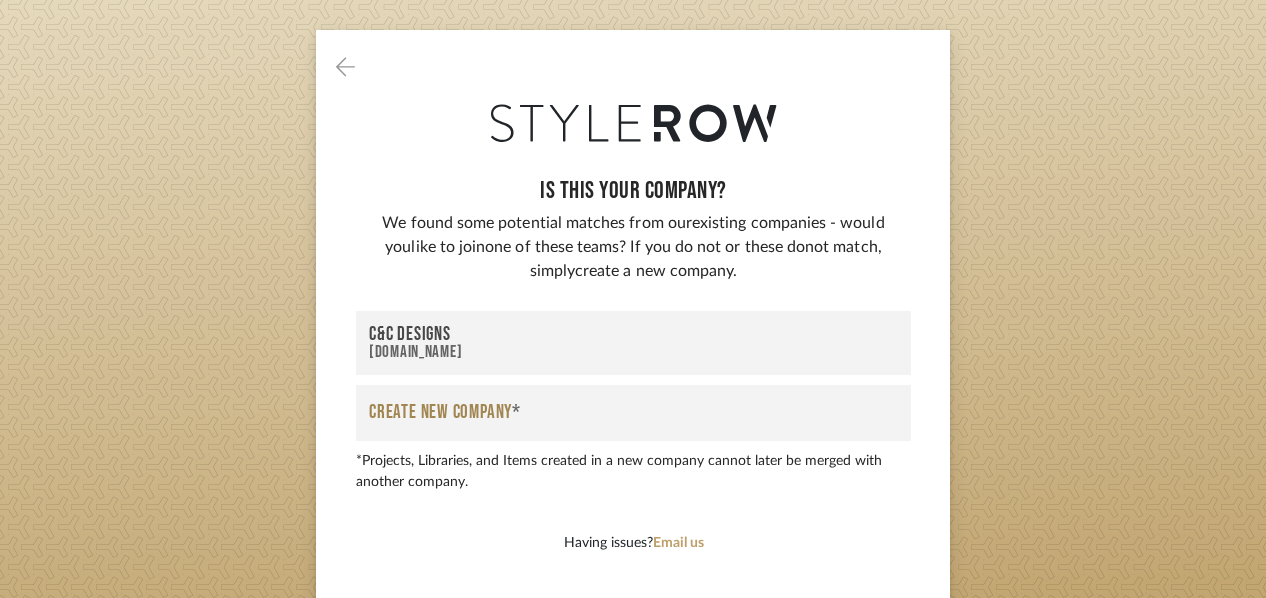 scroll, scrollTop: 127, scrollLeft: 0, axis: vertical 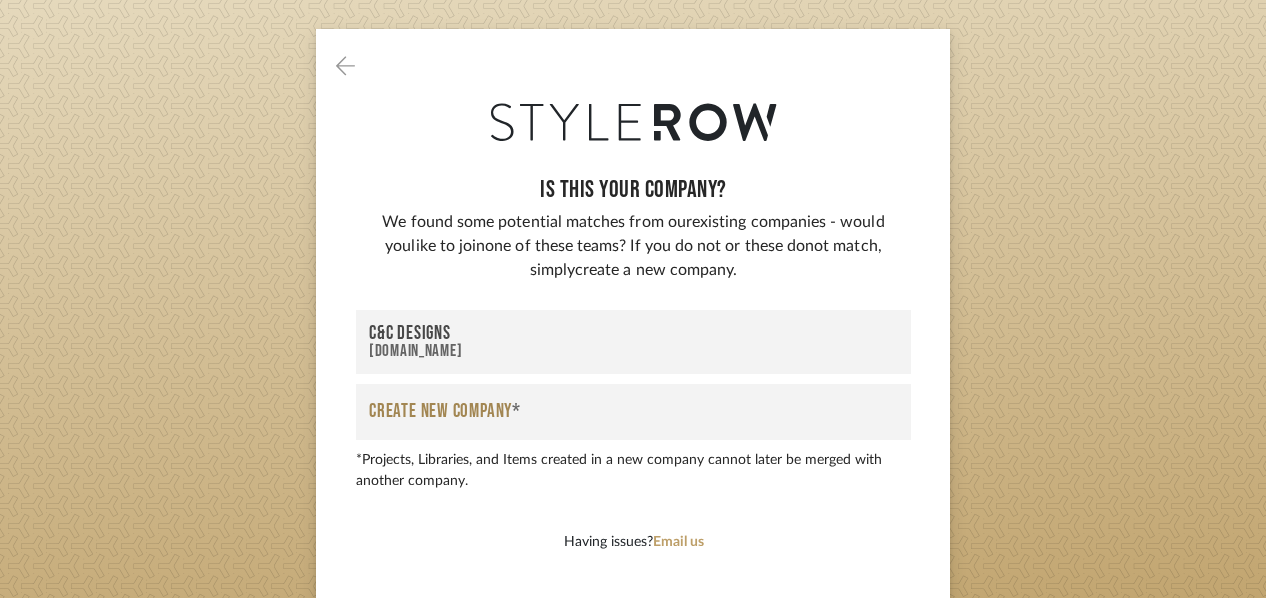 click on "Create New Company *" at bounding box center (633, 412) 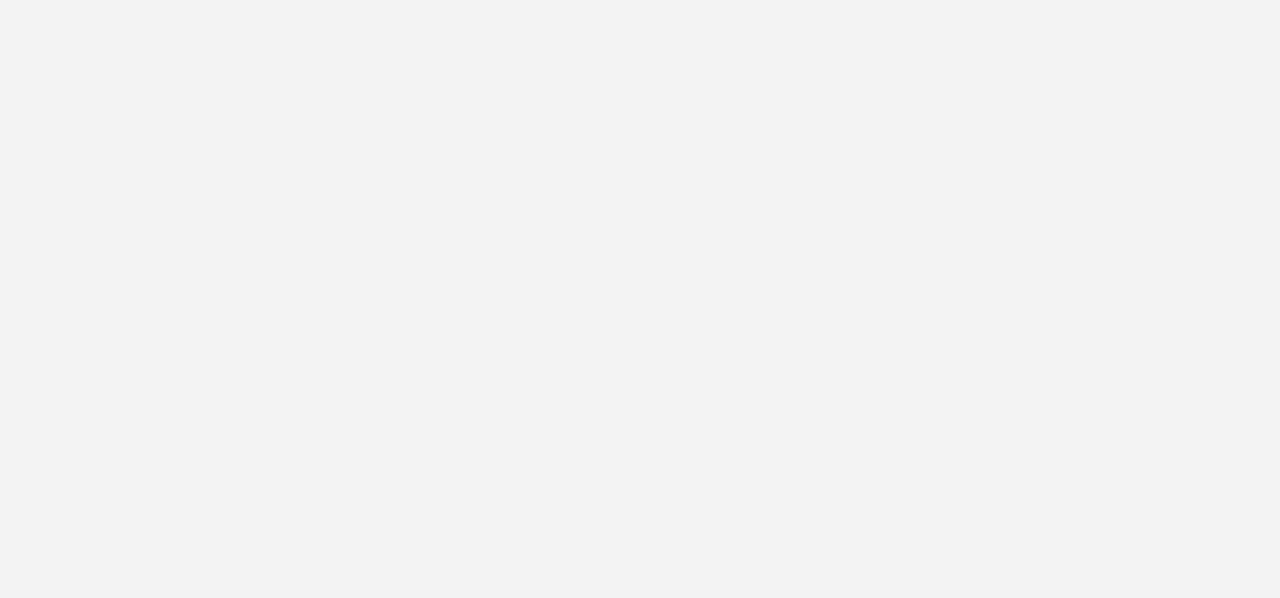scroll, scrollTop: 0, scrollLeft: 0, axis: both 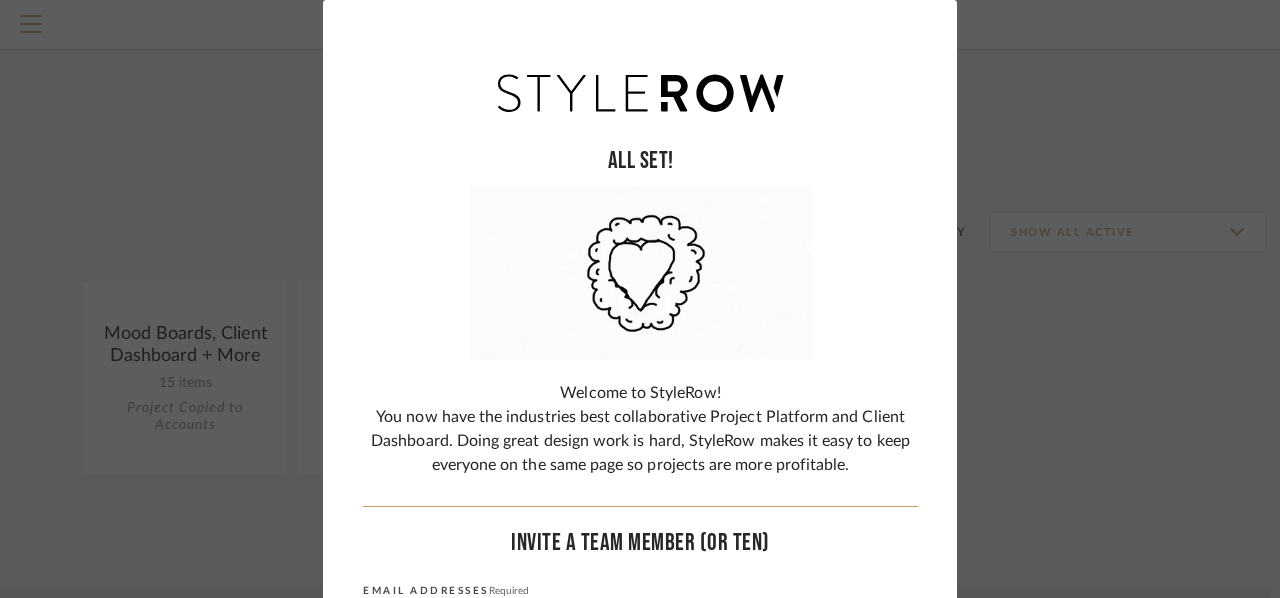 click on "ALL SET!  Welcome to StyleRow!   You now have the industries best collaborative Project Platform and Client Dashboard. Doing great design work is hard, StyleRow makes it easy to keep everyone on the same page so projects are more profitable.  Invite A TEAM Member (Or Ten)  EMAIL ADDRESSES  Required  ROLE  Required ABOUT ROLES  Add Another Team Member   Send  Having issues?  Email us SKIP FOR NOW" at bounding box center (640, 299) 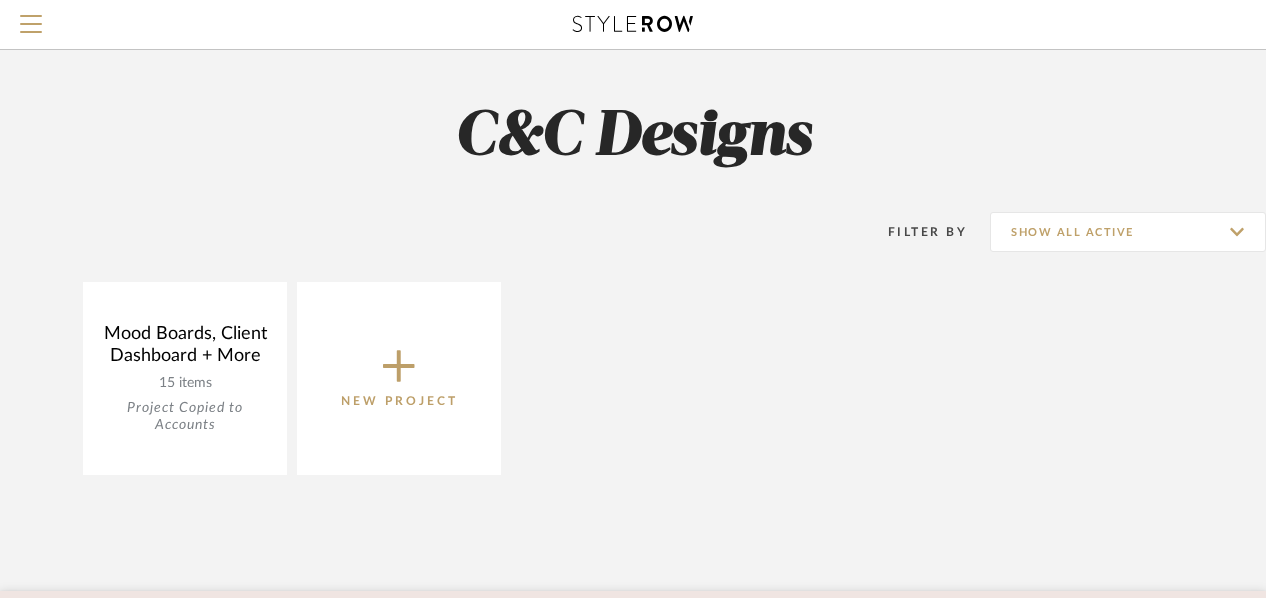 click 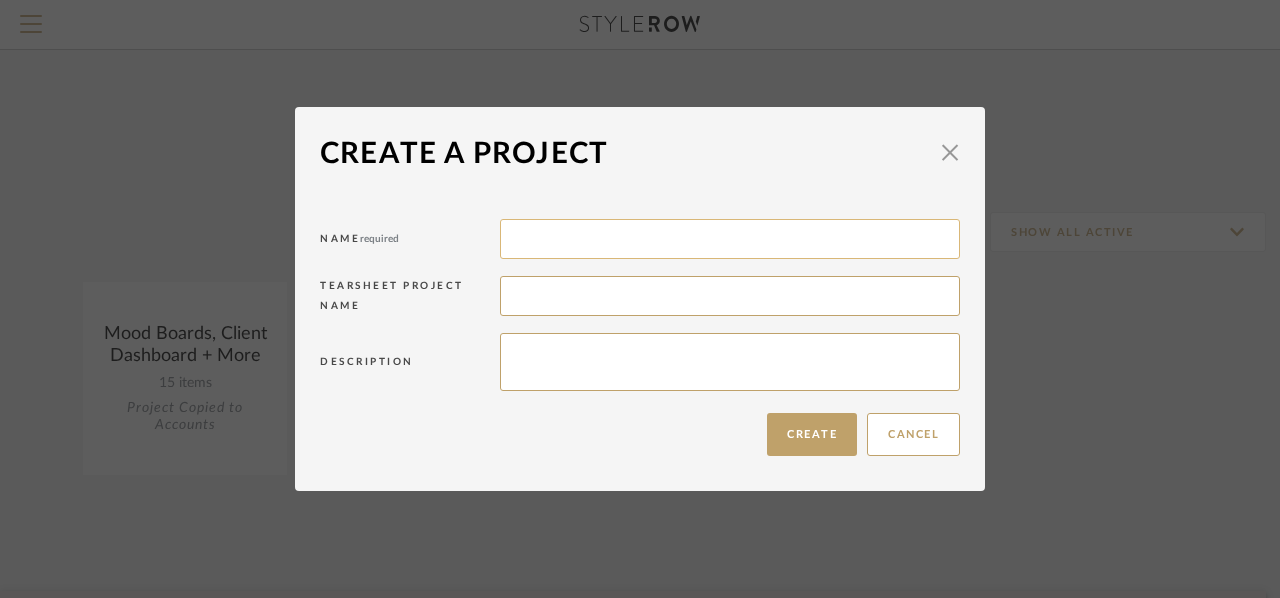 click at bounding box center [730, 239] 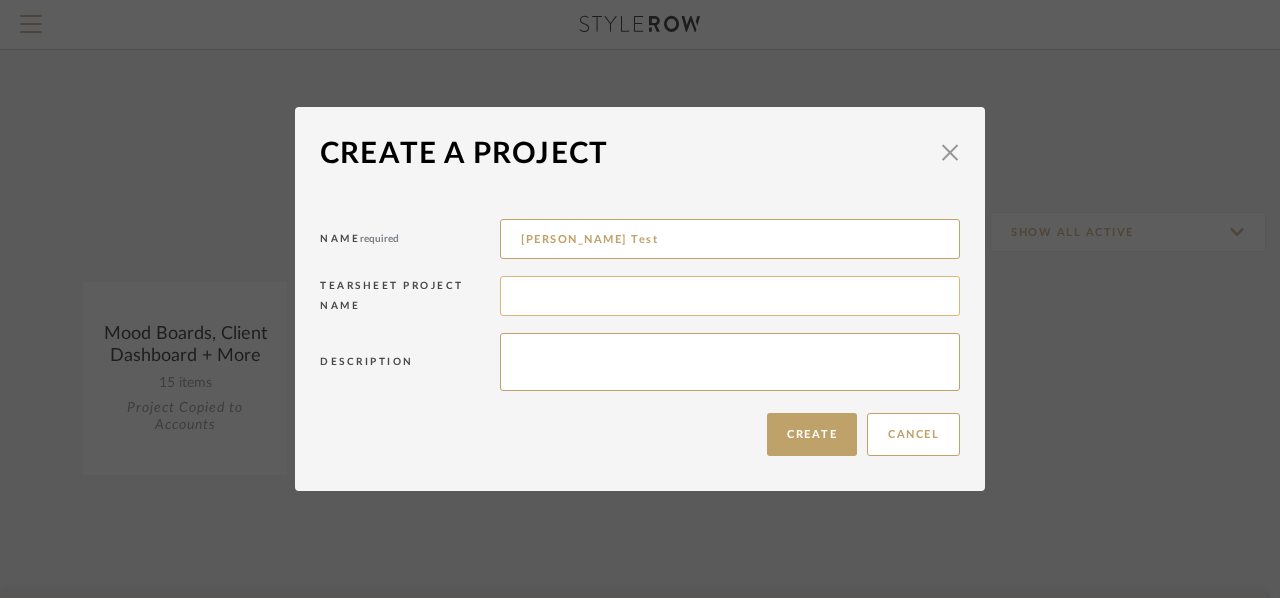 type on "[PERSON_NAME] Test" 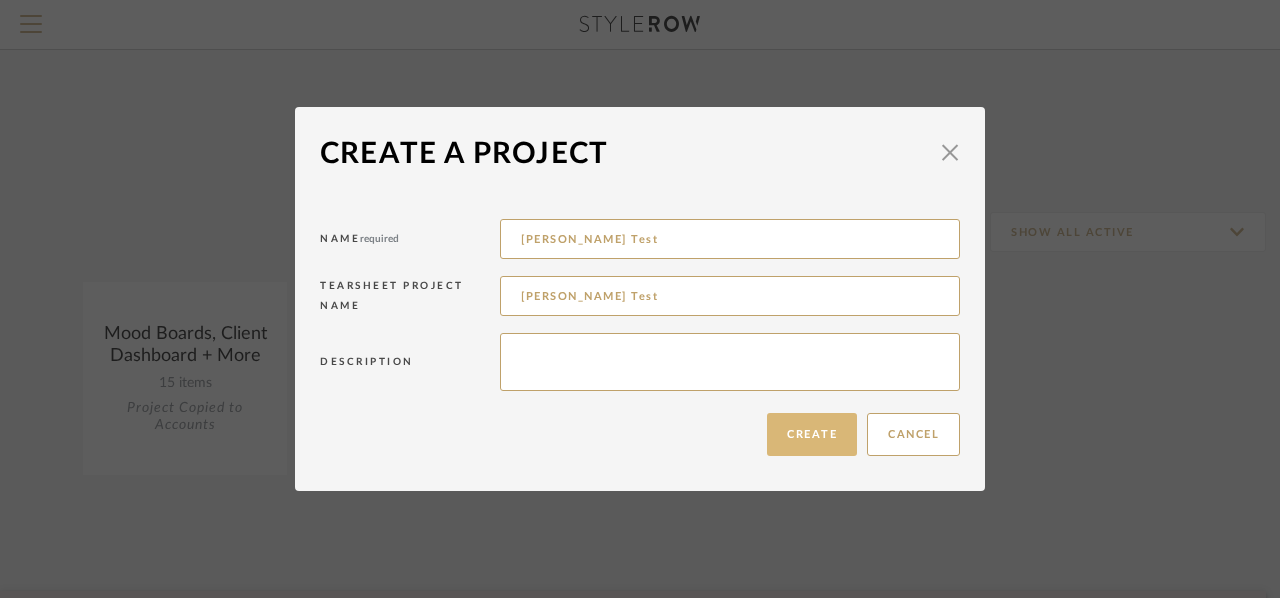 type on "[PERSON_NAME] Test" 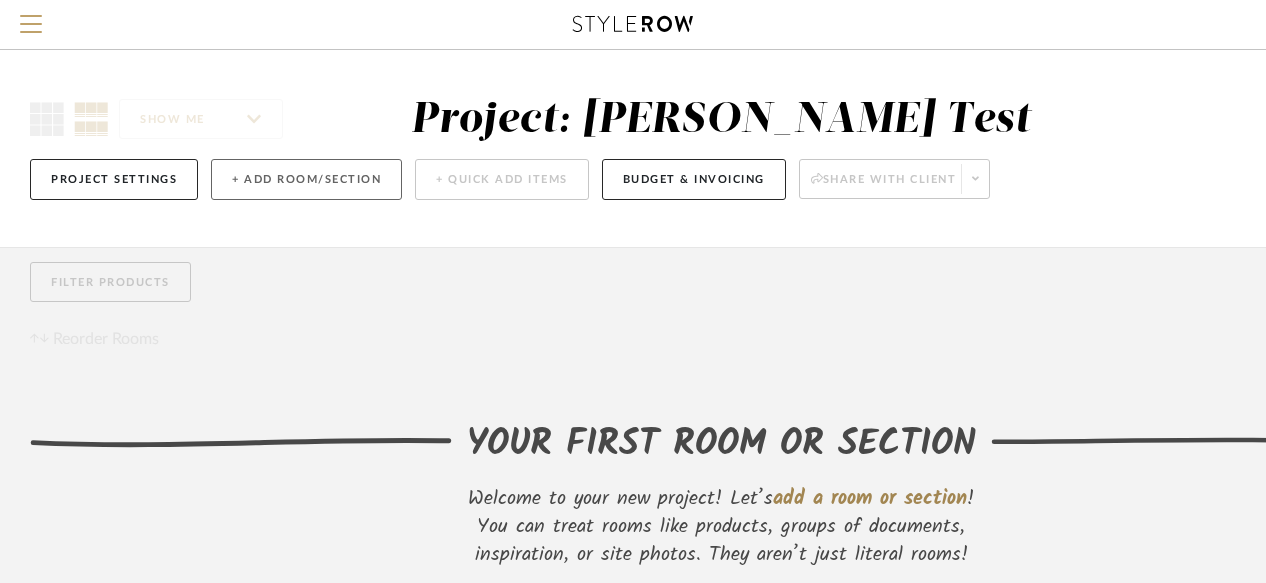 click on "+ Add Room/Section" 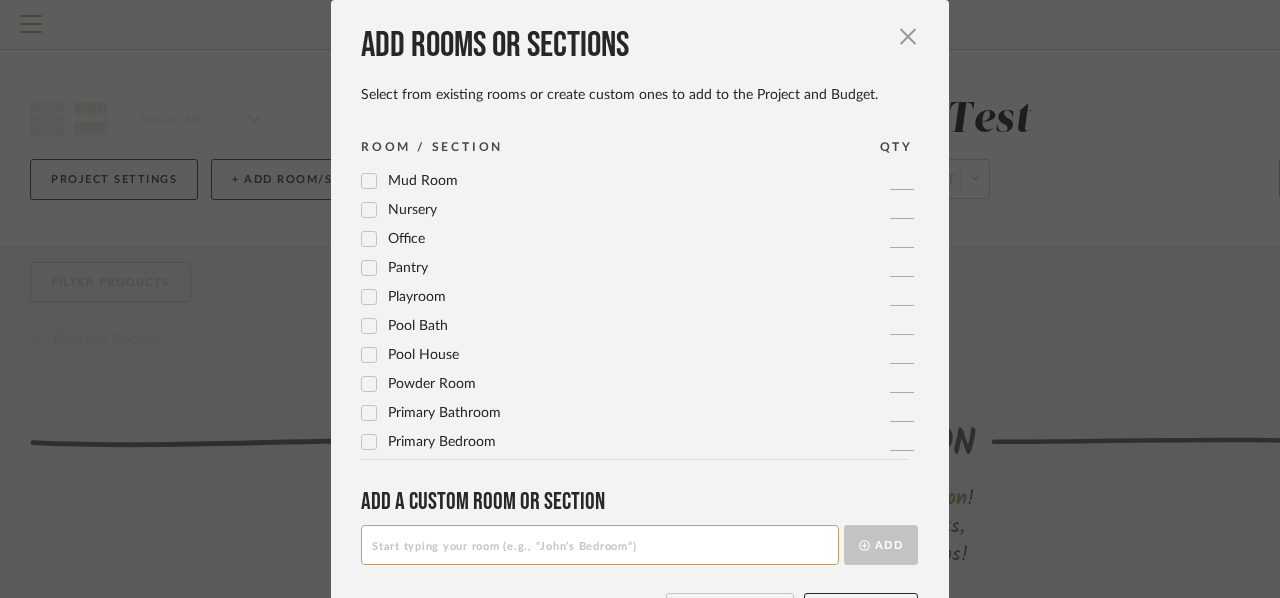 scroll, scrollTop: 666, scrollLeft: 0, axis: vertical 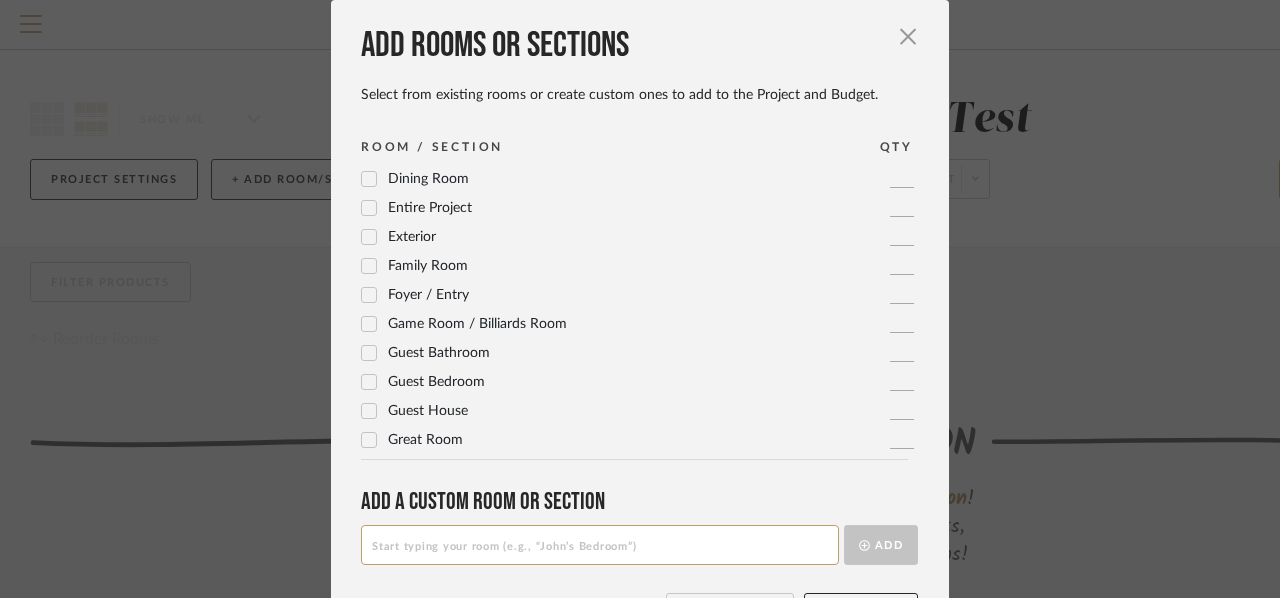 click 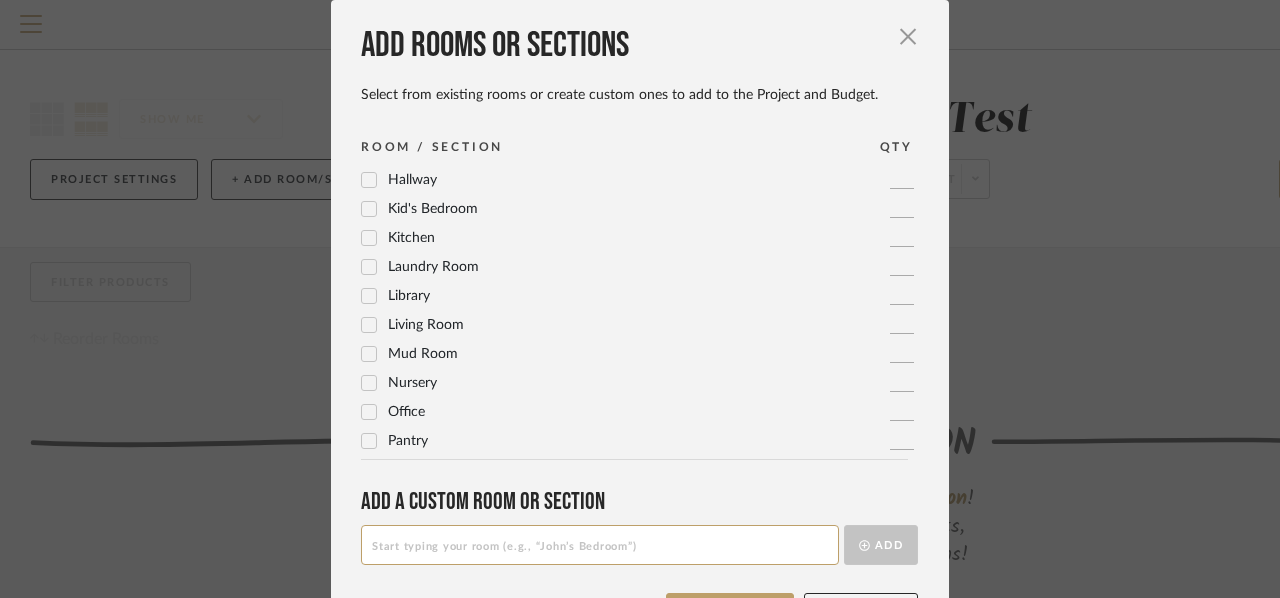 scroll, scrollTop: 474, scrollLeft: 0, axis: vertical 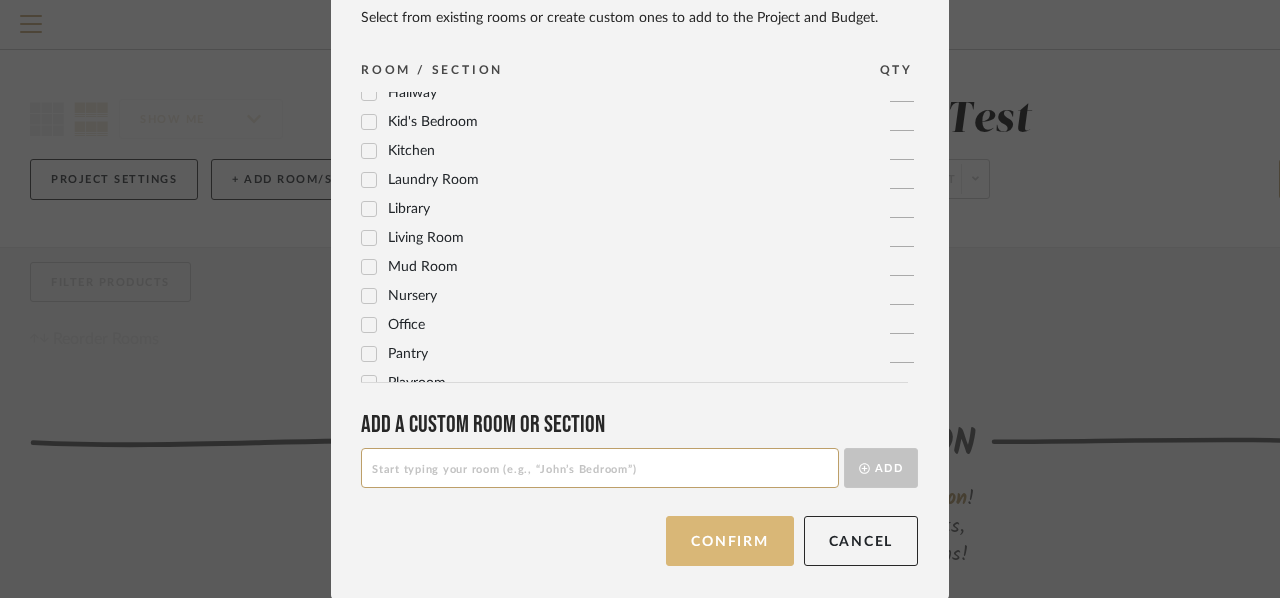 click on "Confirm" at bounding box center [729, 541] 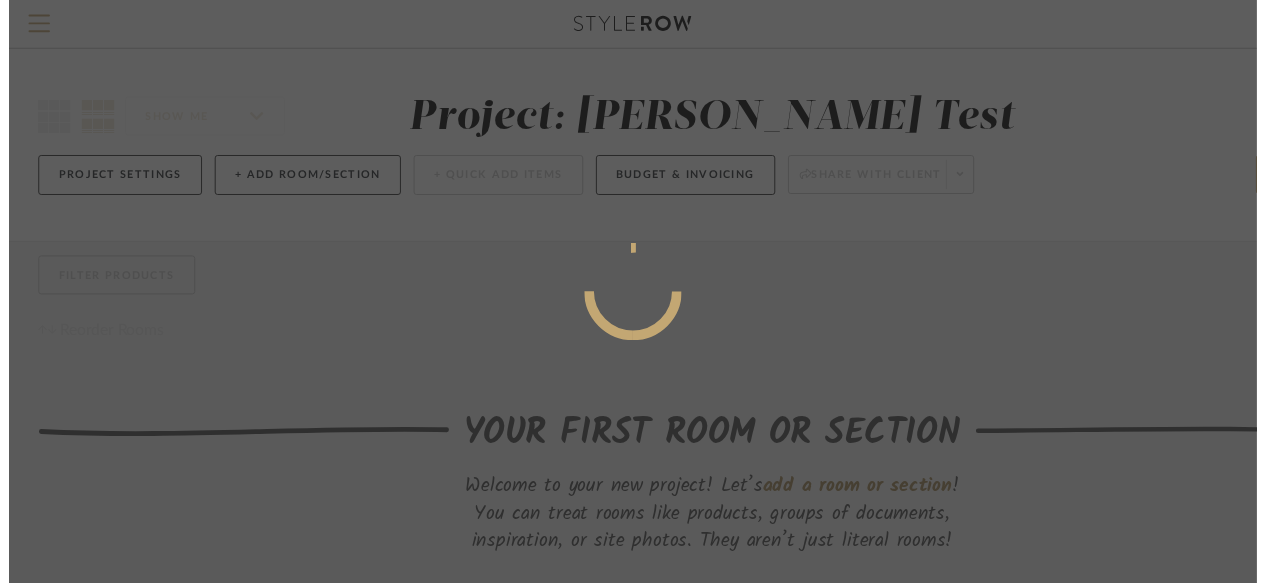 scroll, scrollTop: 0, scrollLeft: 0, axis: both 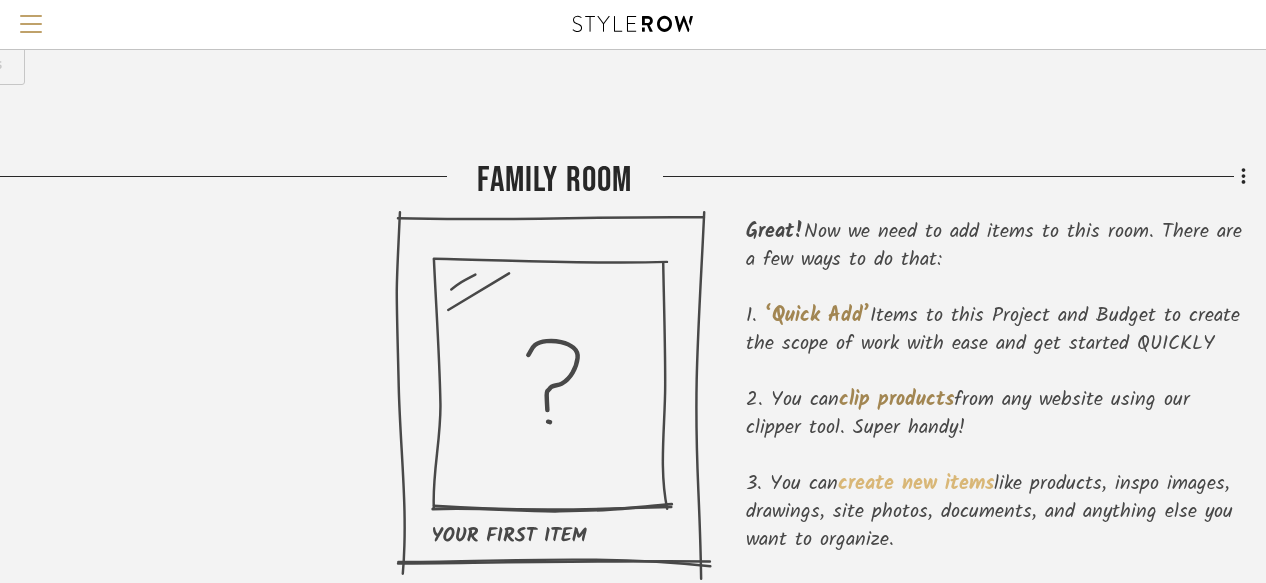 click on "create new items" 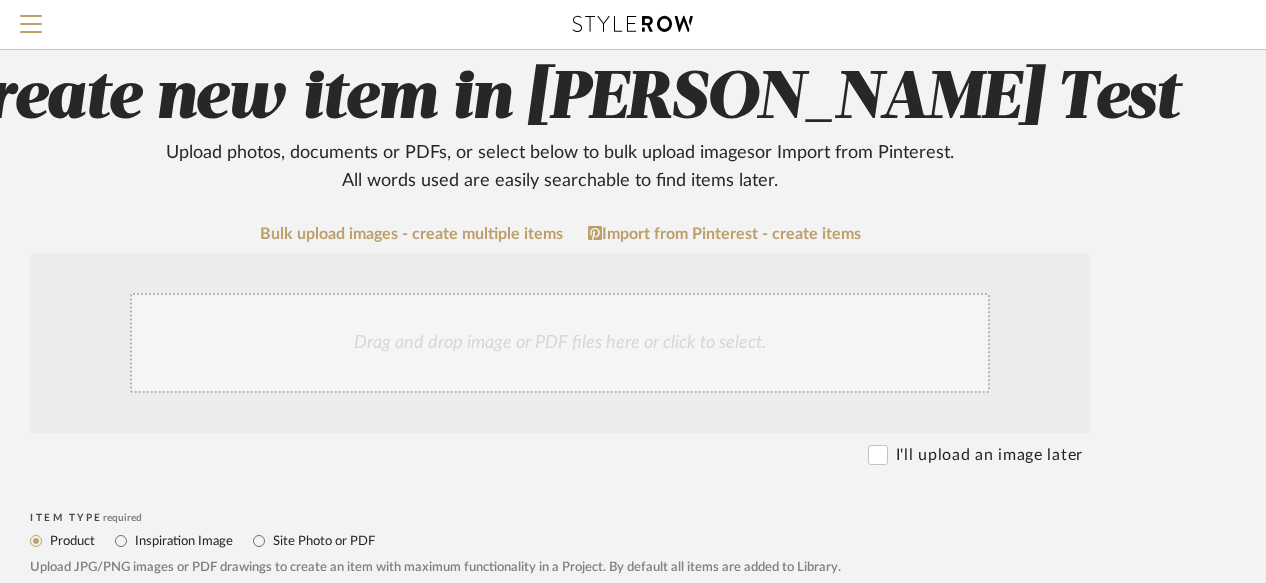 scroll, scrollTop: 57, scrollLeft: 160, axis: both 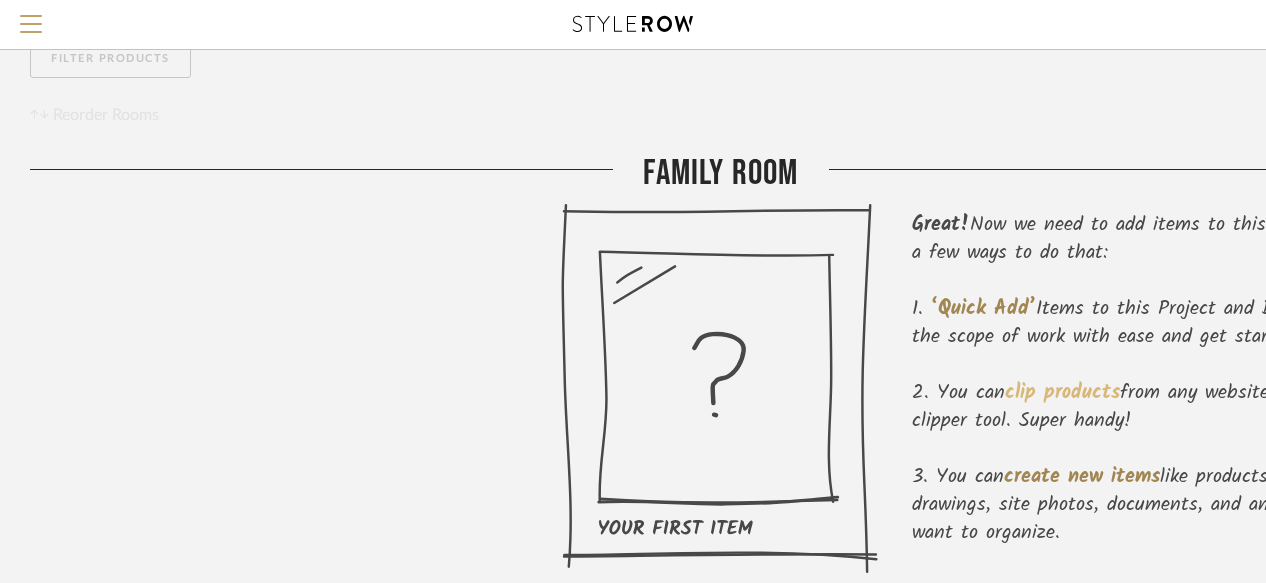 click on "clip products" 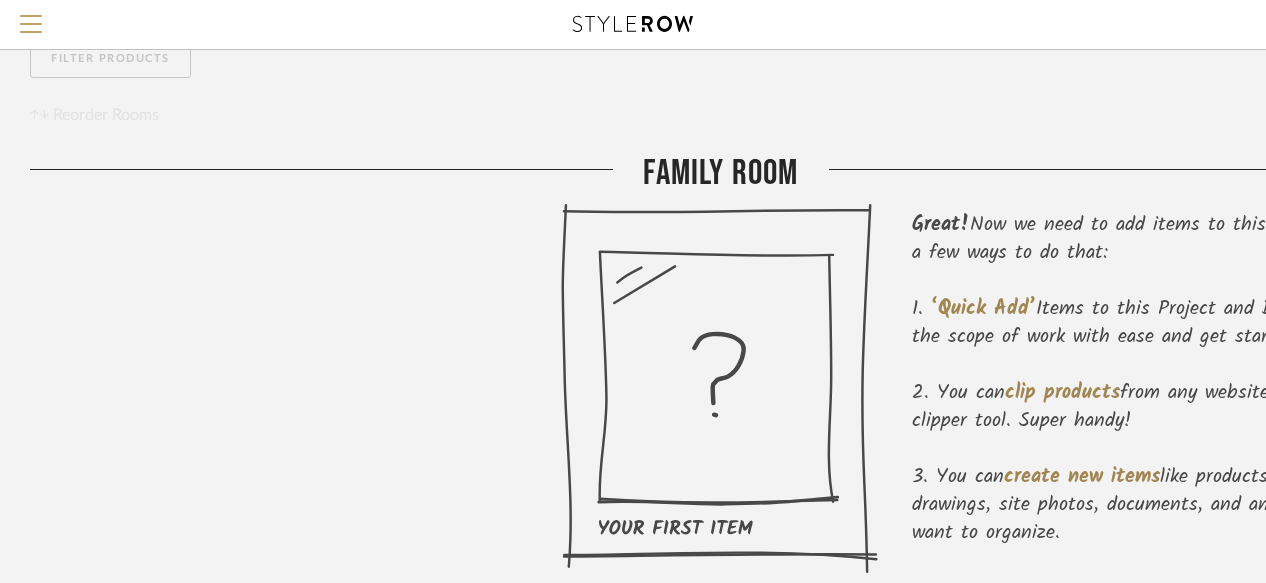 click on "Filter Products  Reorder Rooms" 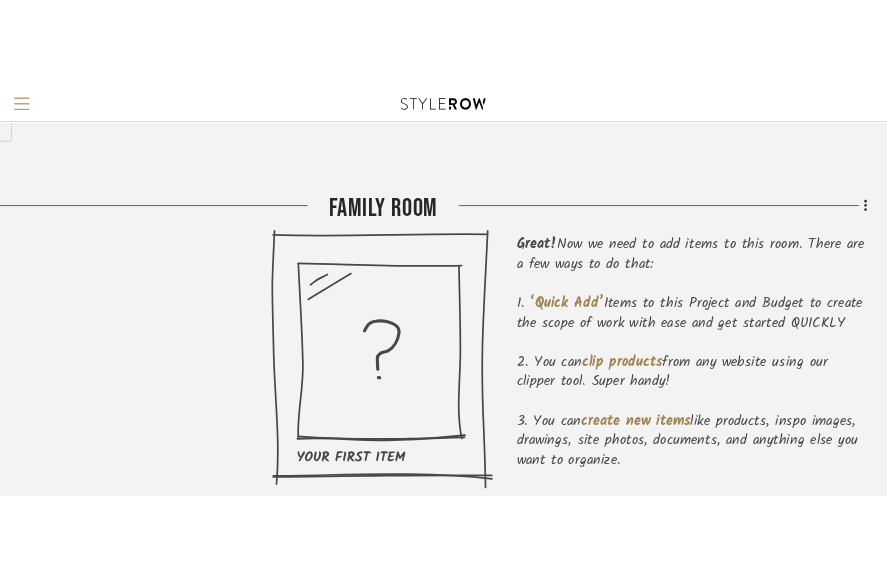 scroll, scrollTop: 224, scrollLeft: 173, axis: both 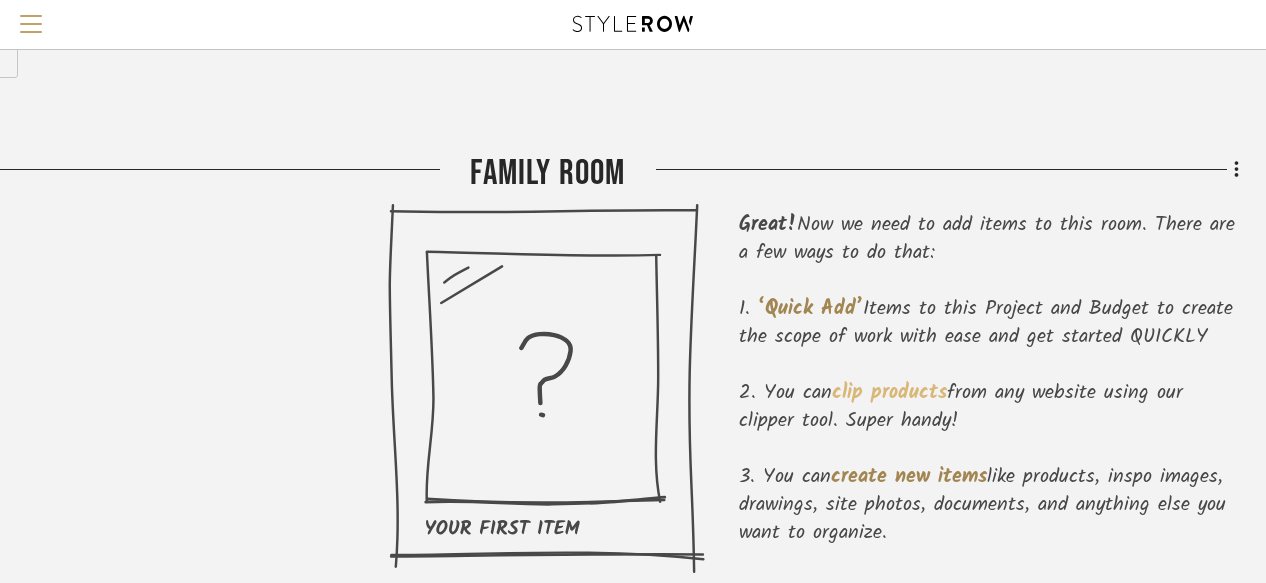 click on "clip products" 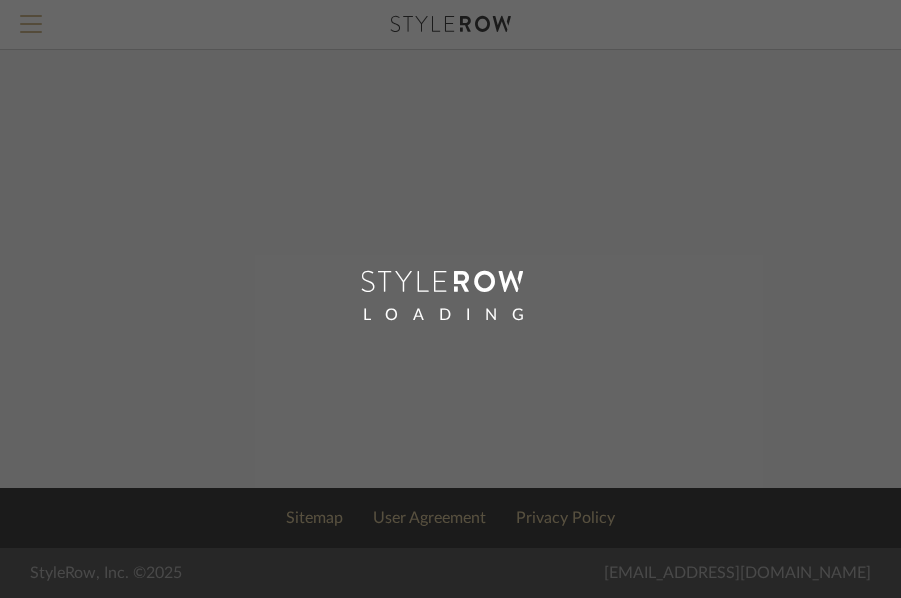 scroll, scrollTop: 0, scrollLeft: 0, axis: both 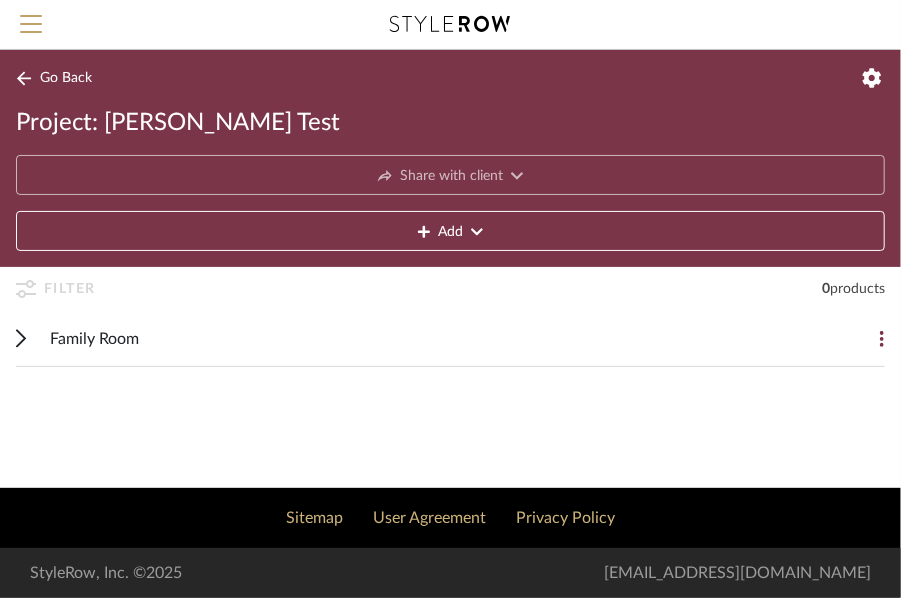 click 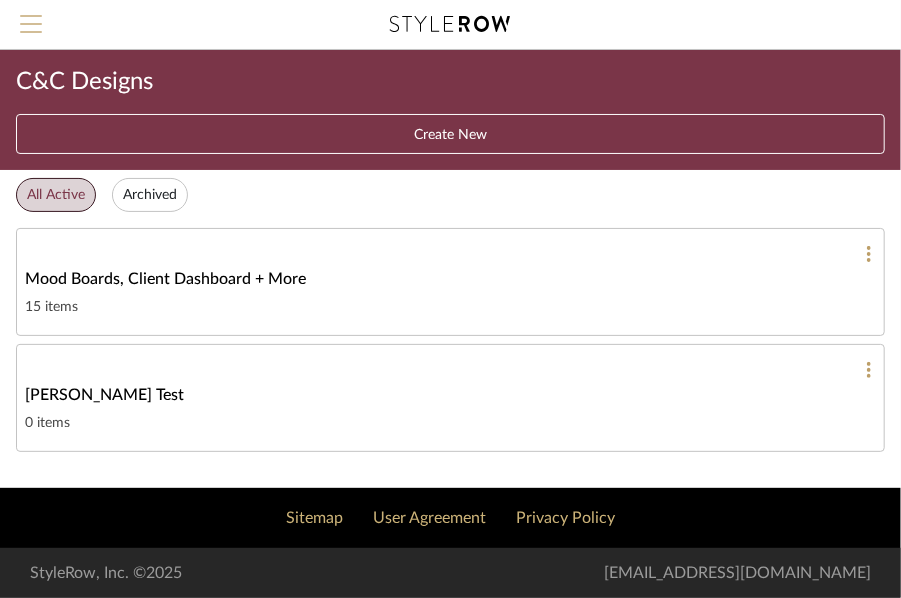 click at bounding box center [31, 30] 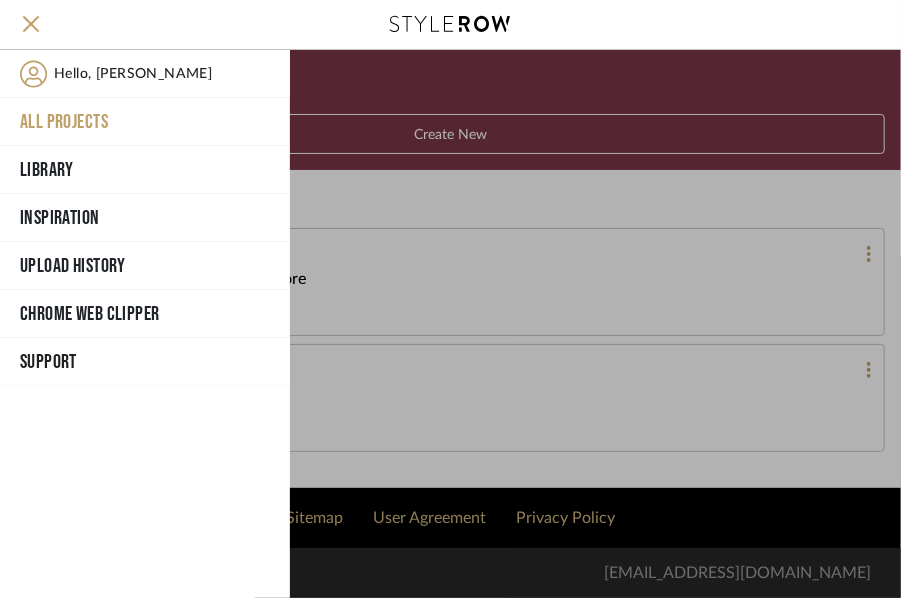 click at bounding box center (595, 324) 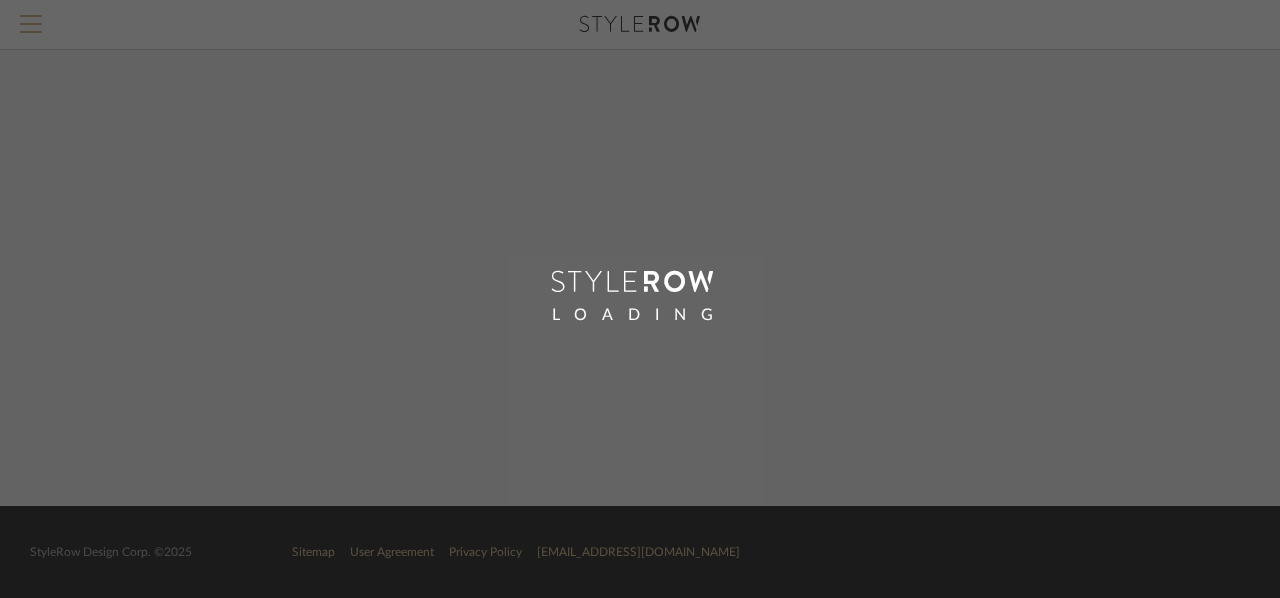 scroll, scrollTop: 0, scrollLeft: 0, axis: both 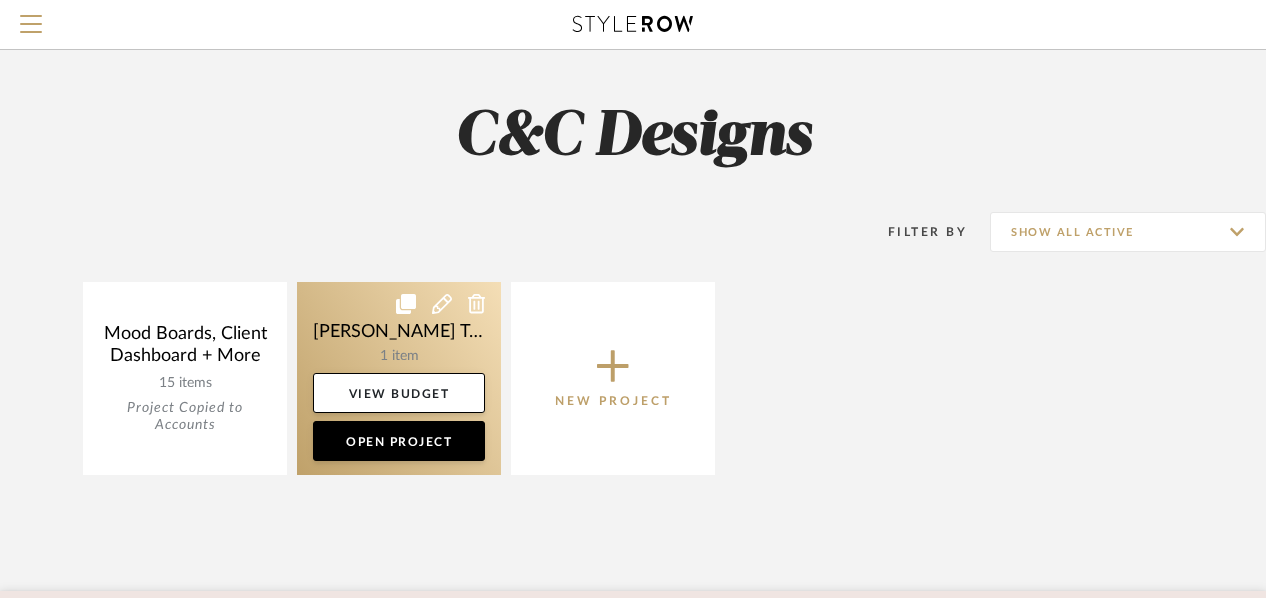 click 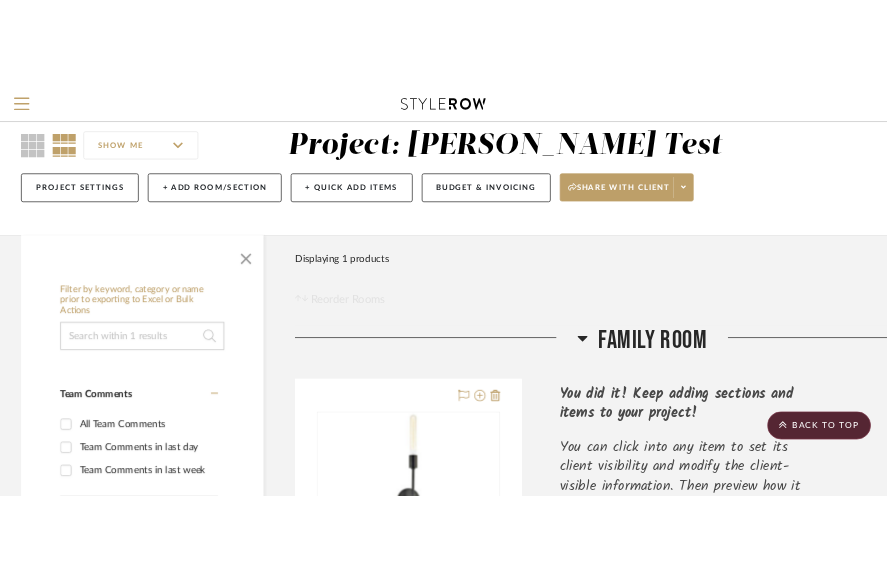scroll, scrollTop: 30, scrollLeft: 0, axis: vertical 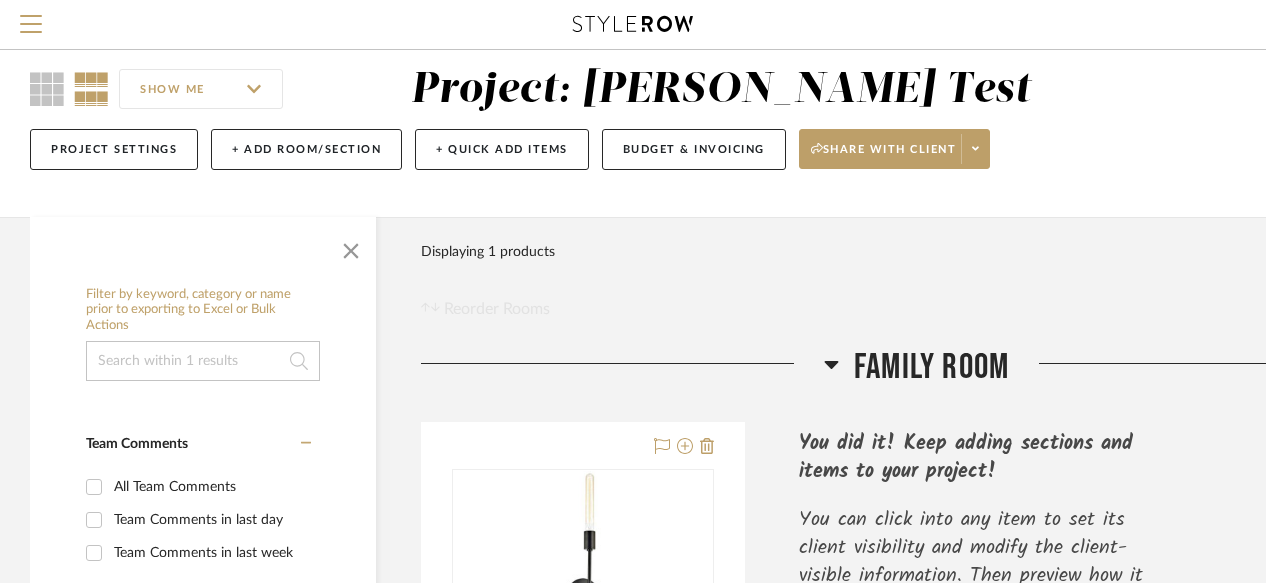 click at bounding box center [633, 24] 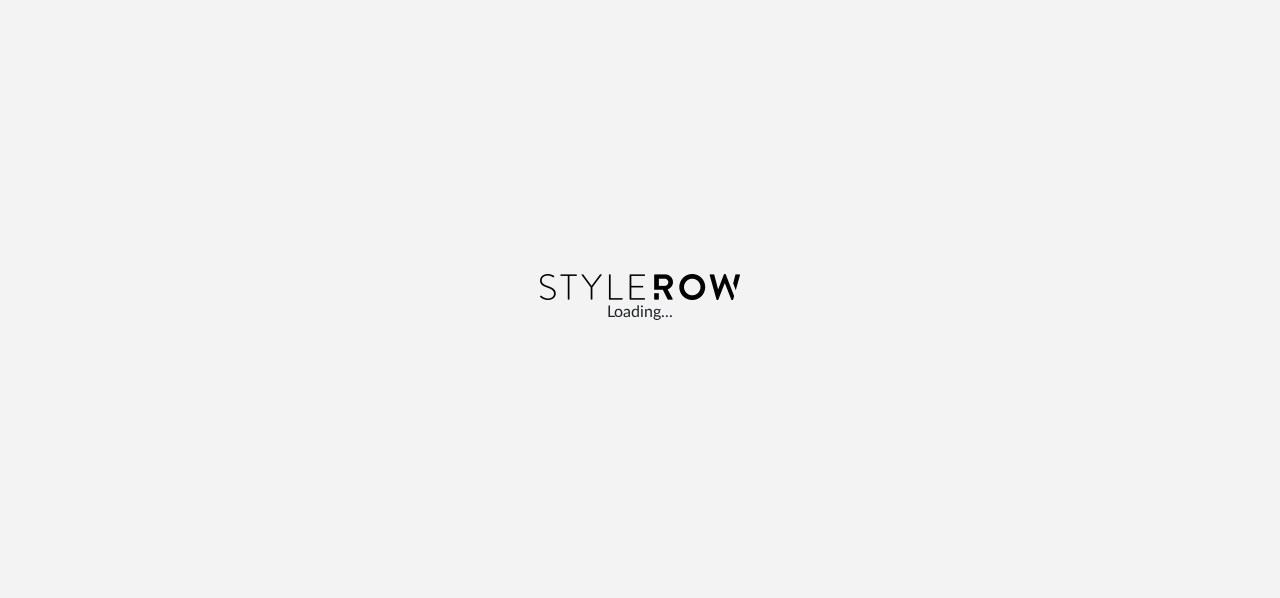 scroll, scrollTop: 0, scrollLeft: 0, axis: both 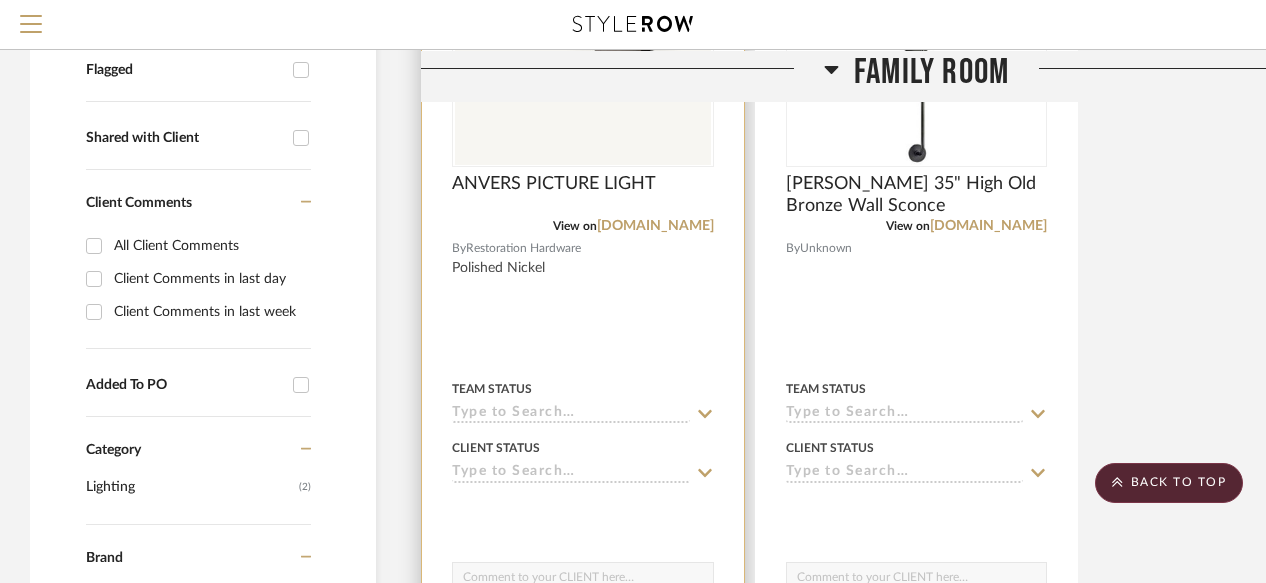 click 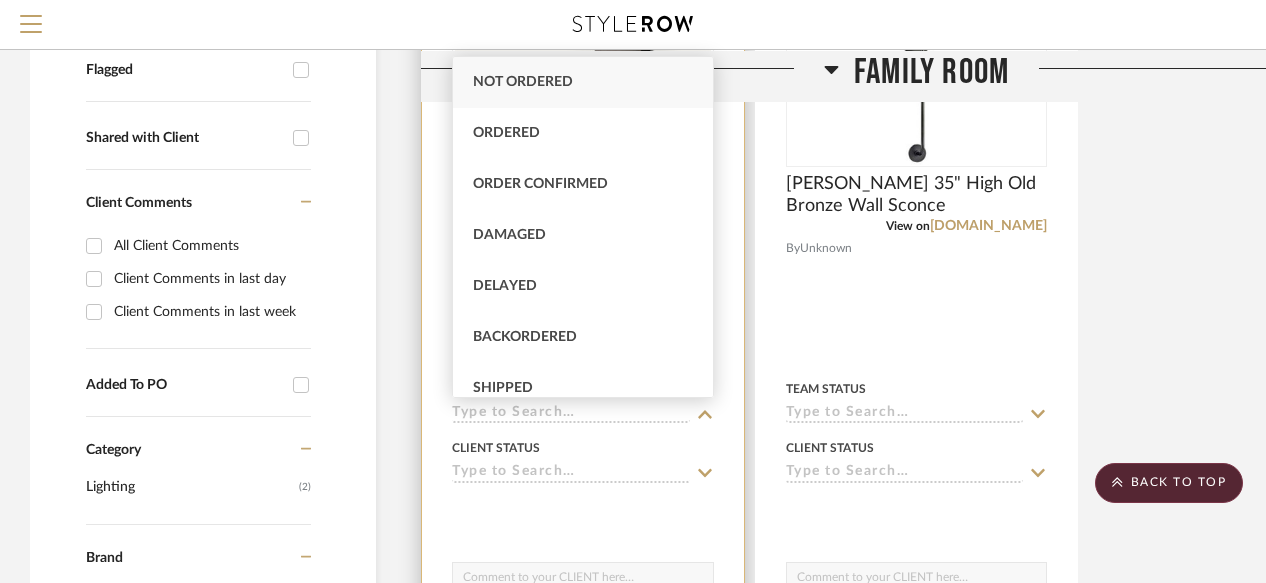 click at bounding box center [583, 513] 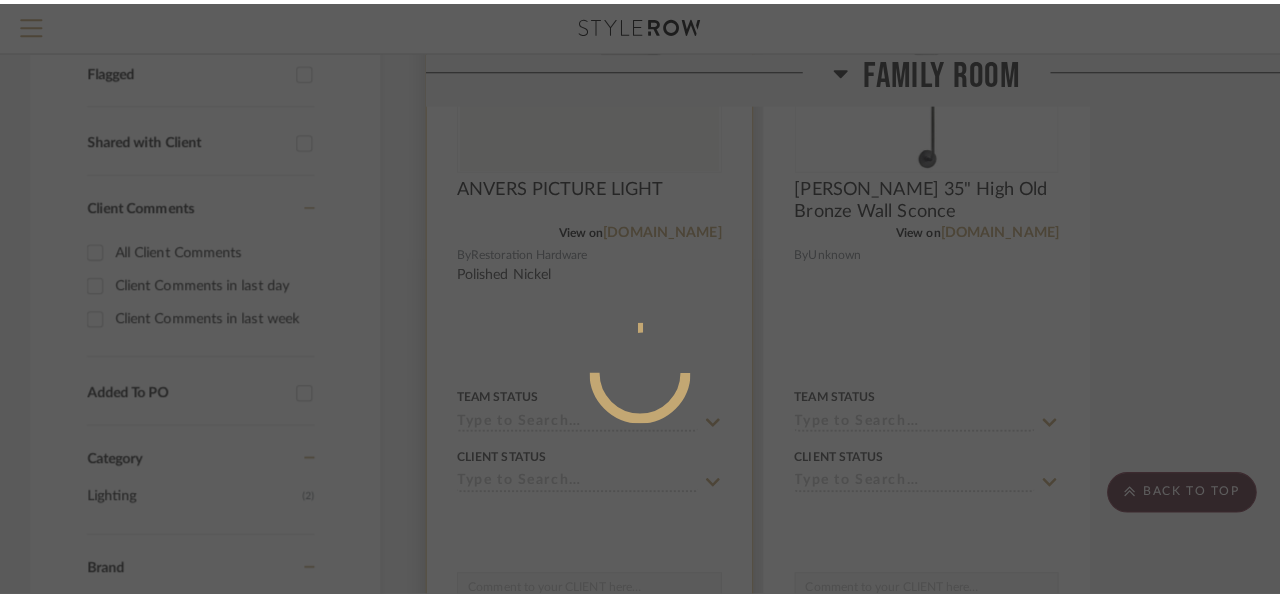 scroll, scrollTop: 0, scrollLeft: 0, axis: both 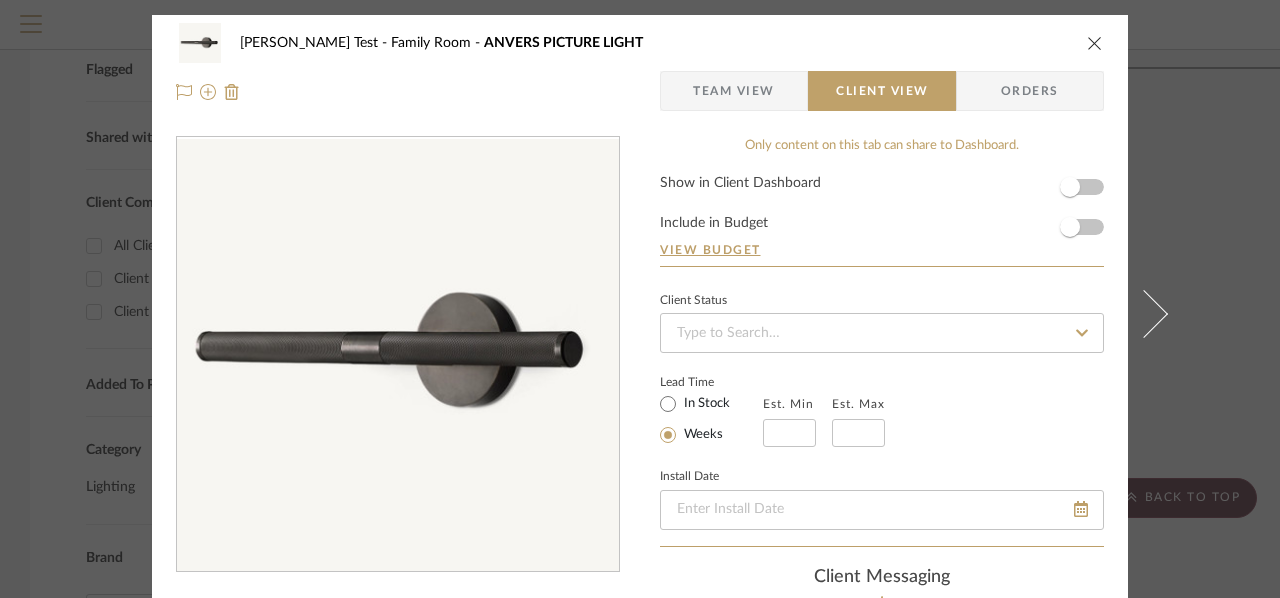 type 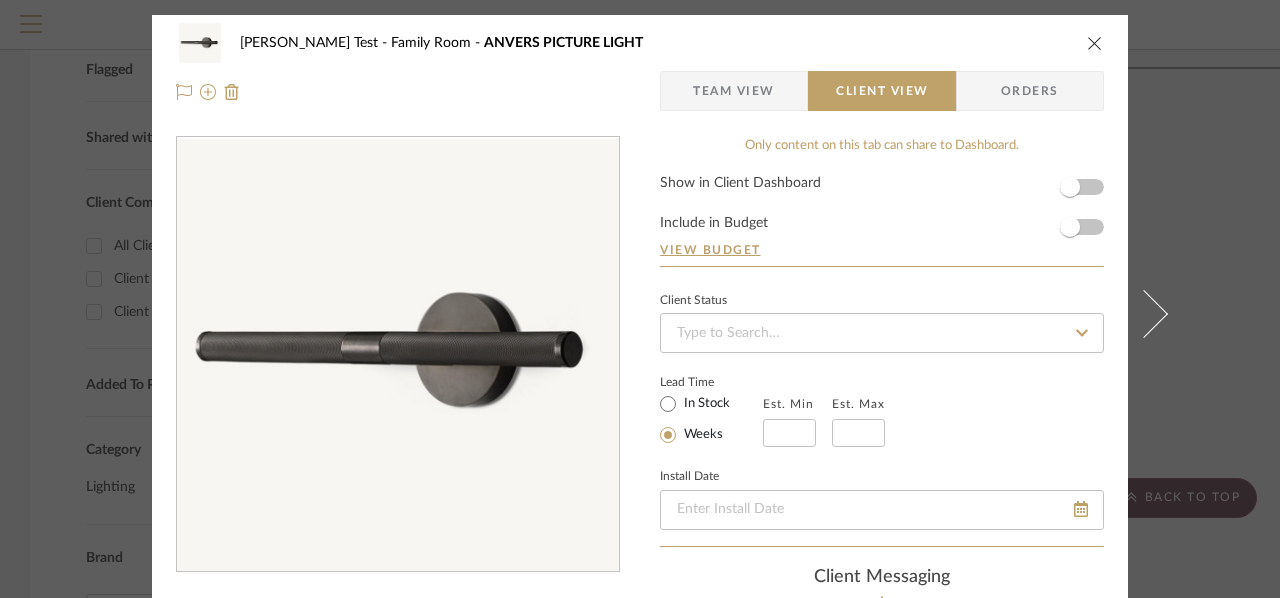 type 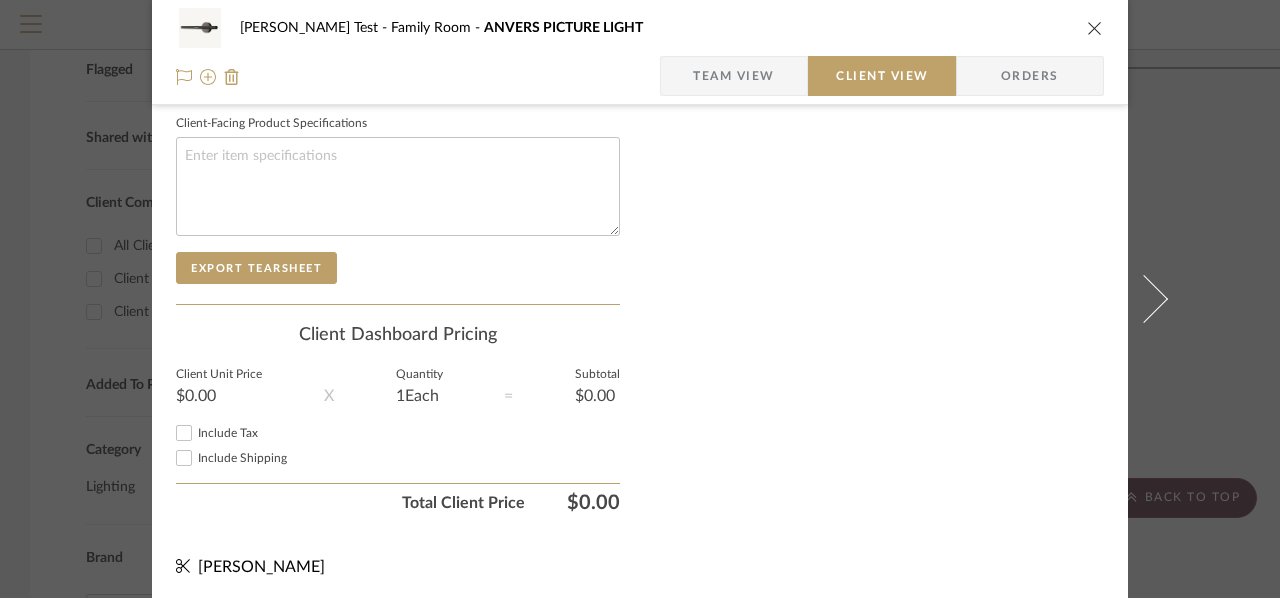 scroll, scrollTop: 976, scrollLeft: 0, axis: vertical 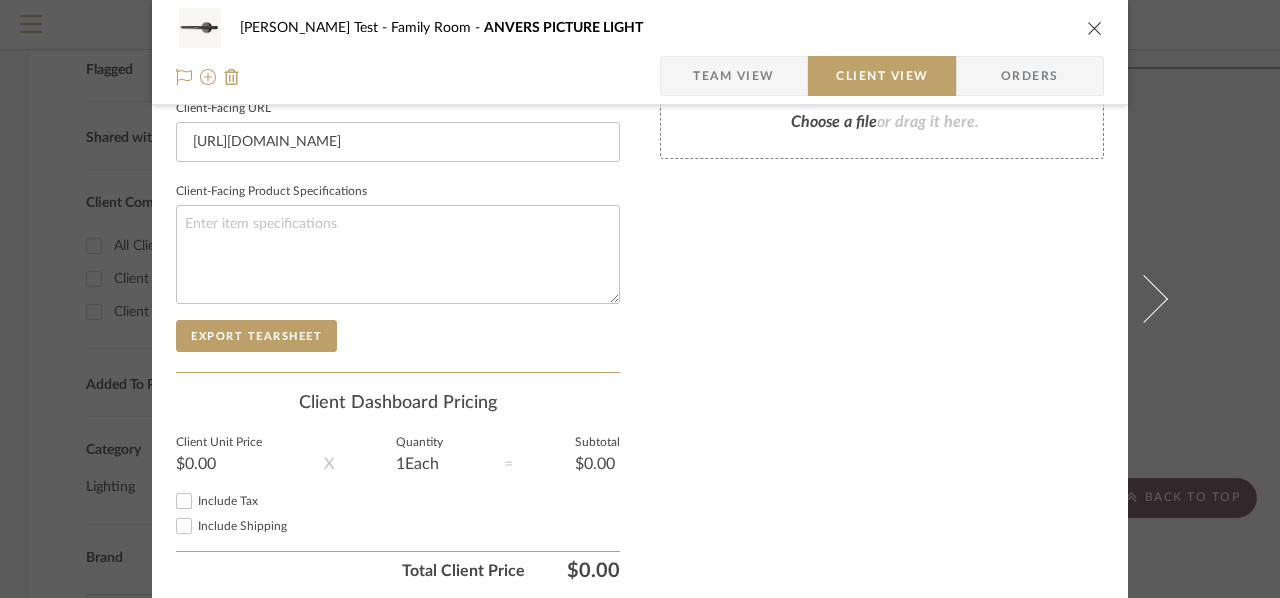 click on "Team View" at bounding box center (734, 76) 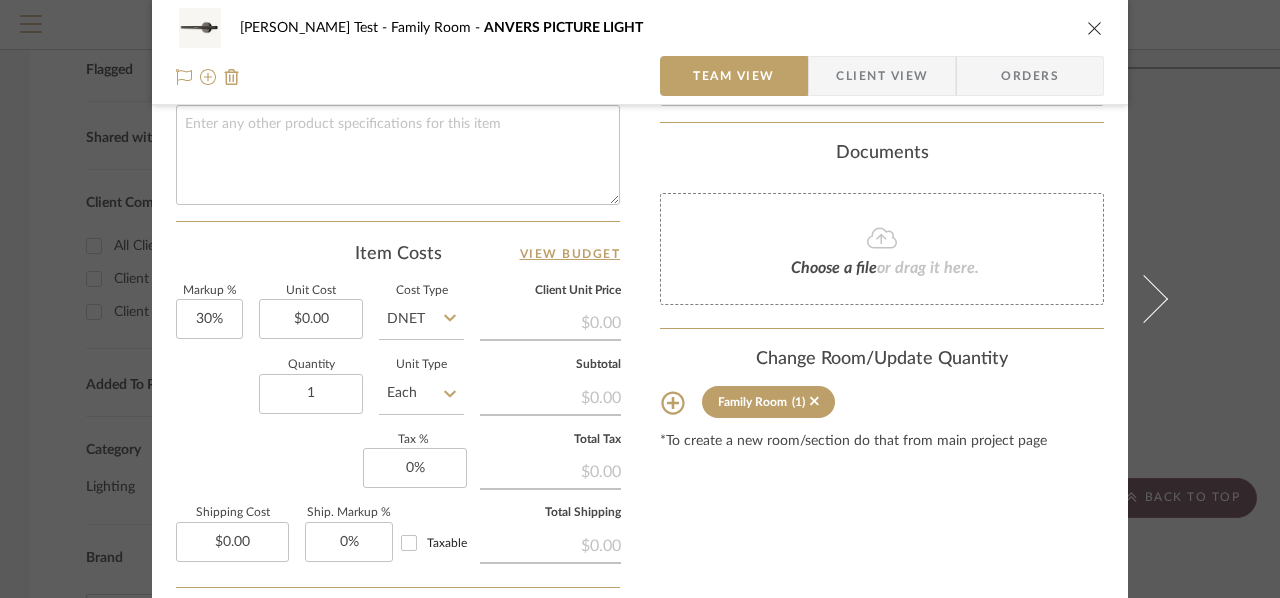 click on "Orders" at bounding box center (1030, 76) 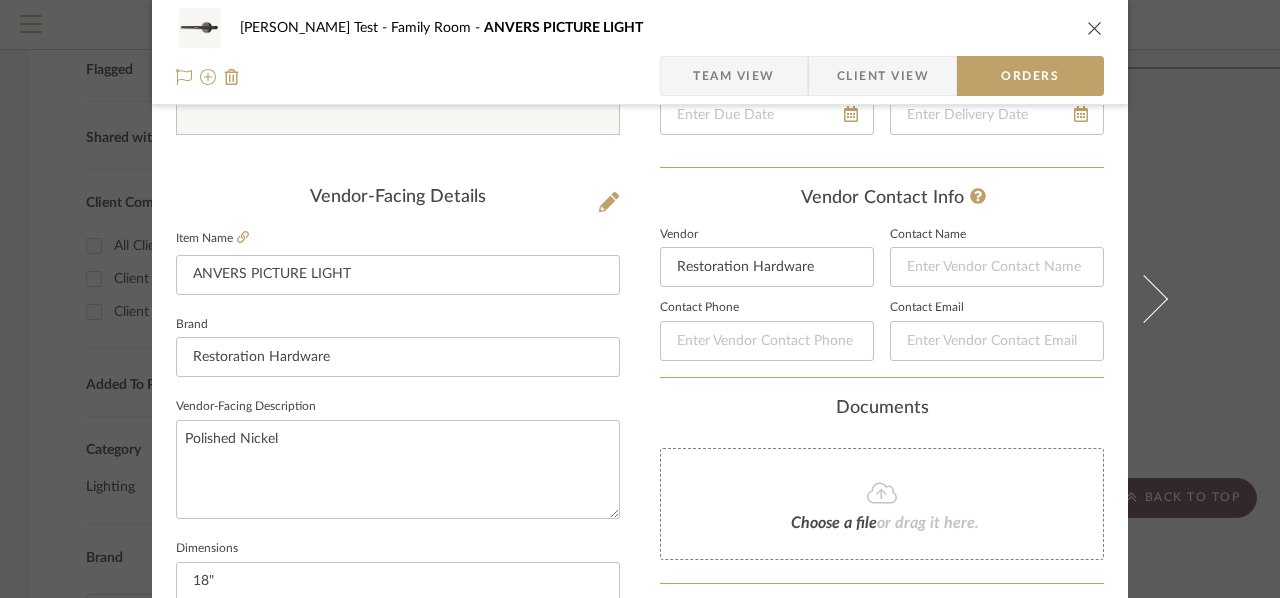 scroll, scrollTop: 436, scrollLeft: 0, axis: vertical 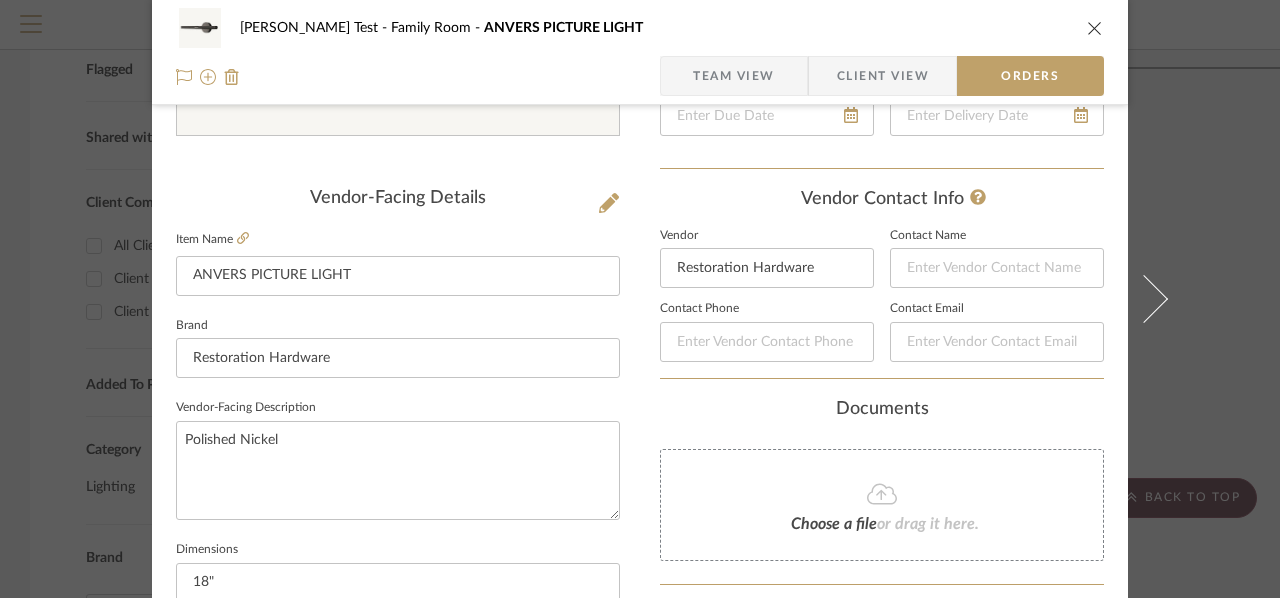click on "Team View" at bounding box center [734, 76] 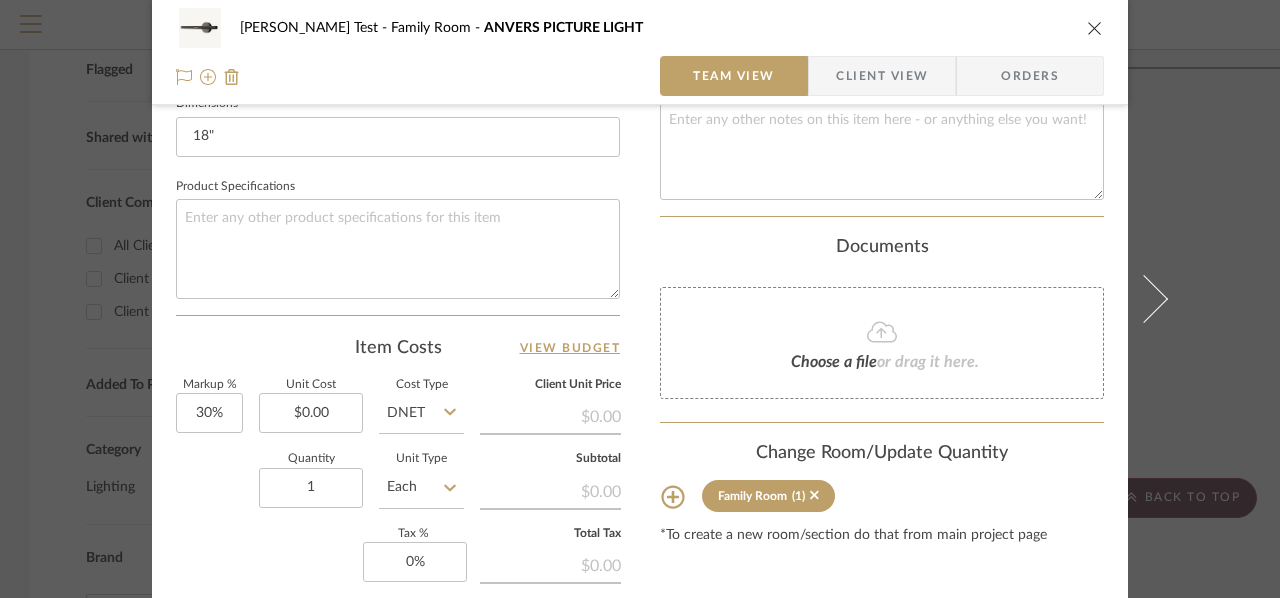 scroll, scrollTop: 979, scrollLeft: 0, axis: vertical 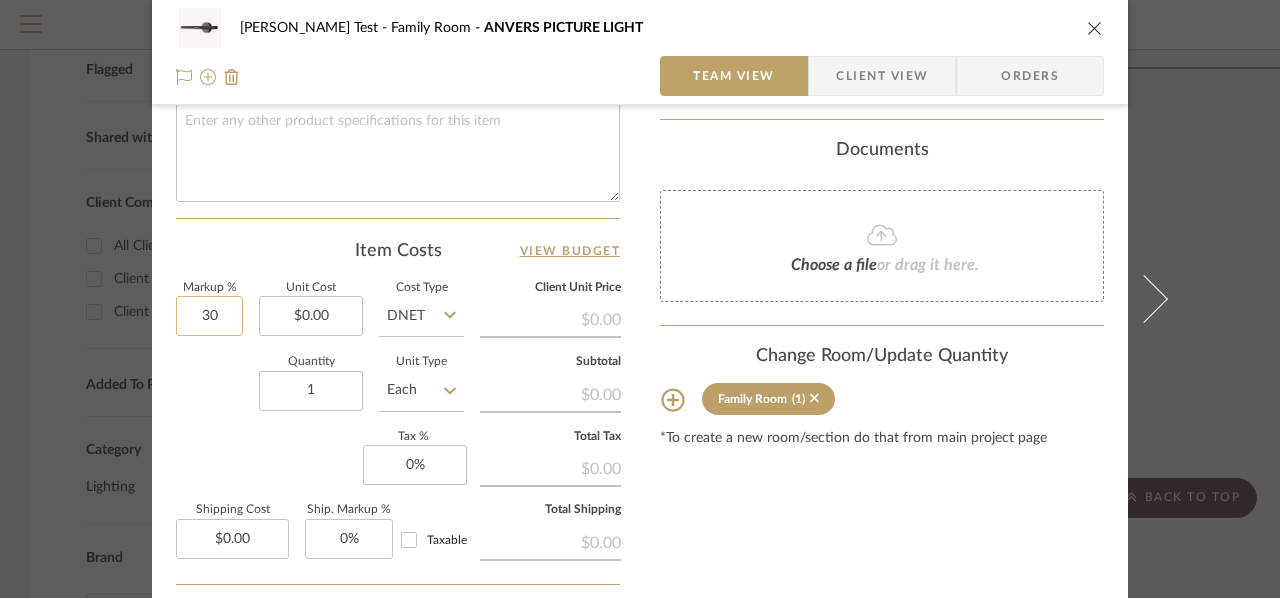 click on "30" 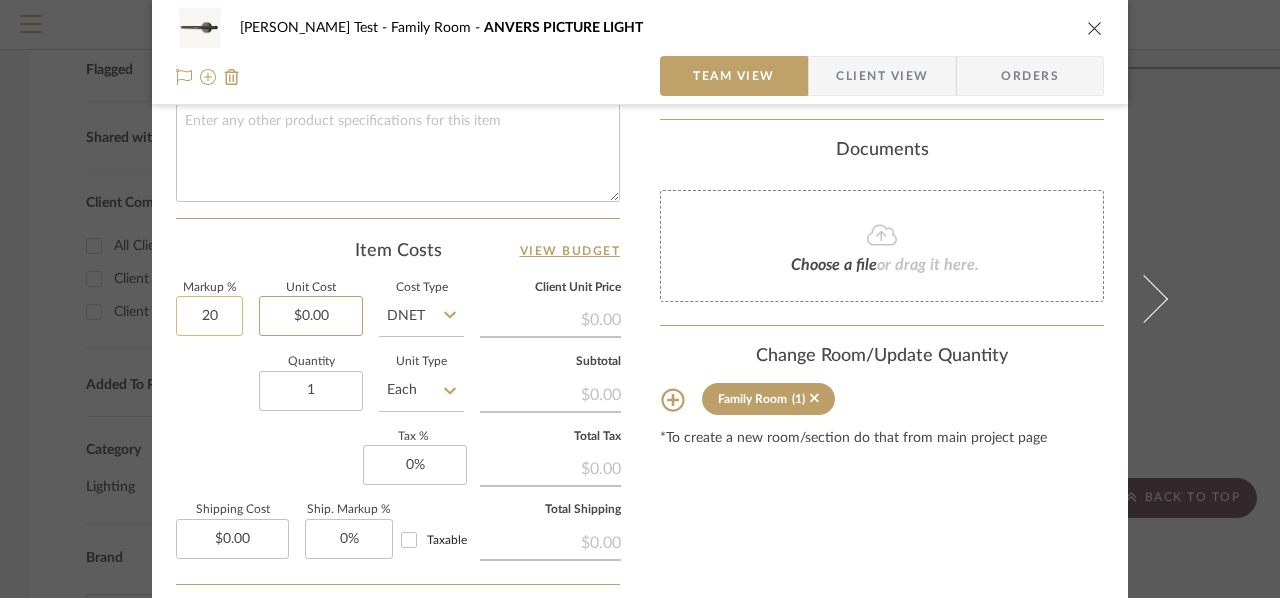 type on "20%" 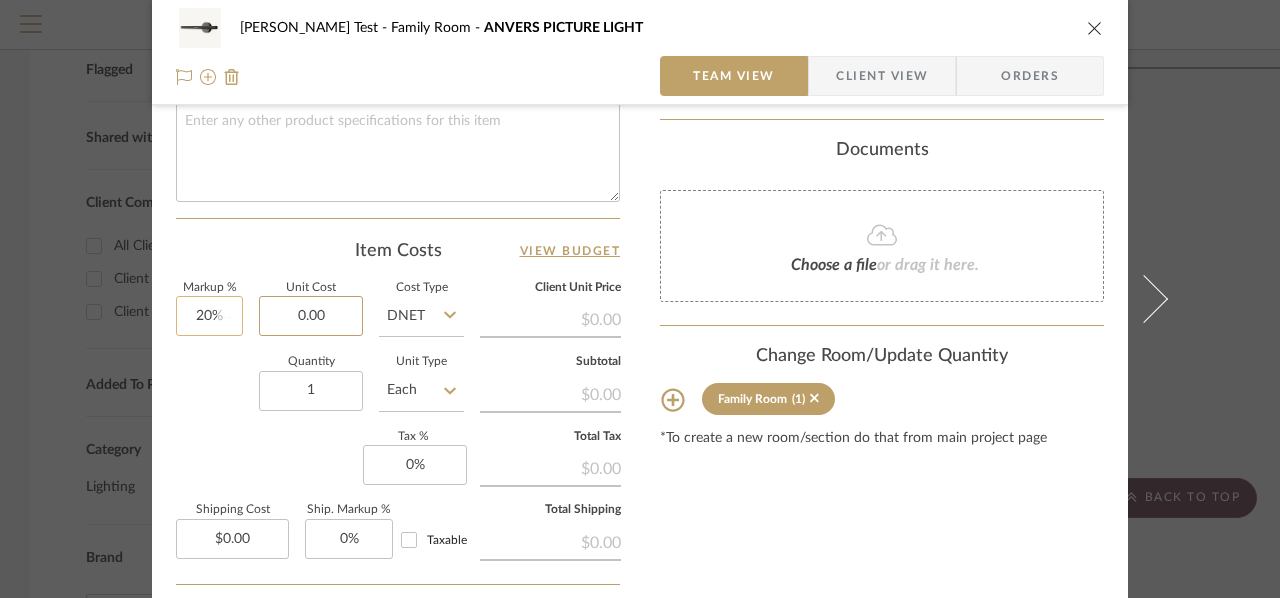 type 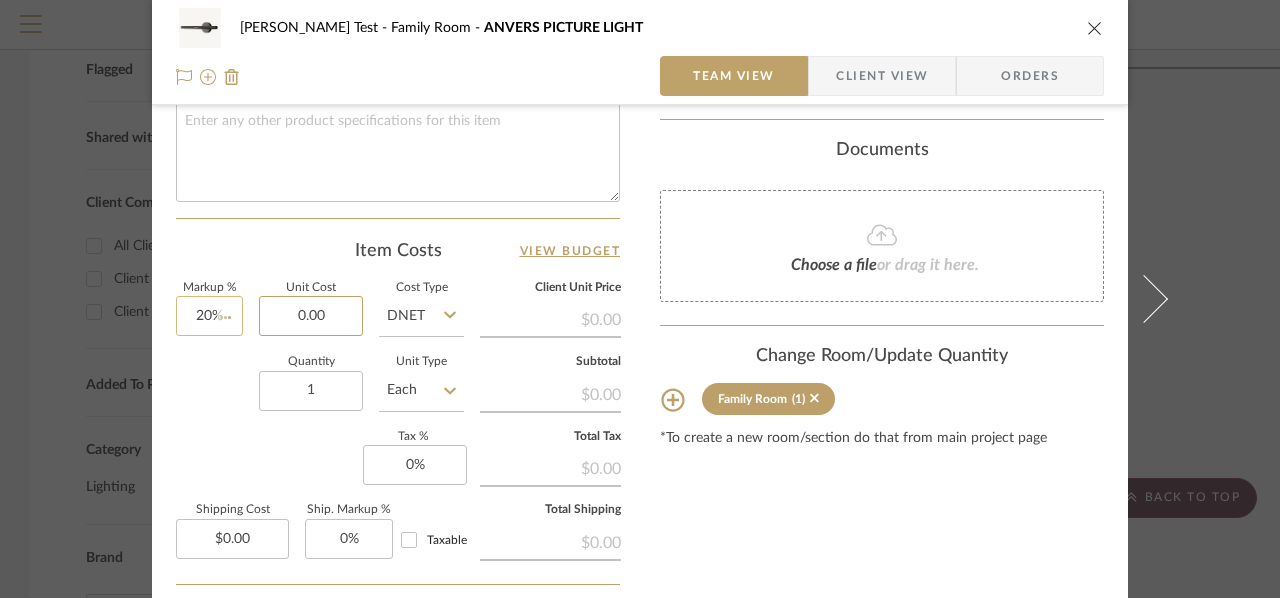 type 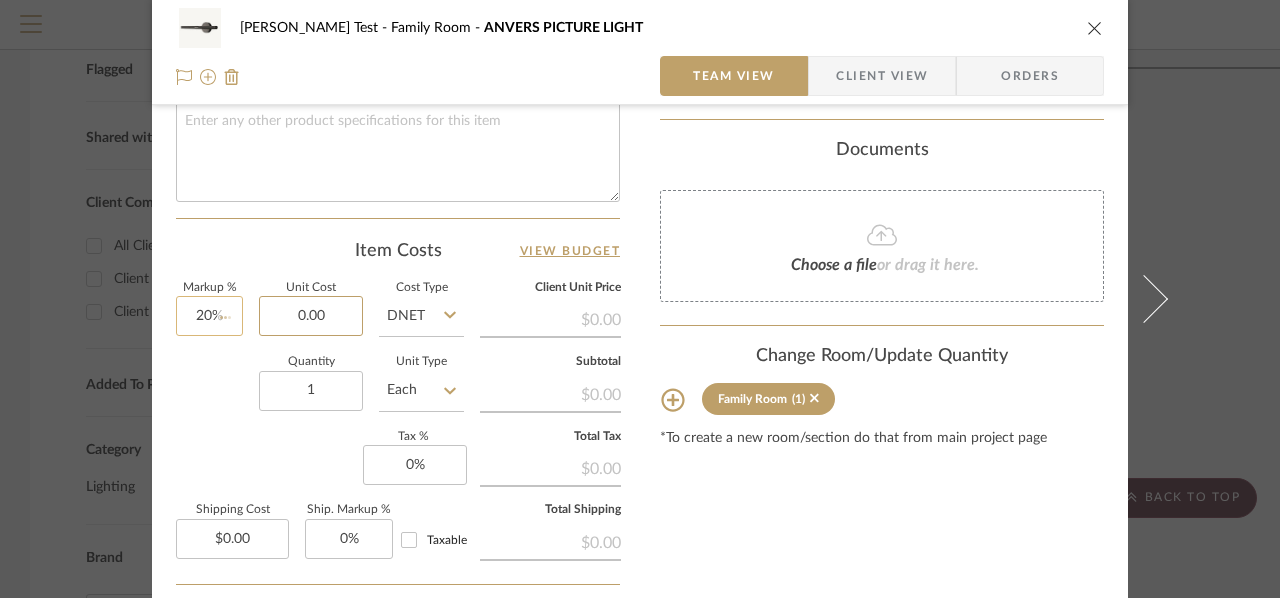 type 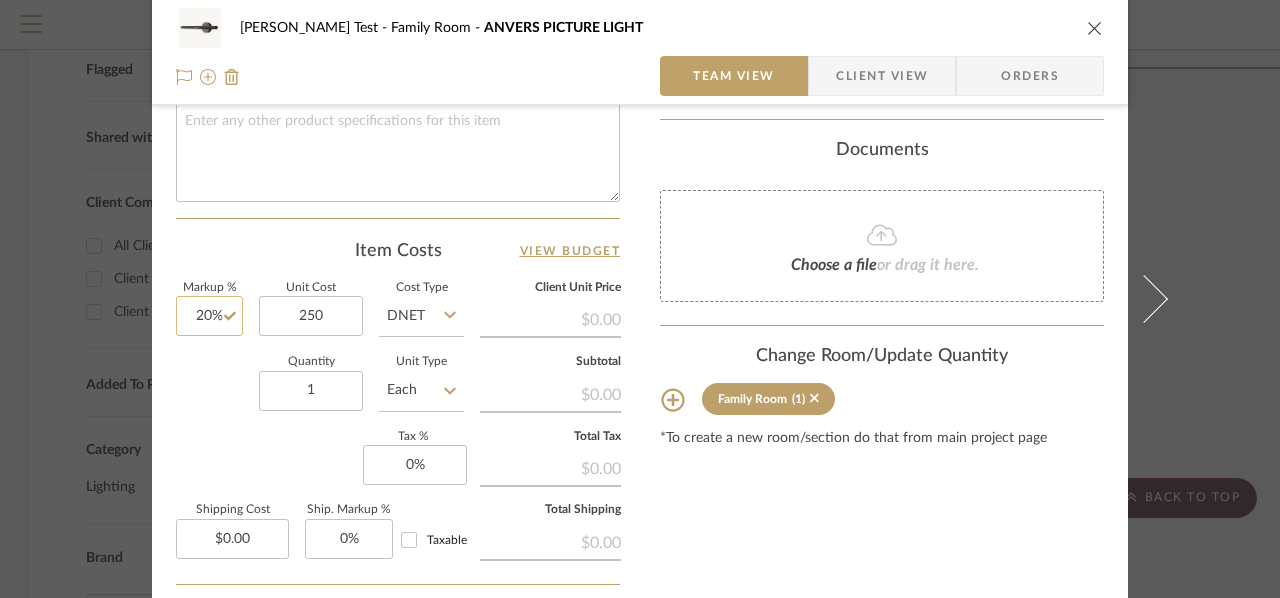 type on "$250.00" 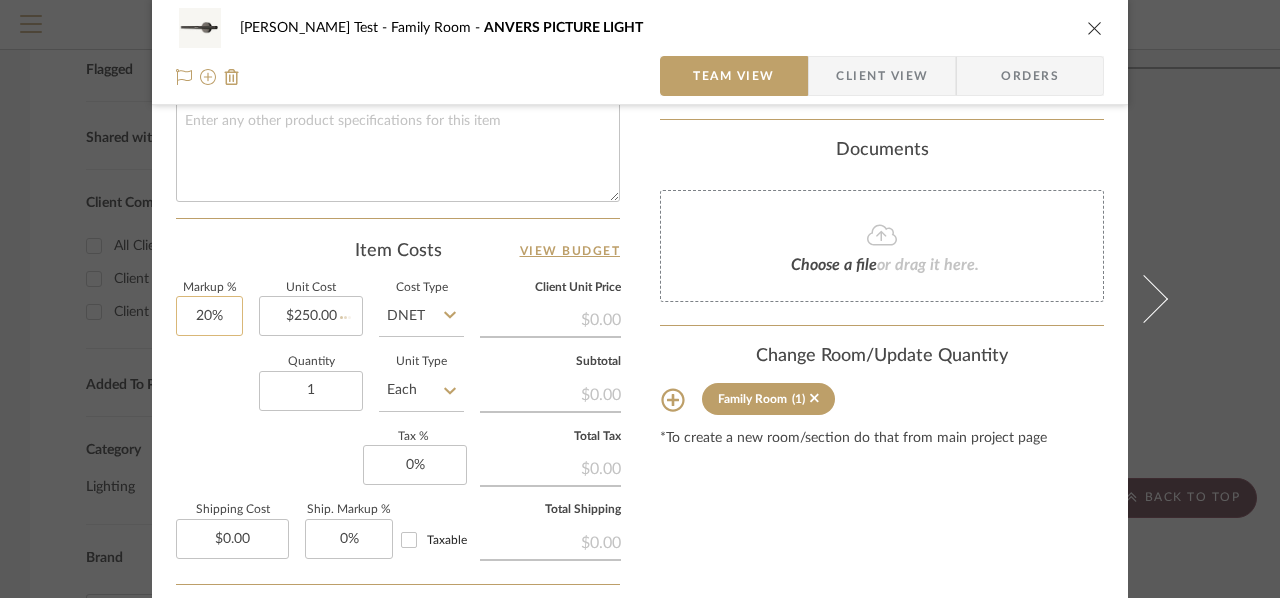 type 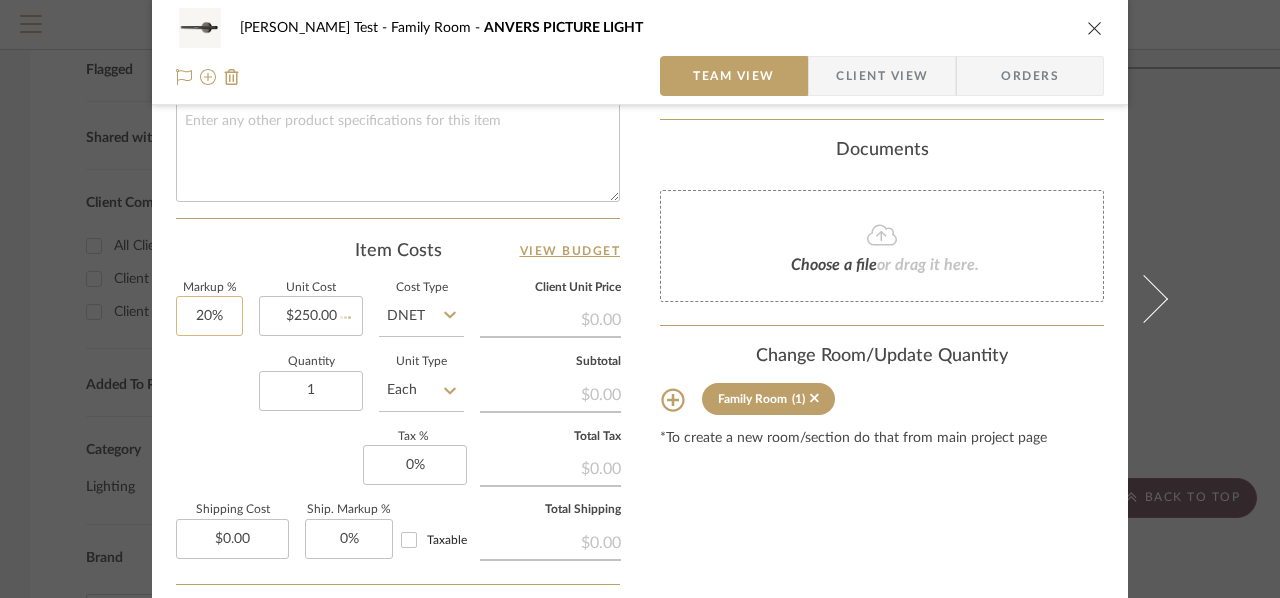 type 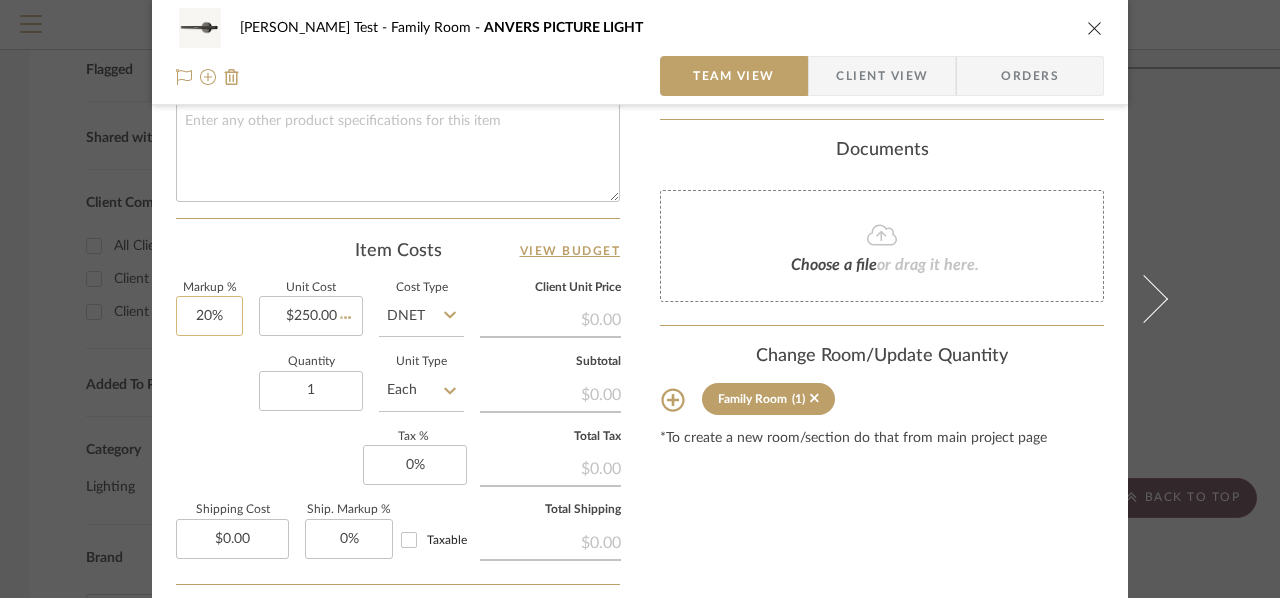 type 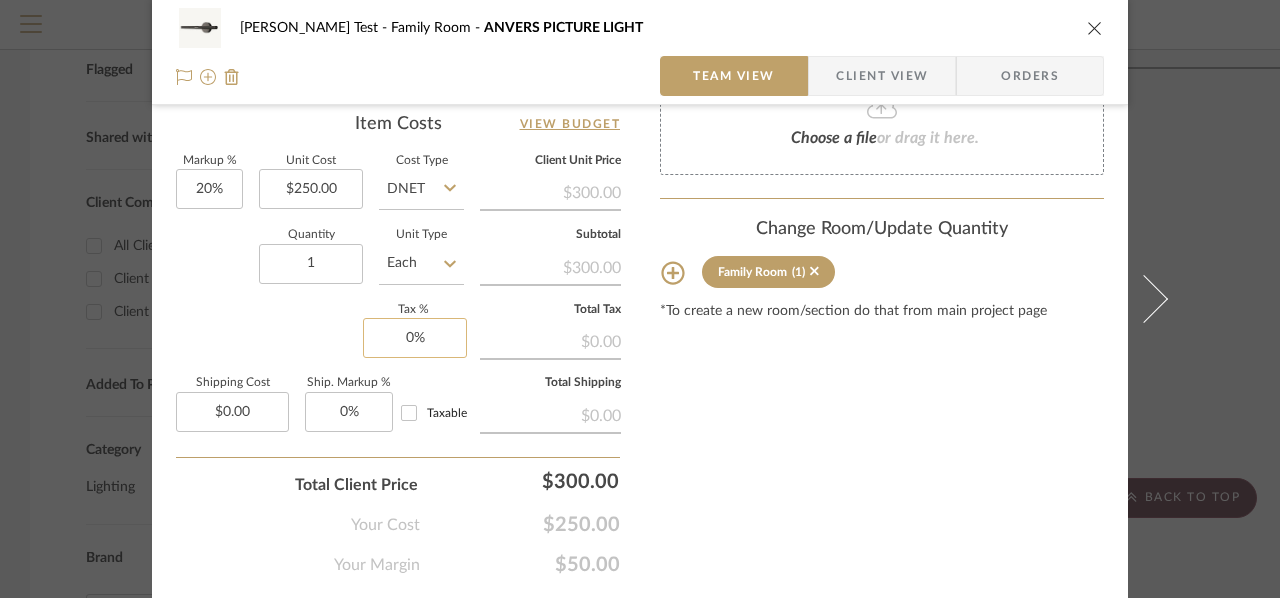 scroll, scrollTop: 1161, scrollLeft: 0, axis: vertical 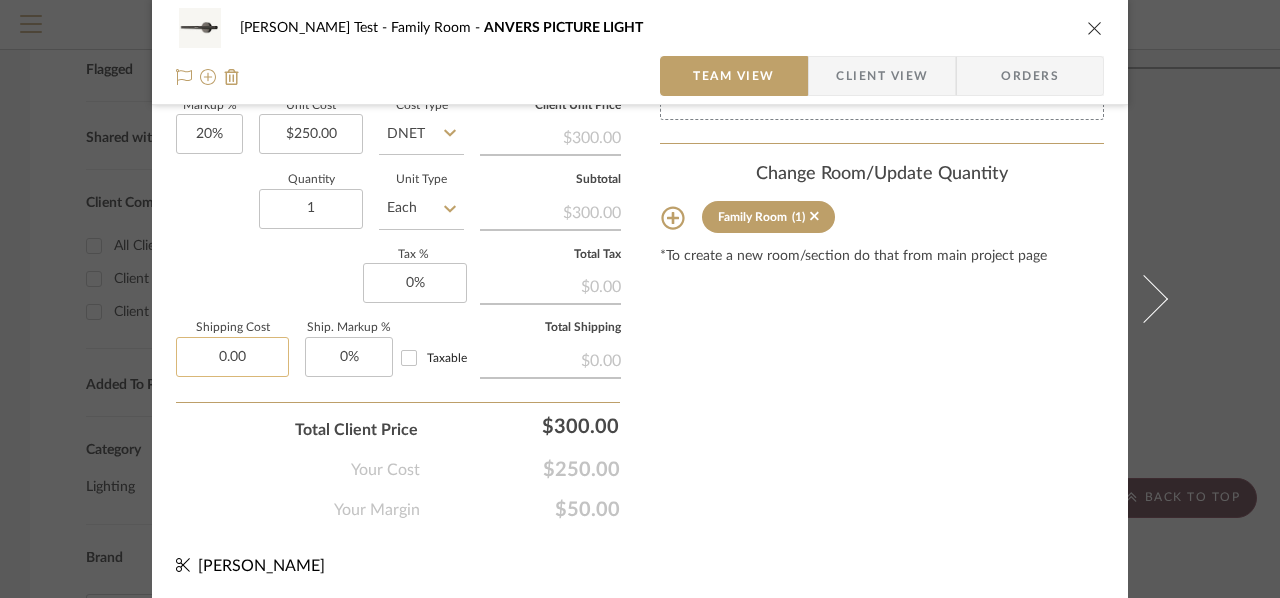 click on "0.00" 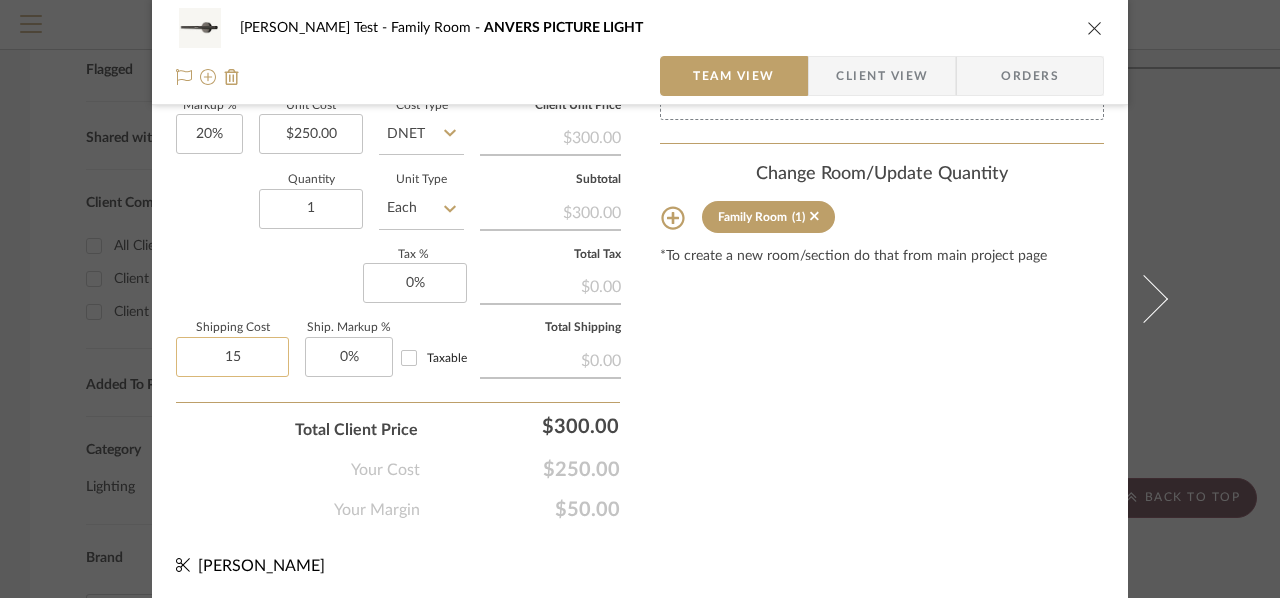 type on "1" 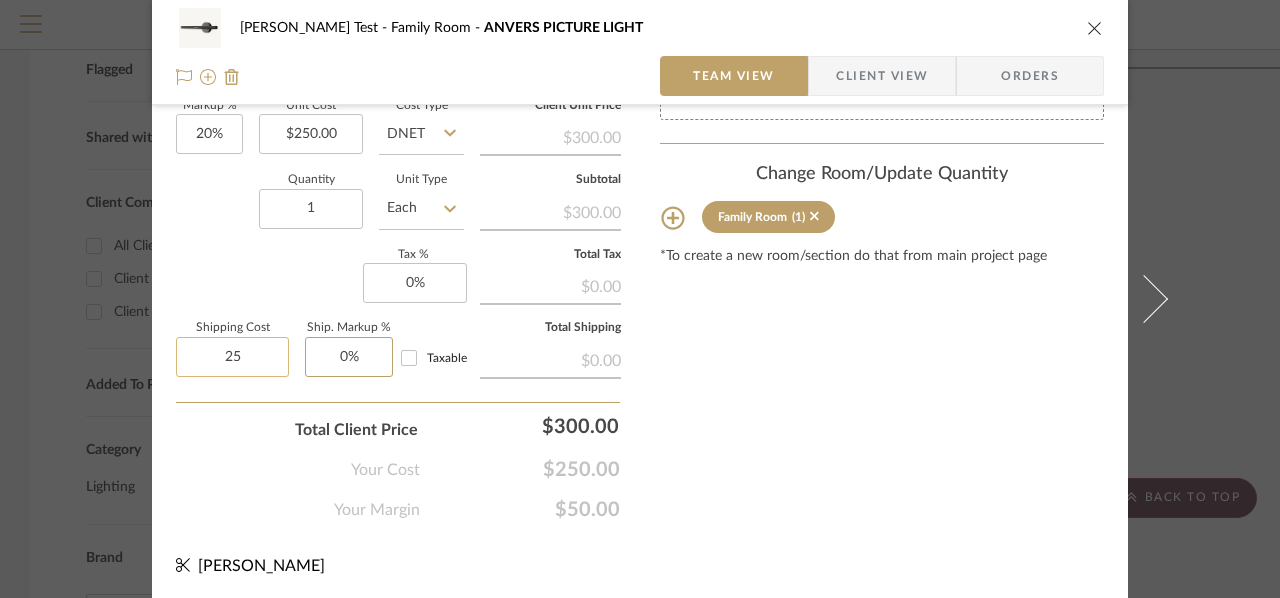 type on "$25.00" 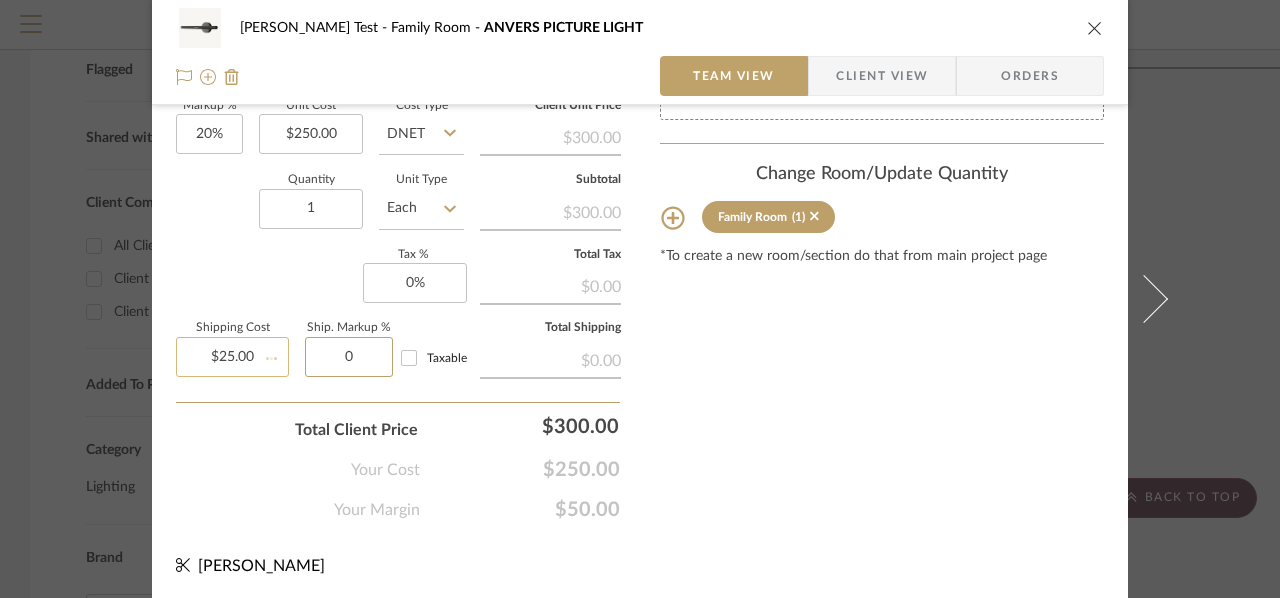 type 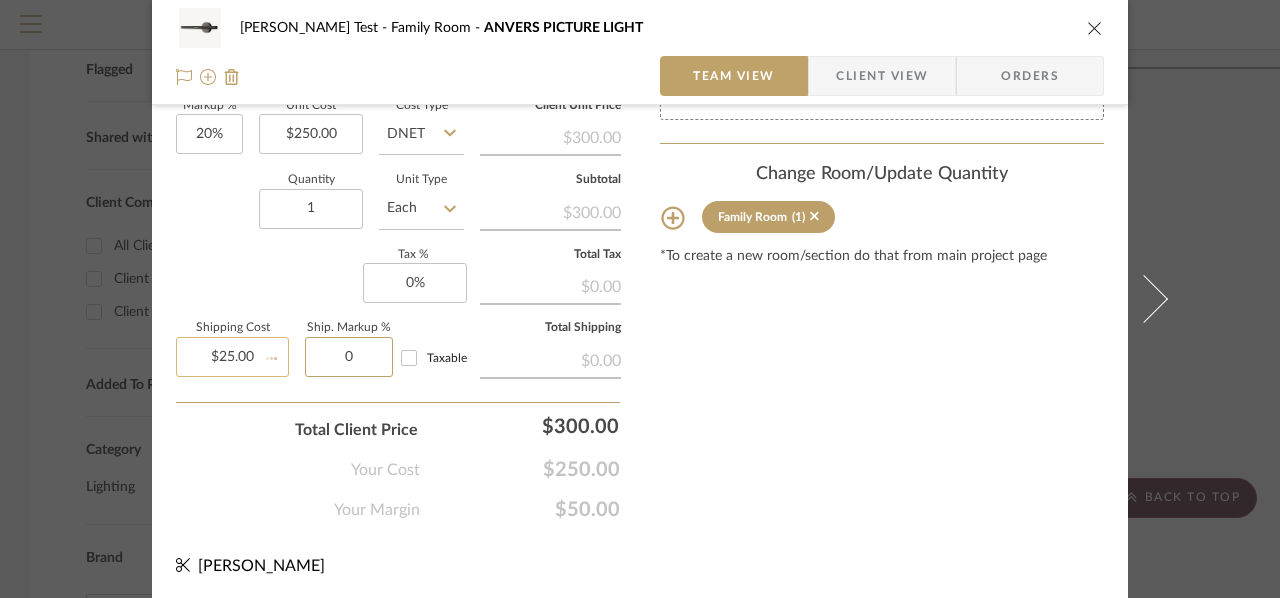 type 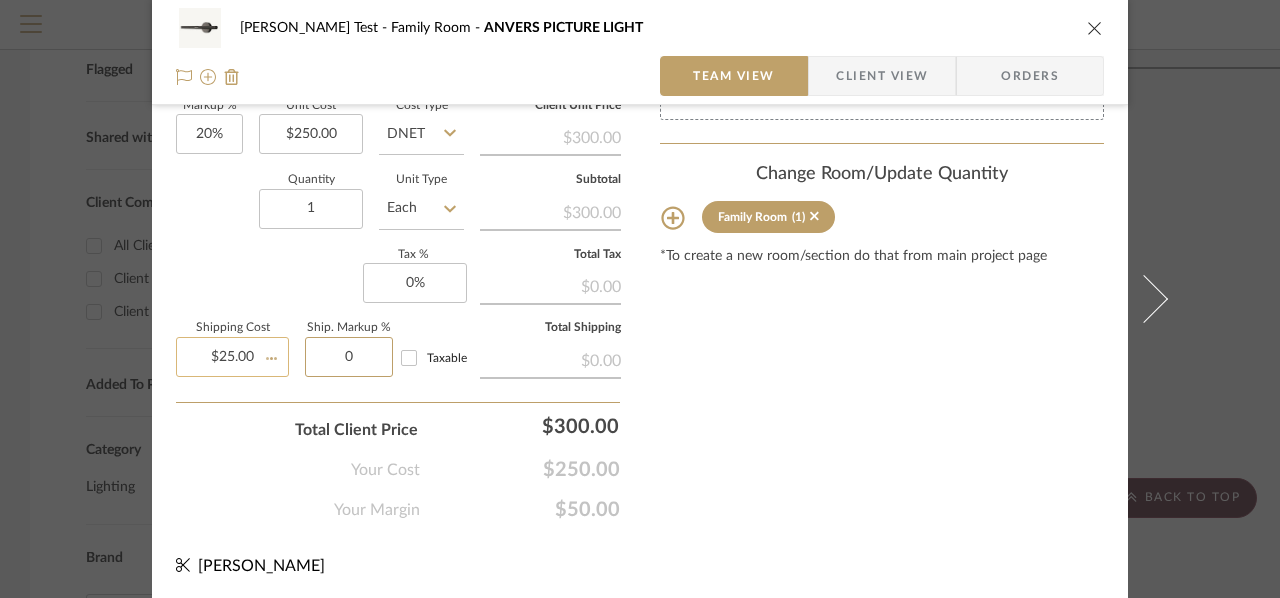 type 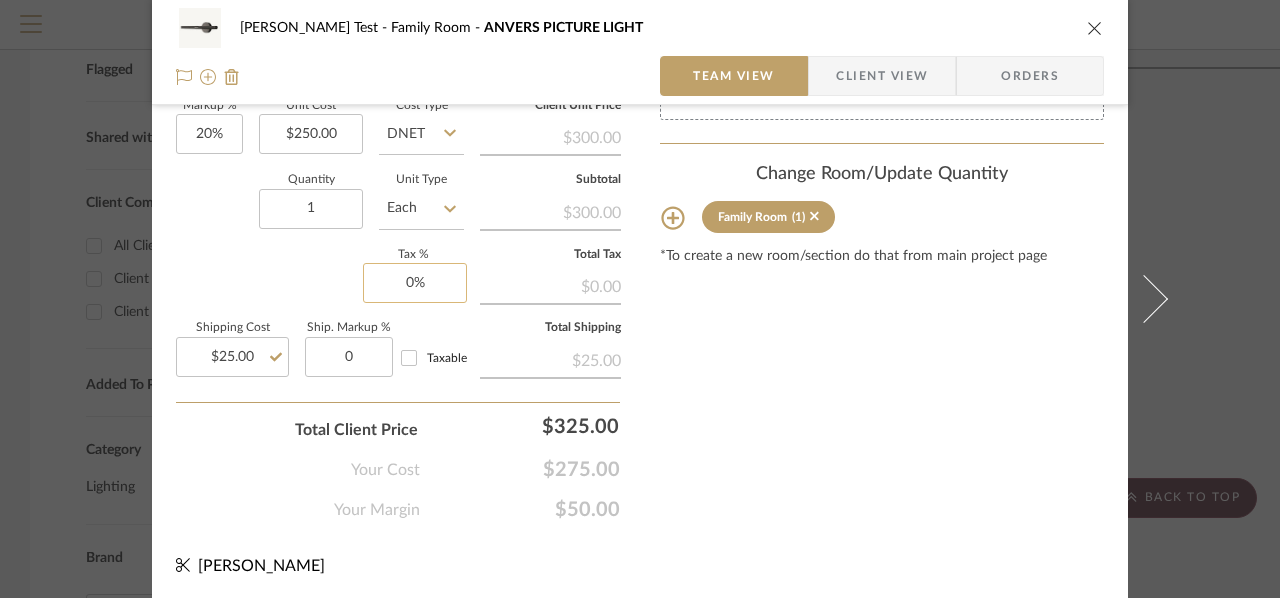 type on "0" 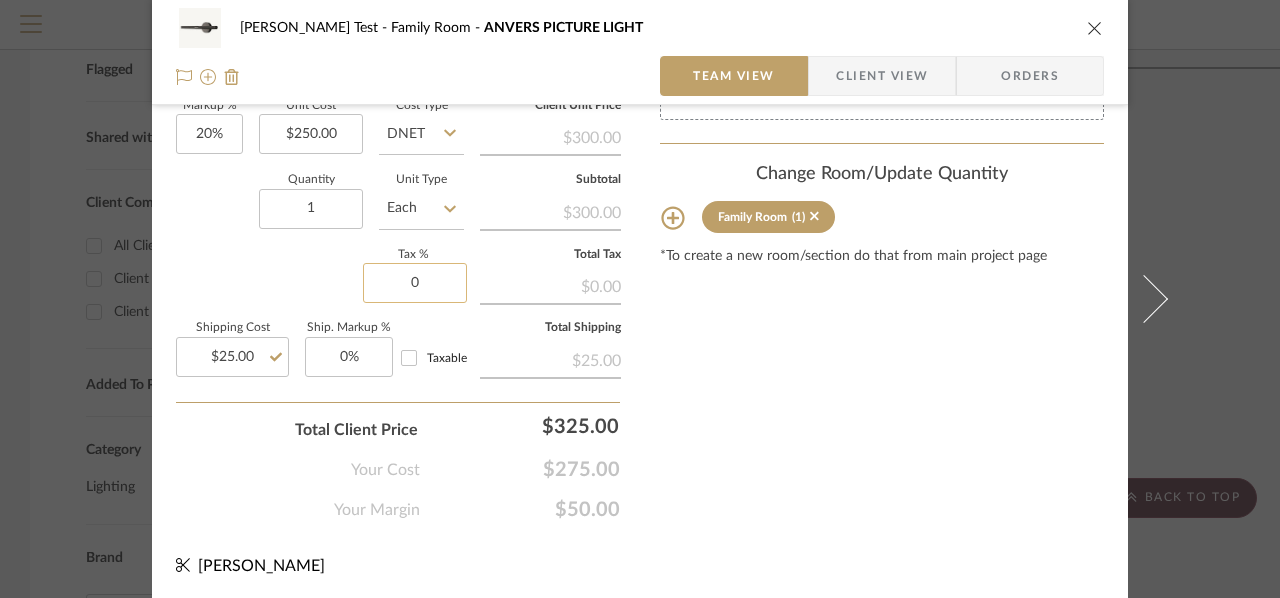 click on "0" 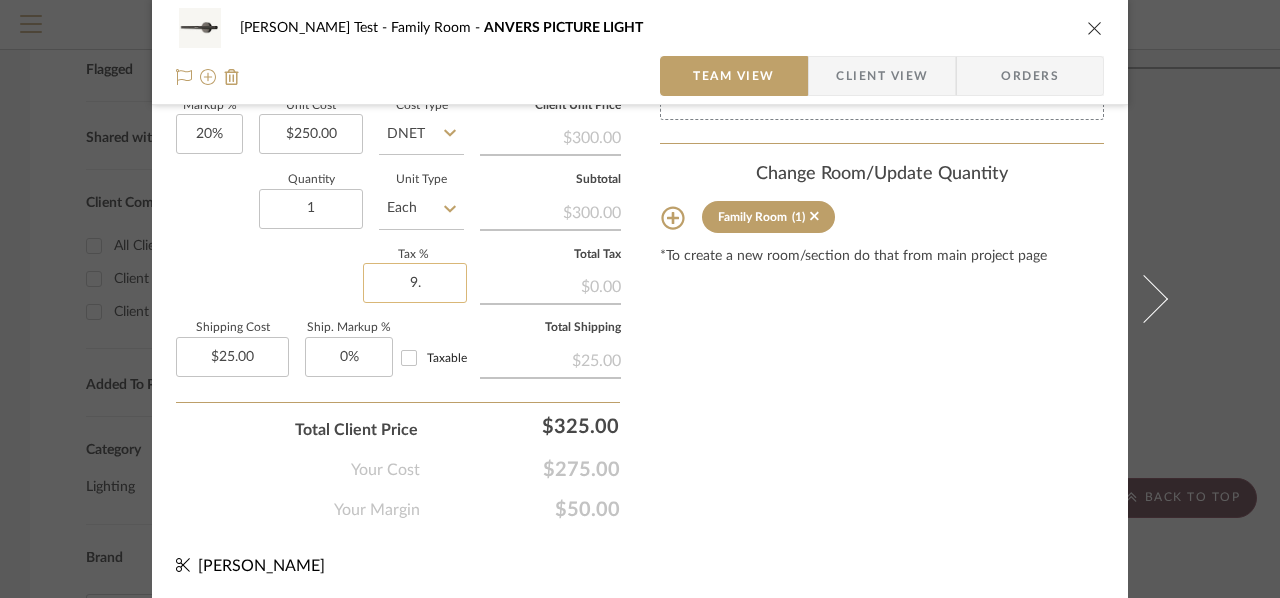 type on "9" 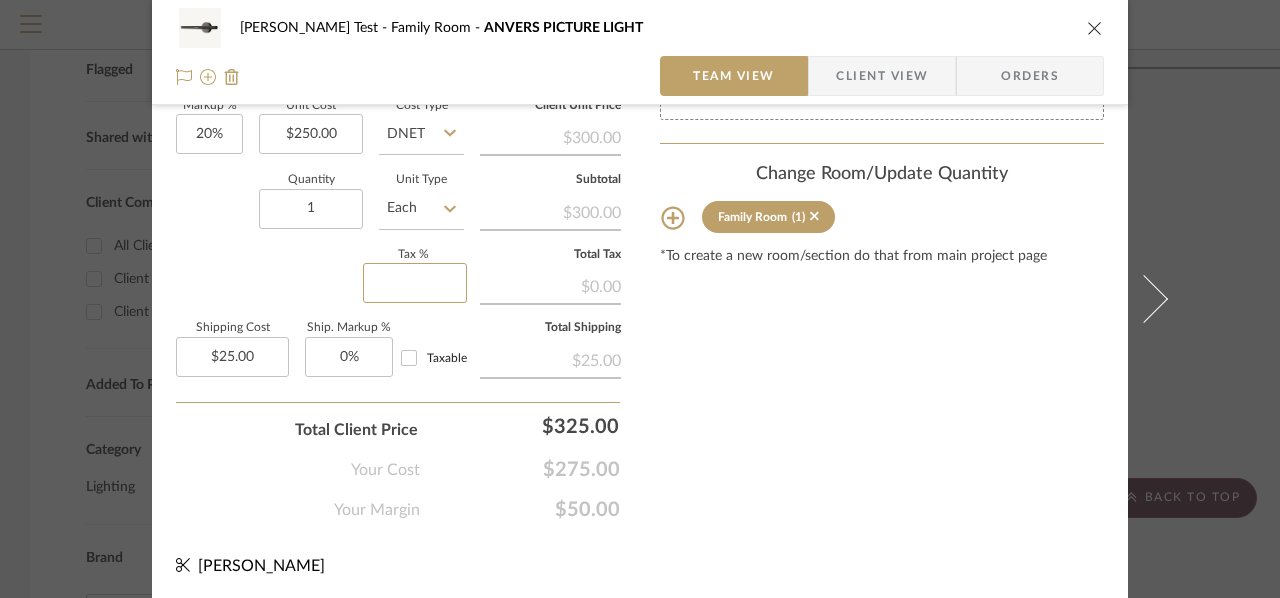 type 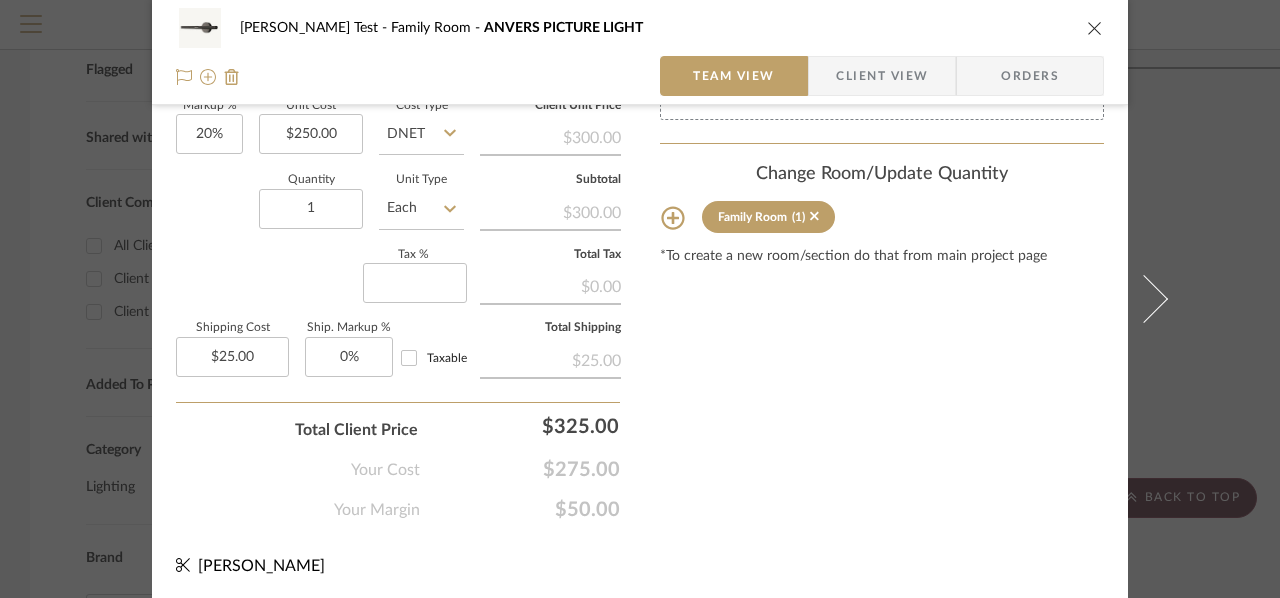 click on "Content here copies to Client View - confirm visibility there.  Show in Client Dashboard   Include in Budget   View Budget  Team Status  Lead Time  In Stock Weeks  Est. Min   Est. Max   Due Date   Install Date  Tasks / To-Dos /  team Messaging  Leave yourself a note here or share next steps with your team. You will receive emails when they
respond!  Invite Collaborator Internal Notes  Documents  Choose a file  or drag it here. Change Room/Update Quantity  Family Room  (1) *To create a new room/section do that from main project page" at bounding box center [882, -252] 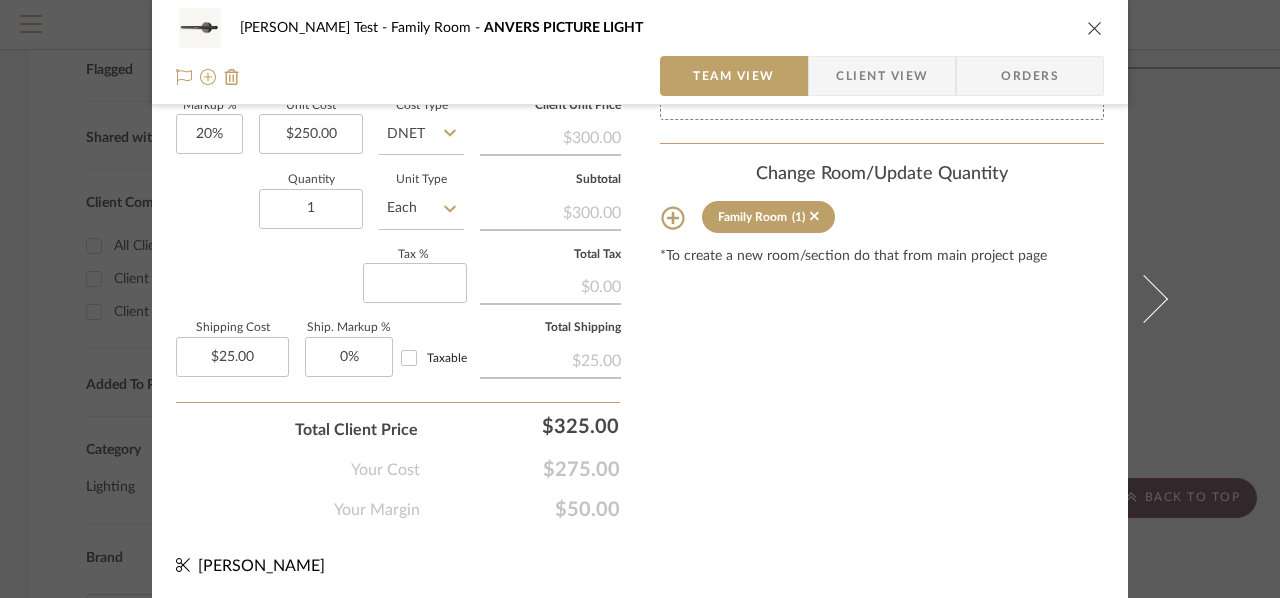 type 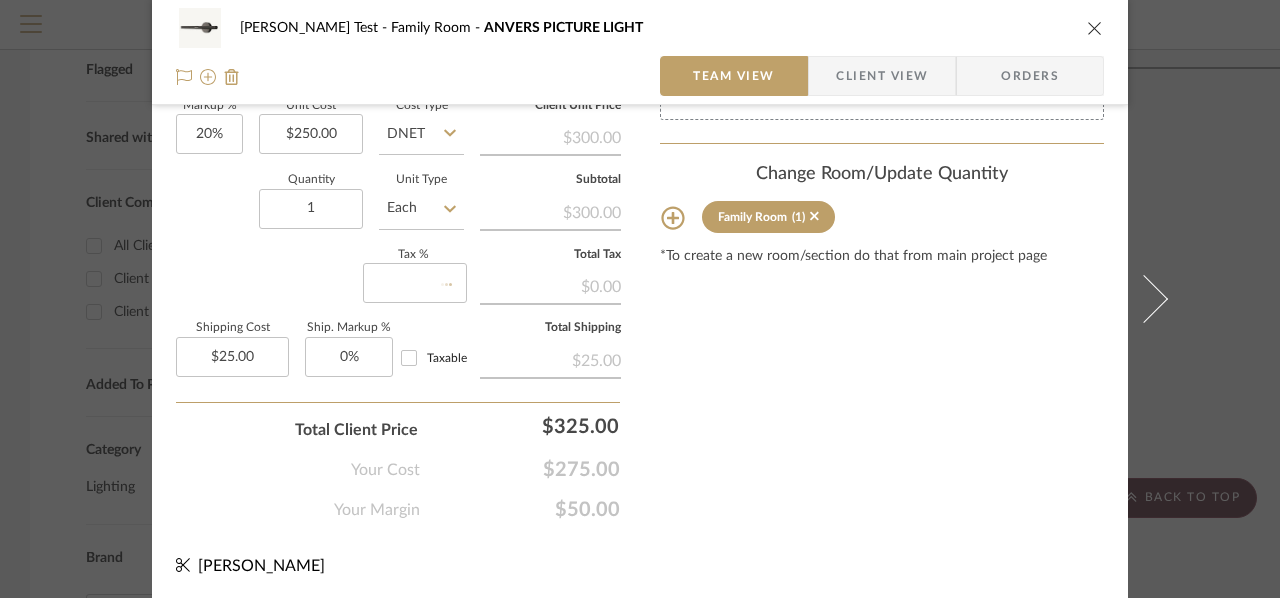 type on "0%" 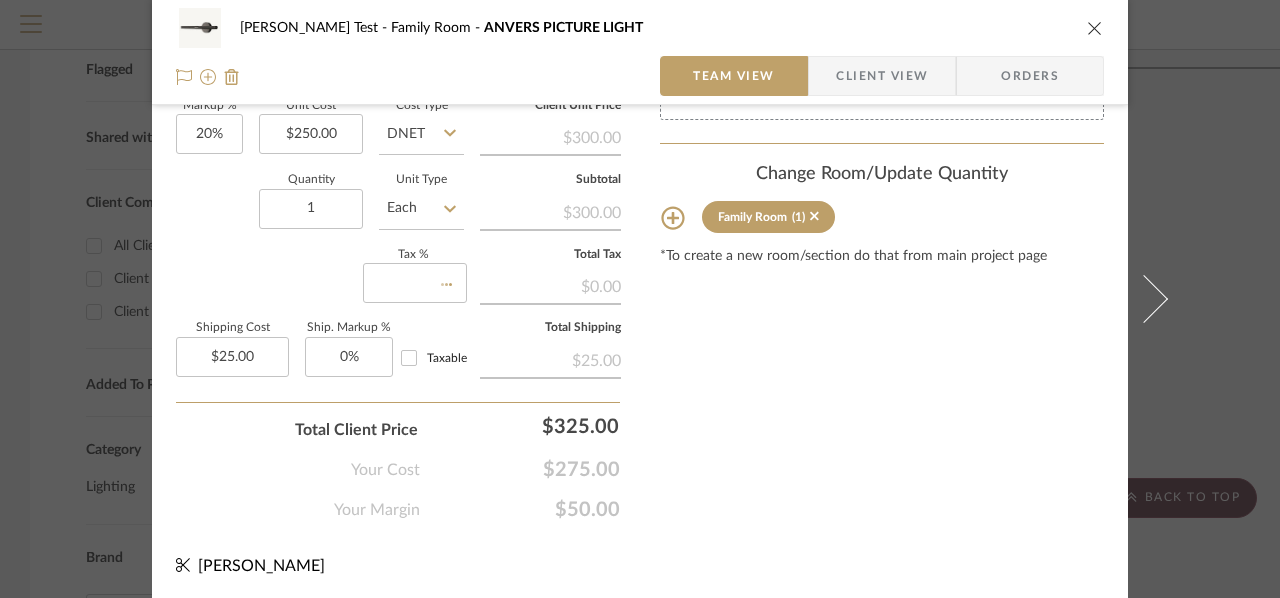 type 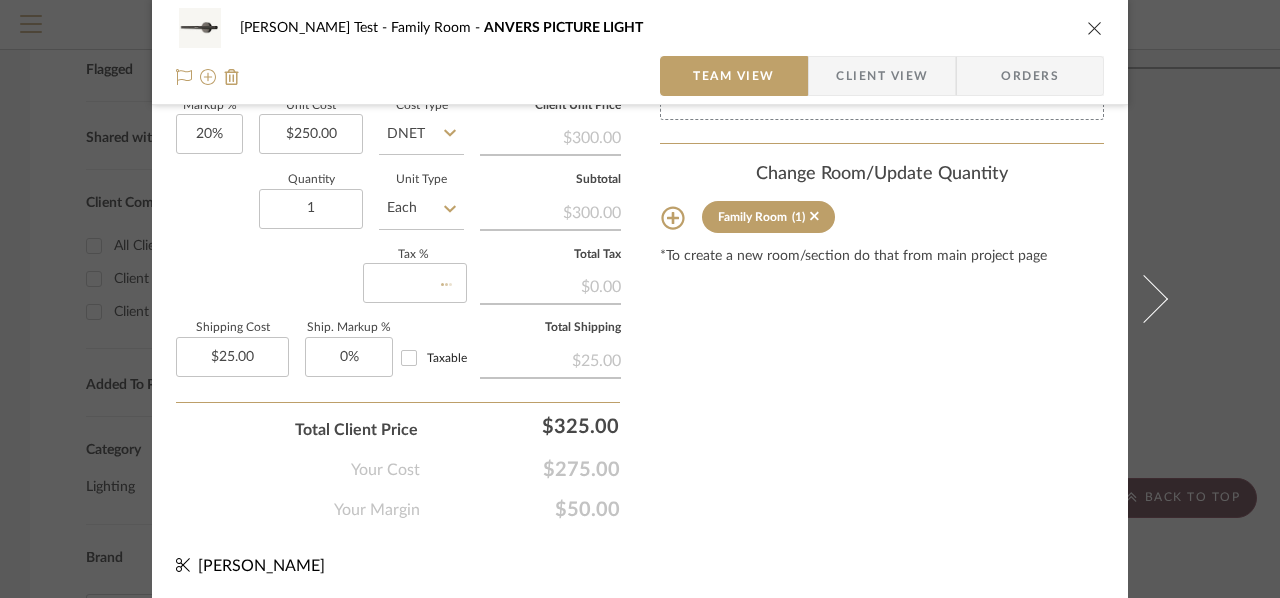 type 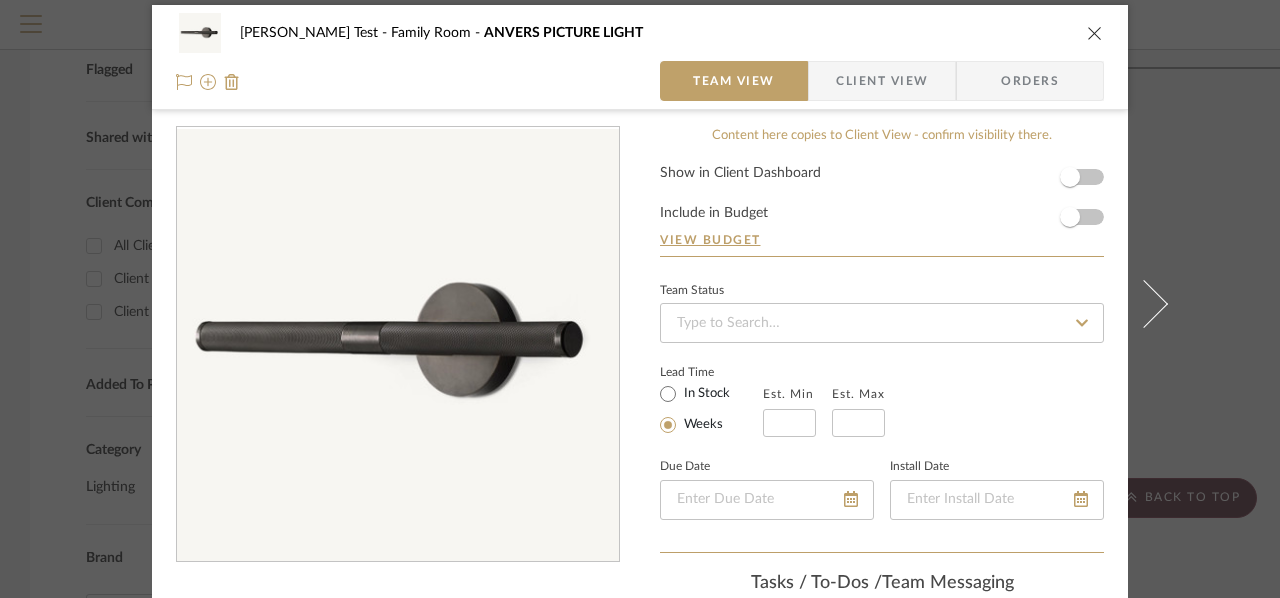 scroll, scrollTop: 0, scrollLeft: 0, axis: both 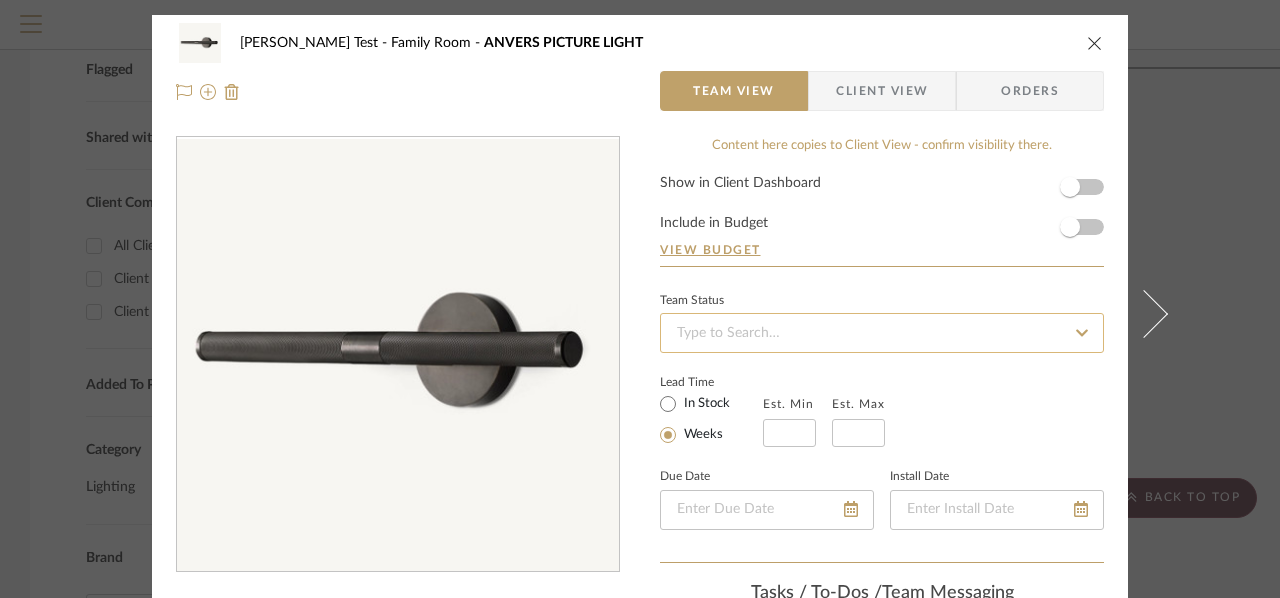 click 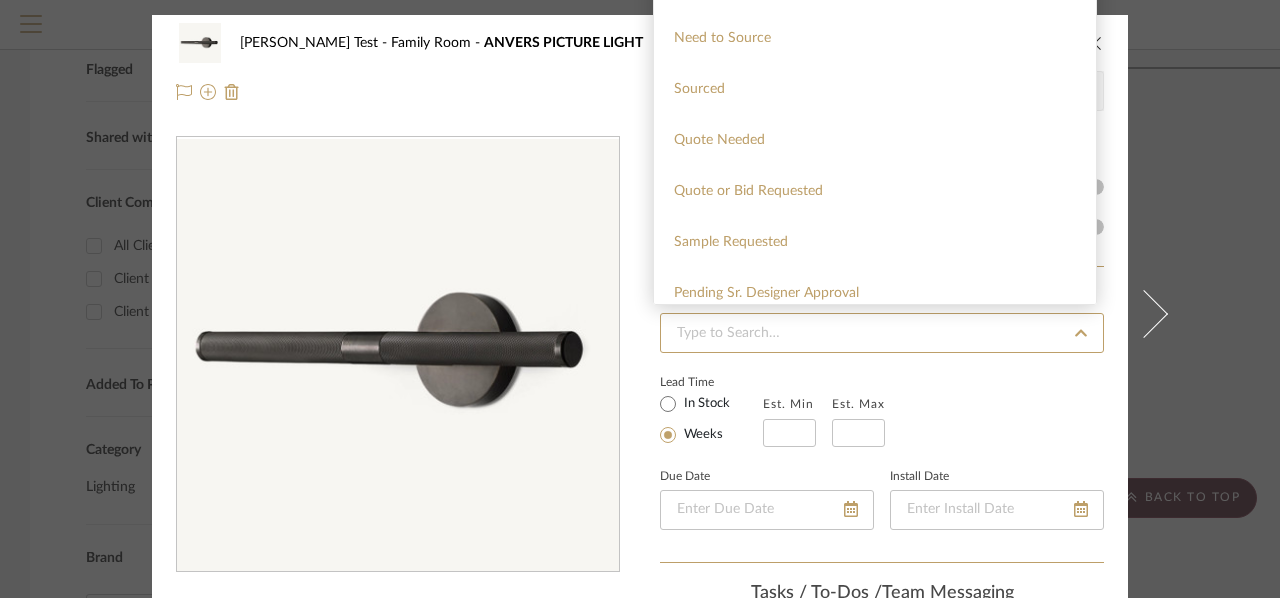 scroll, scrollTop: 564, scrollLeft: 0, axis: vertical 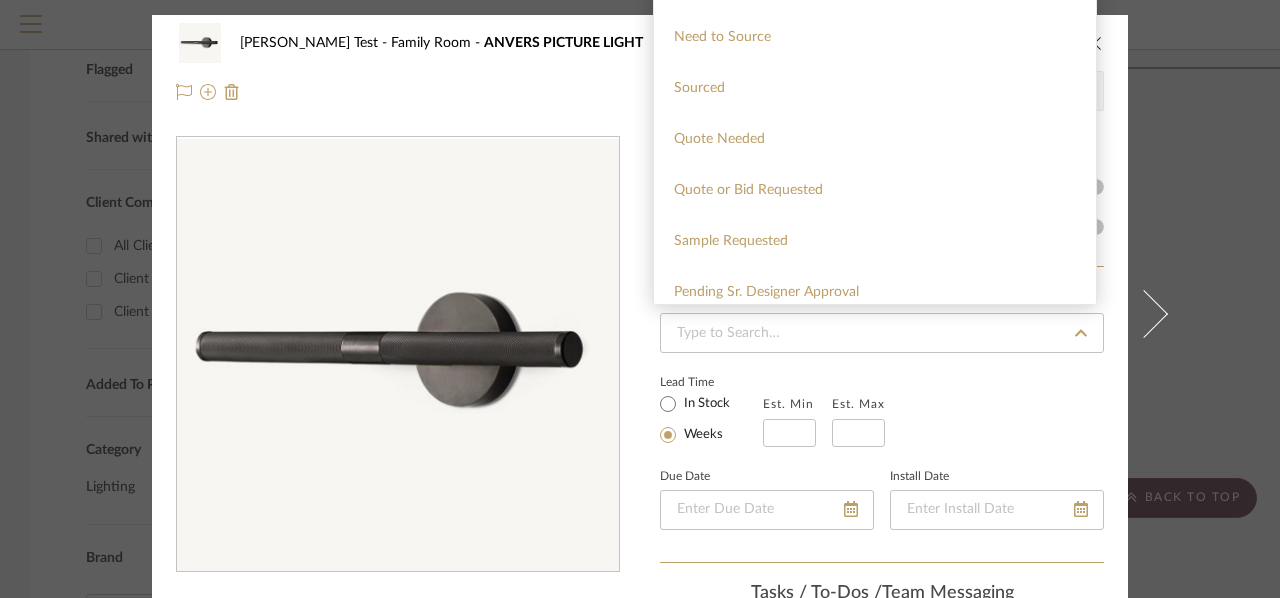 click at bounding box center (398, 91) 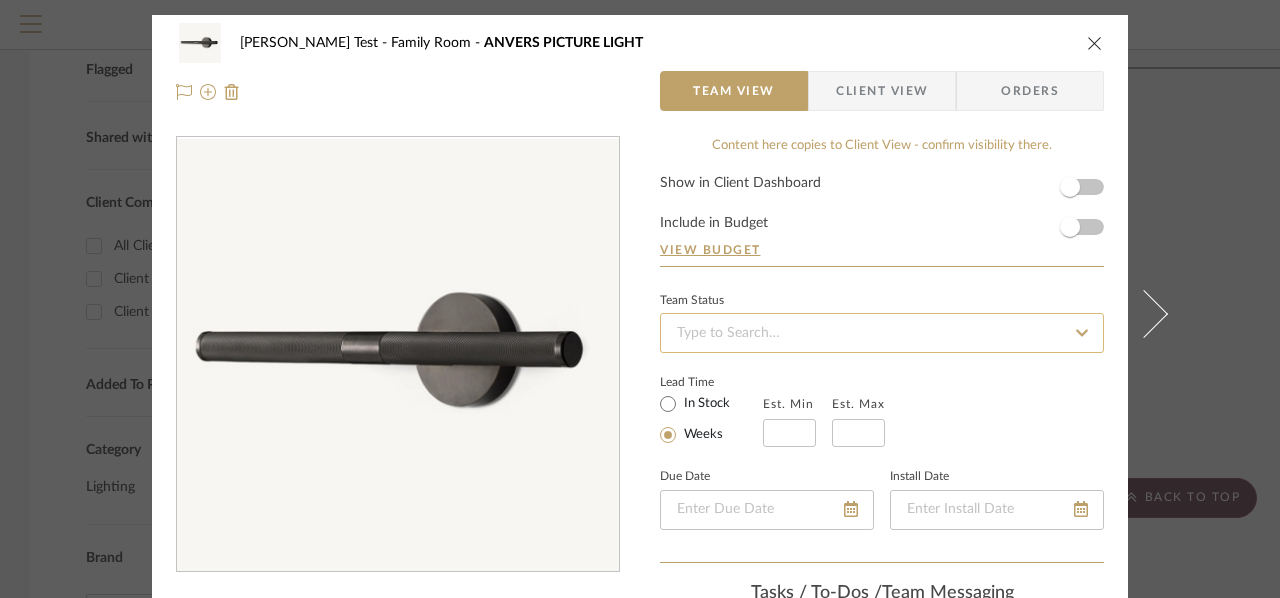 click 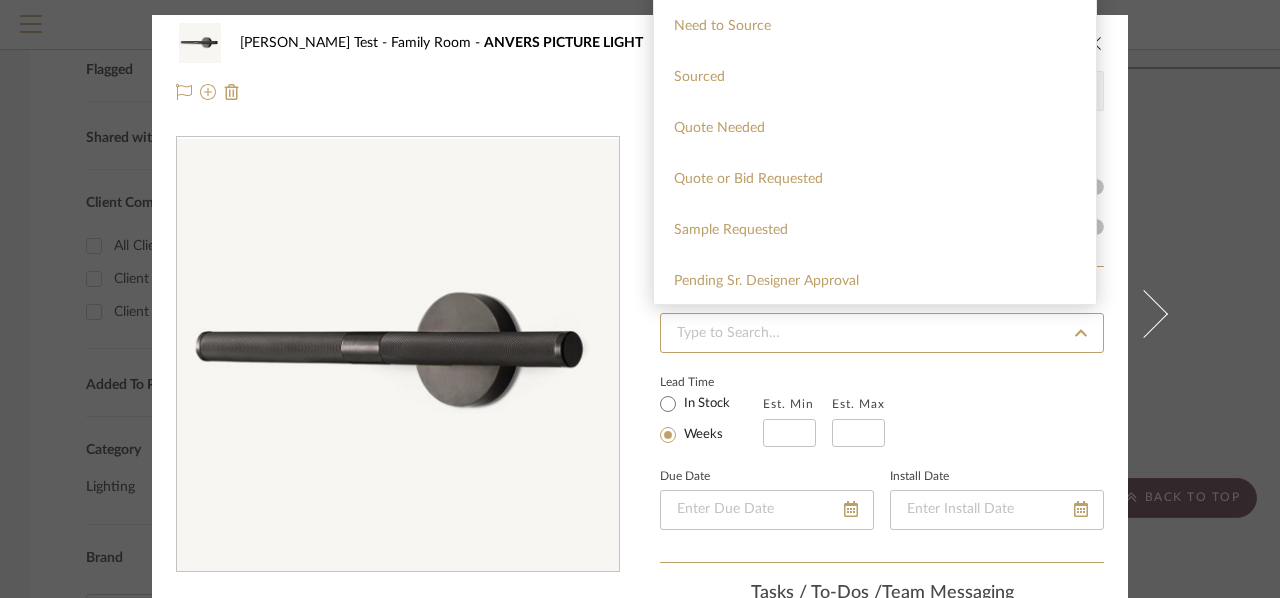 scroll, scrollTop: 583, scrollLeft: 0, axis: vertical 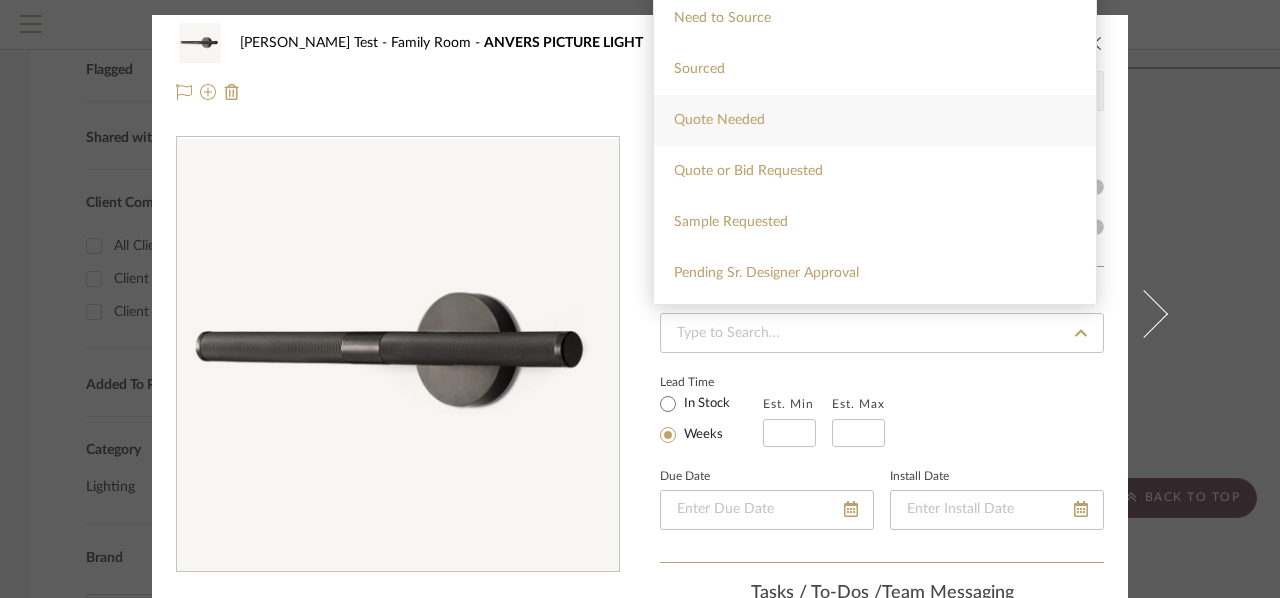 click on "Quote Needed" at bounding box center [875, 120] 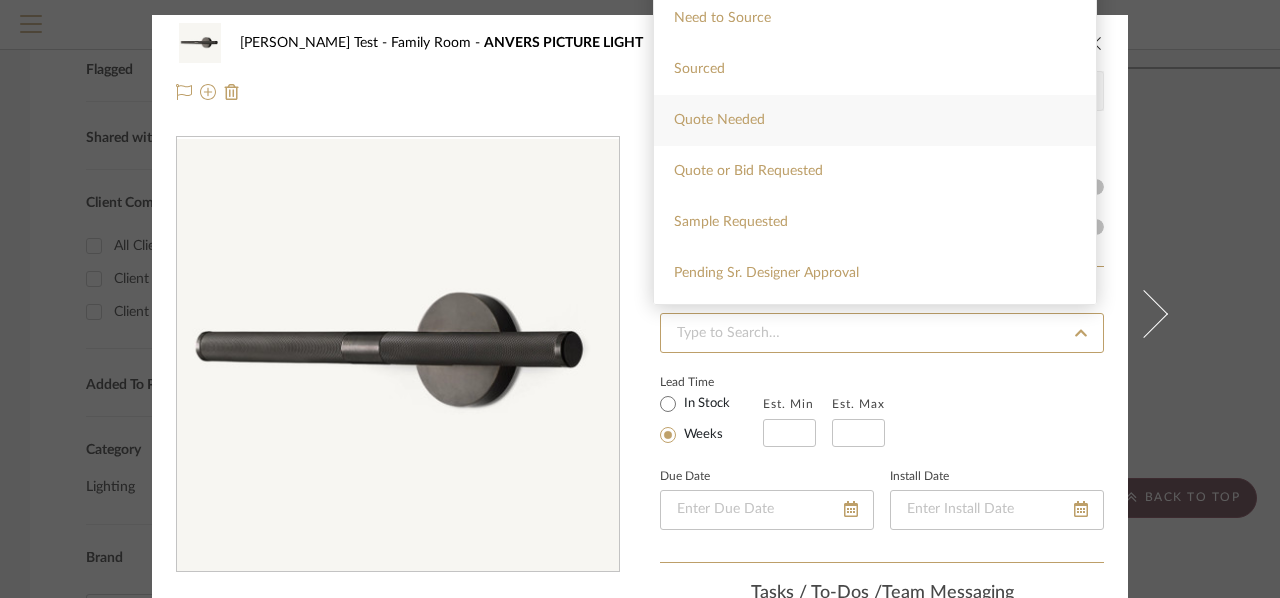 type on "[DATE]" 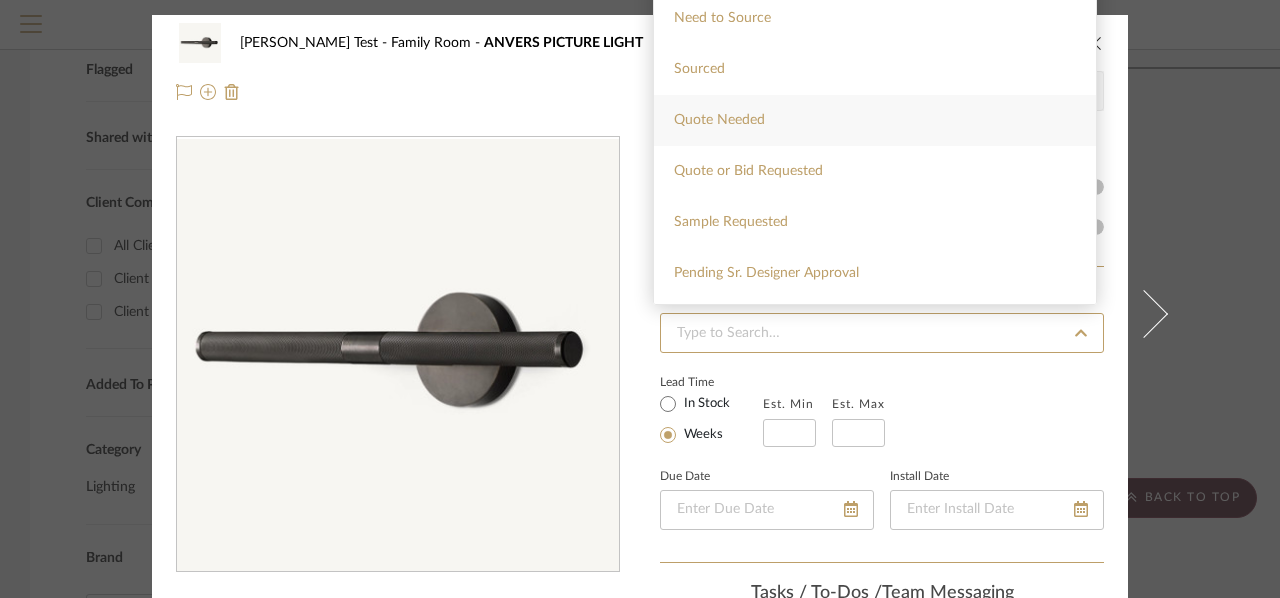 type on "Quote Needed" 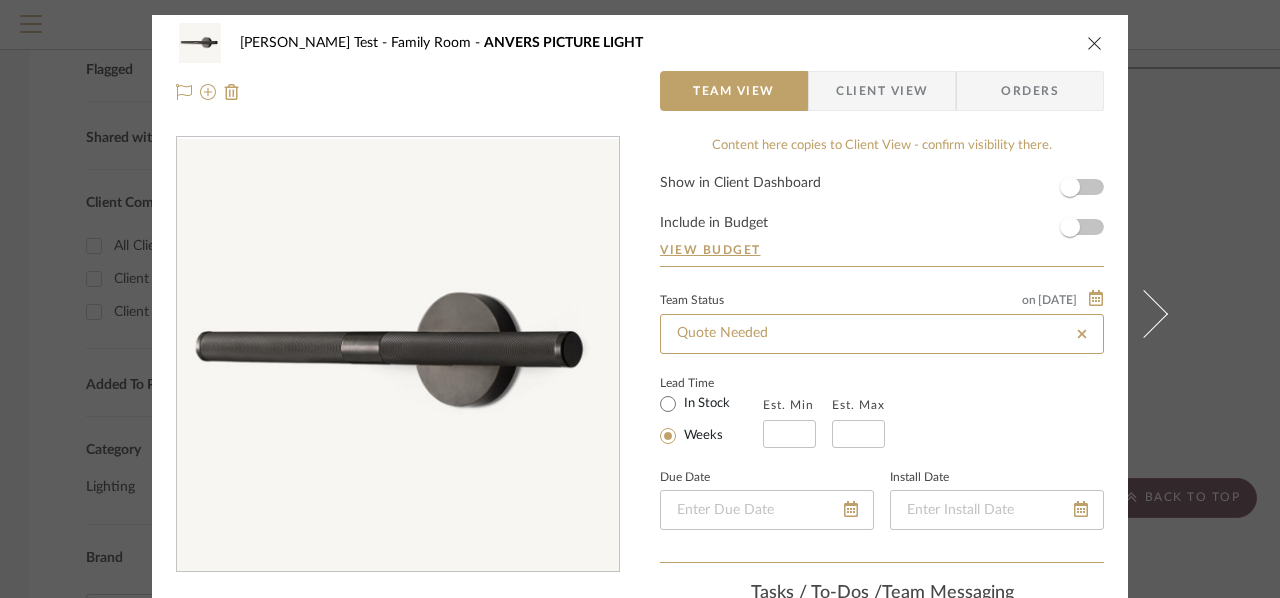 type on "[DATE]" 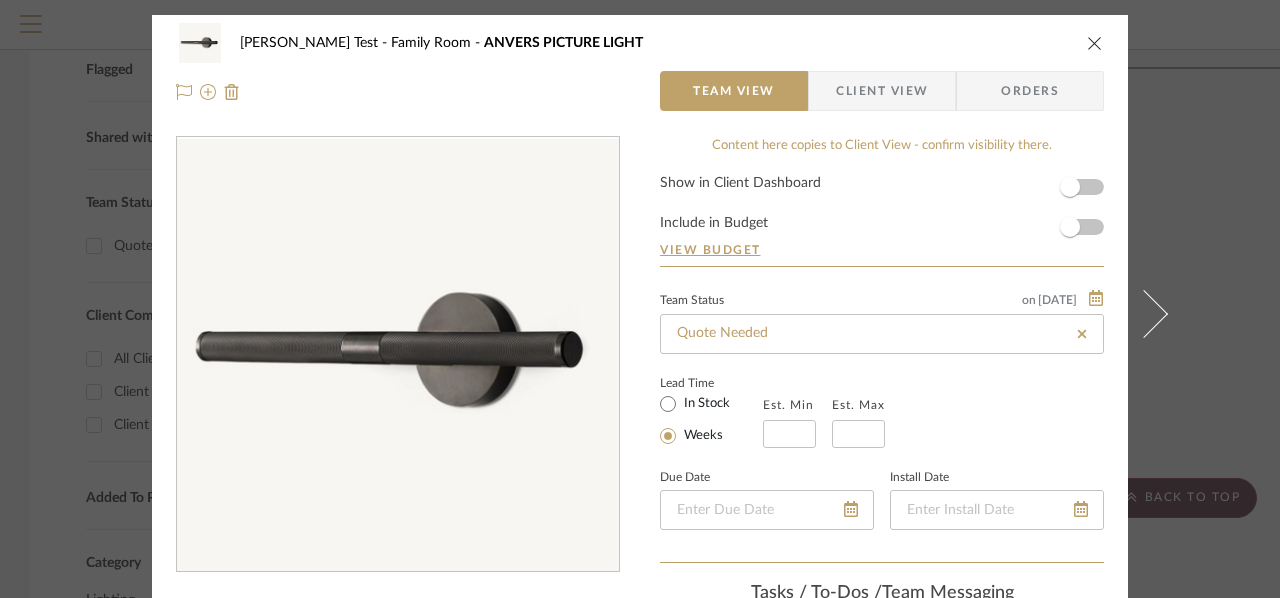 click on "[PERSON_NAME] Test Family Room [GEOGRAPHIC_DATA] PICTURE LIGHT Team View Client View Orders" at bounding box center (640, 67) 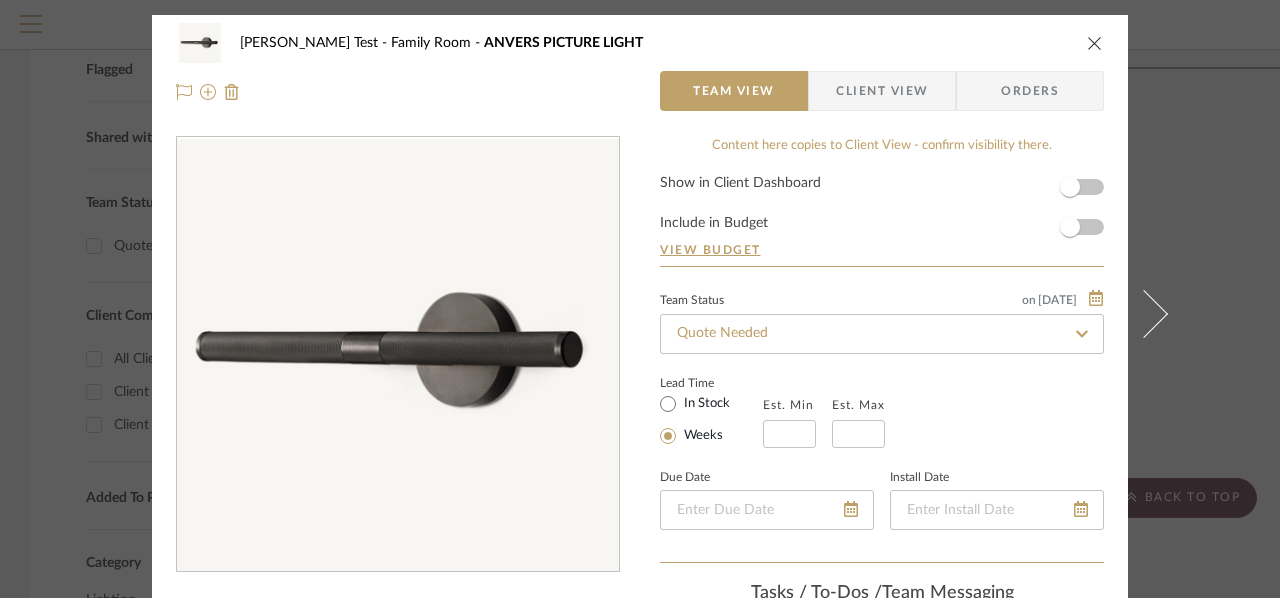 click on "Orders" at bounding box center [1030, 91] 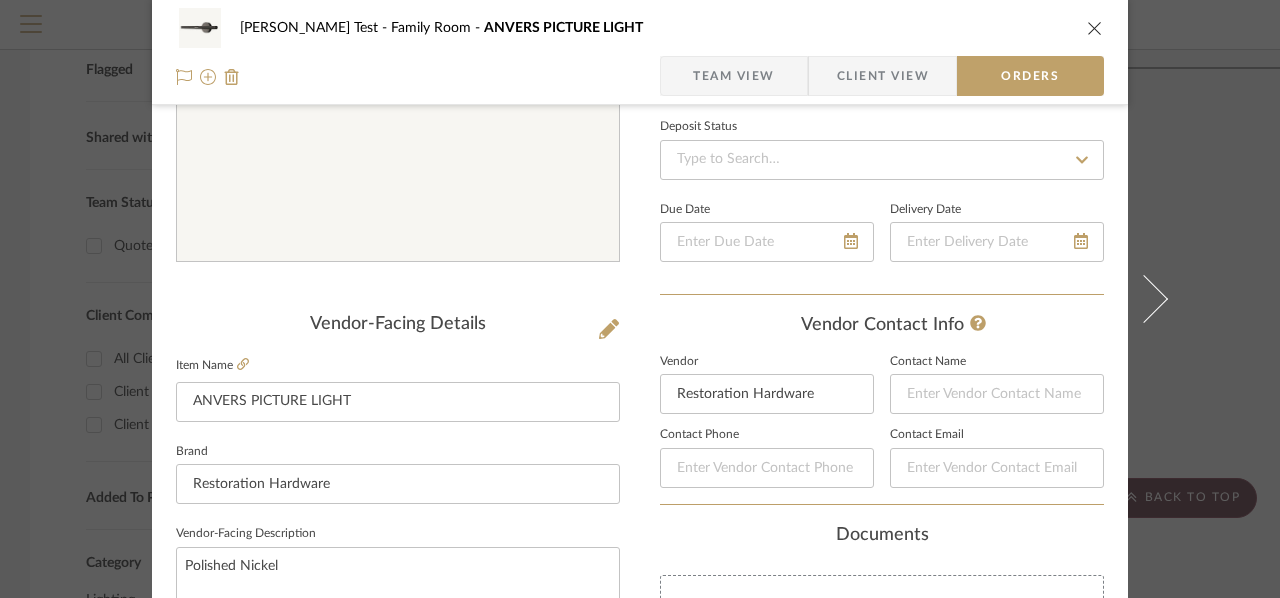 scroll, scrollTop: 0, scrollLeft: 0, axis: both 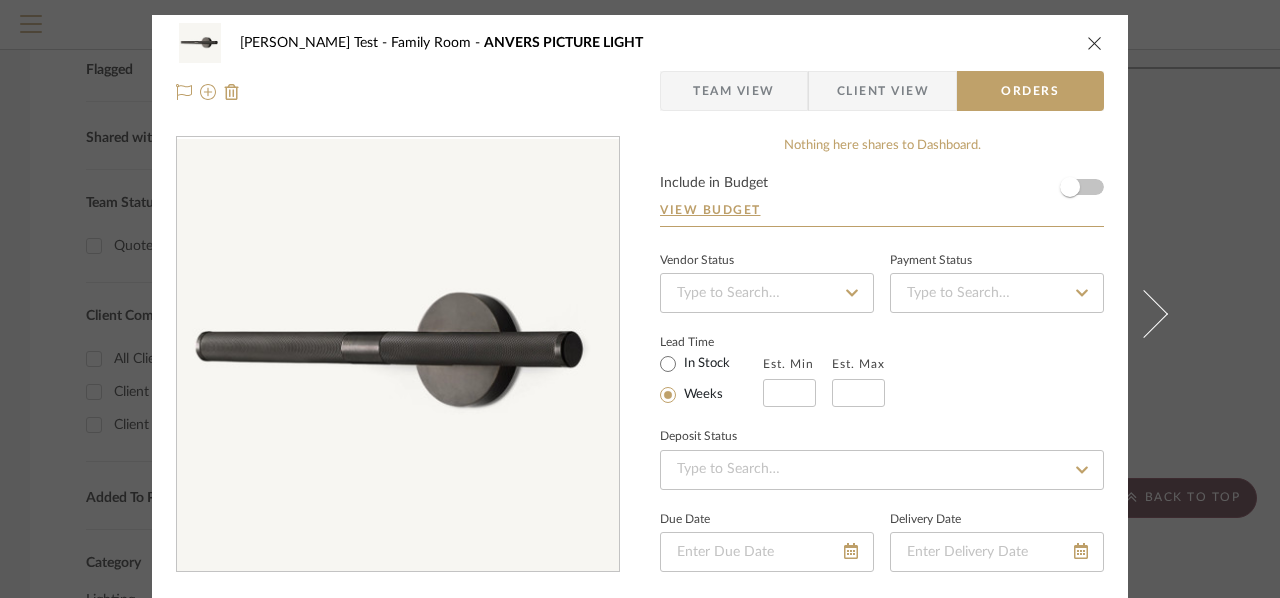 click at bounding box center (1095, 43) 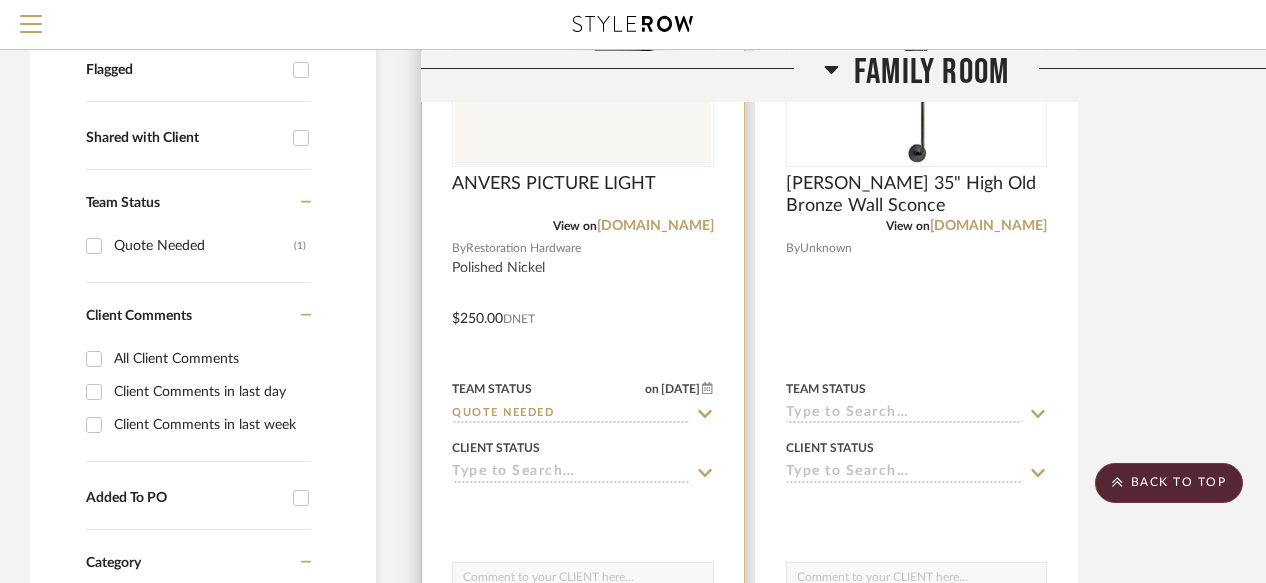 scroll, scrollTop: 608, scrollLeft: 0, axis: vertical 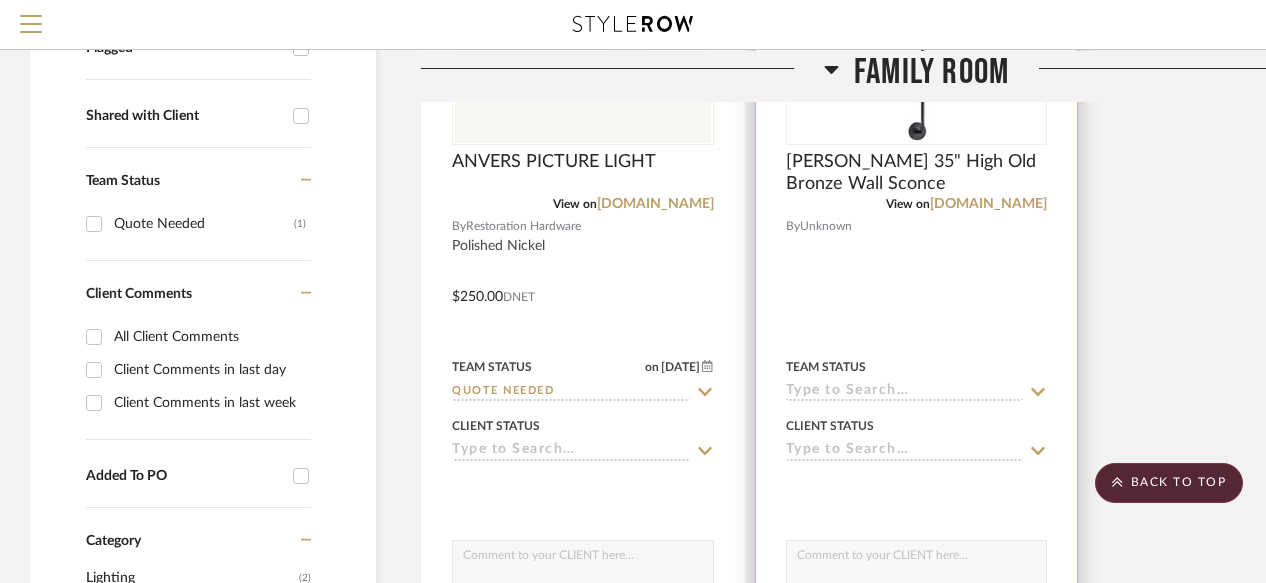 click 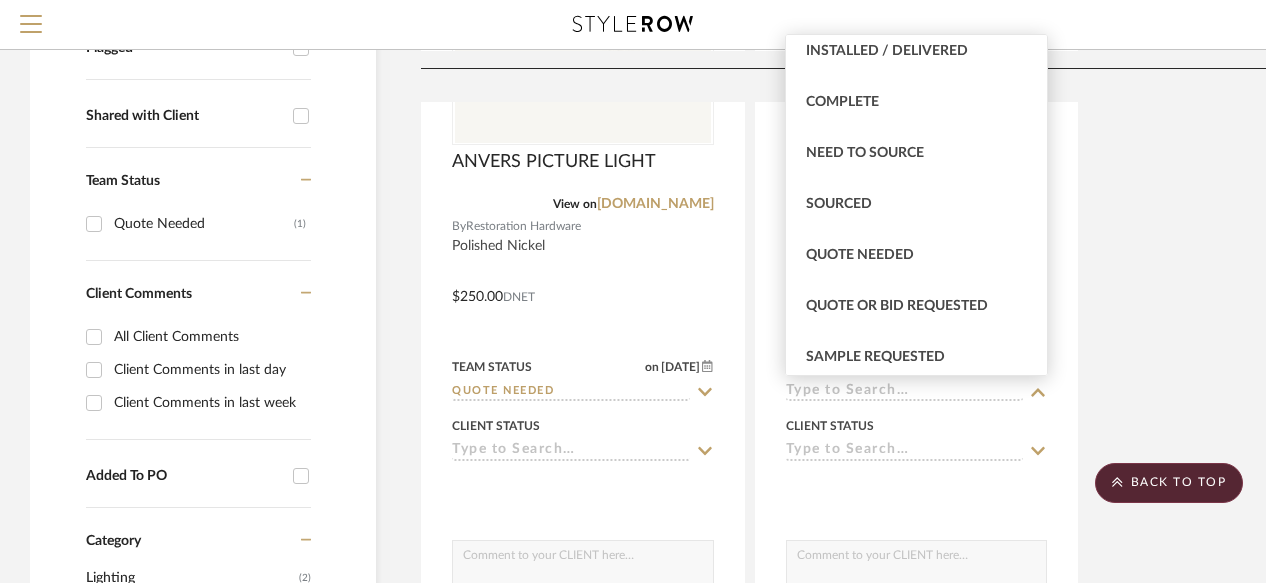 scroll, scrollTop: 520, scrollLeft: 0, axis: vertical 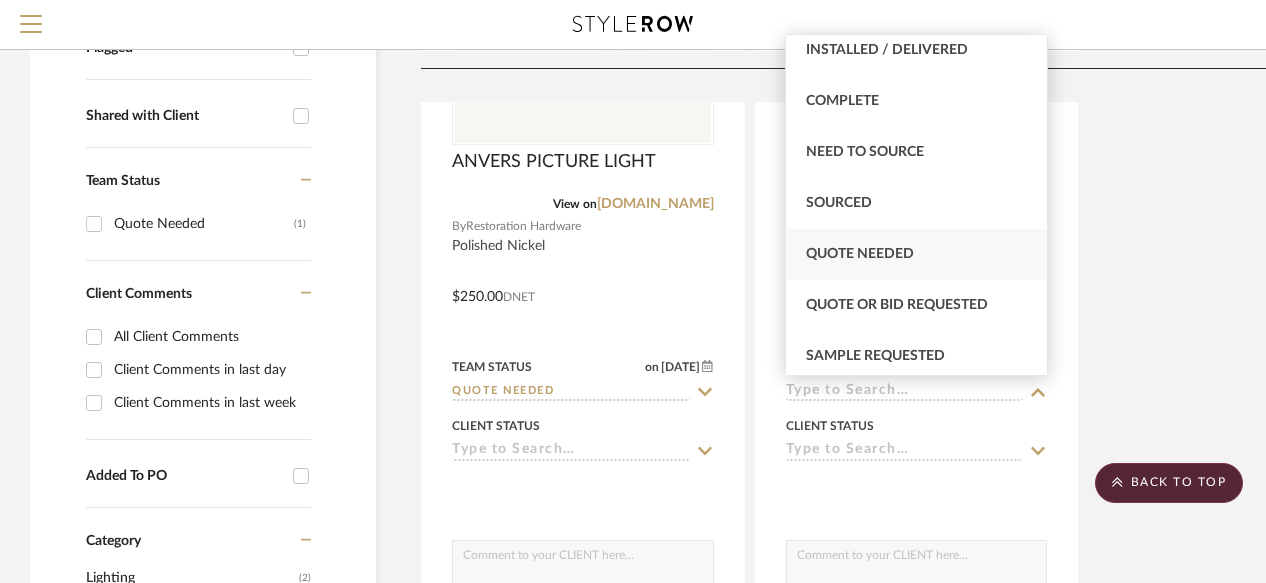 click on "Quote Needed" at bounding box center [916, 254] 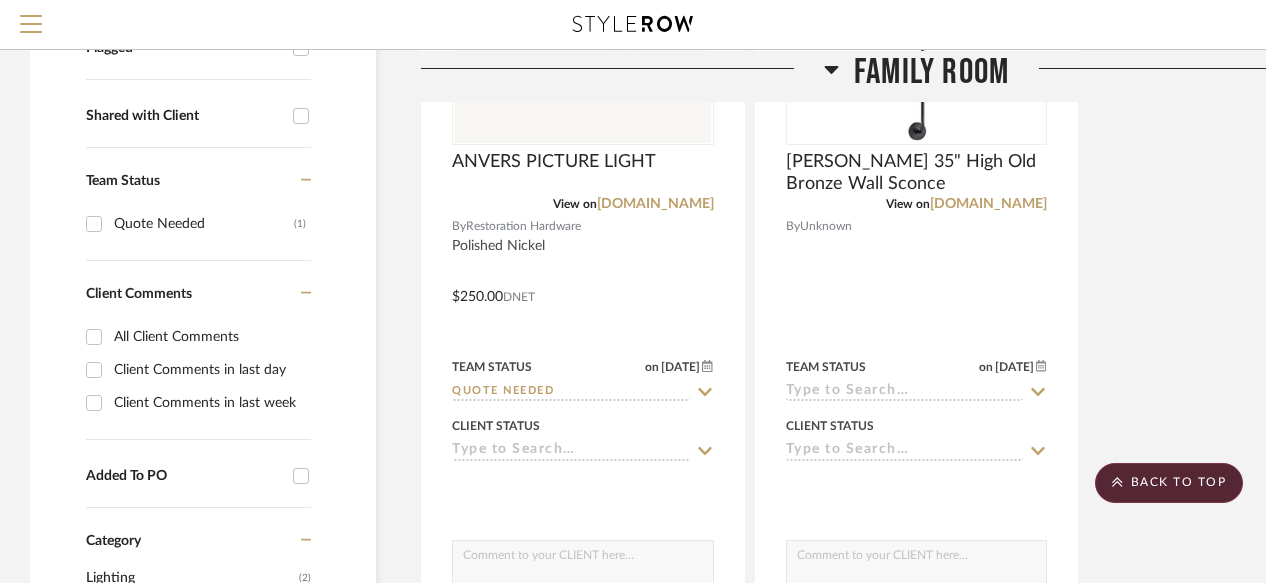 type on "[DATE]" 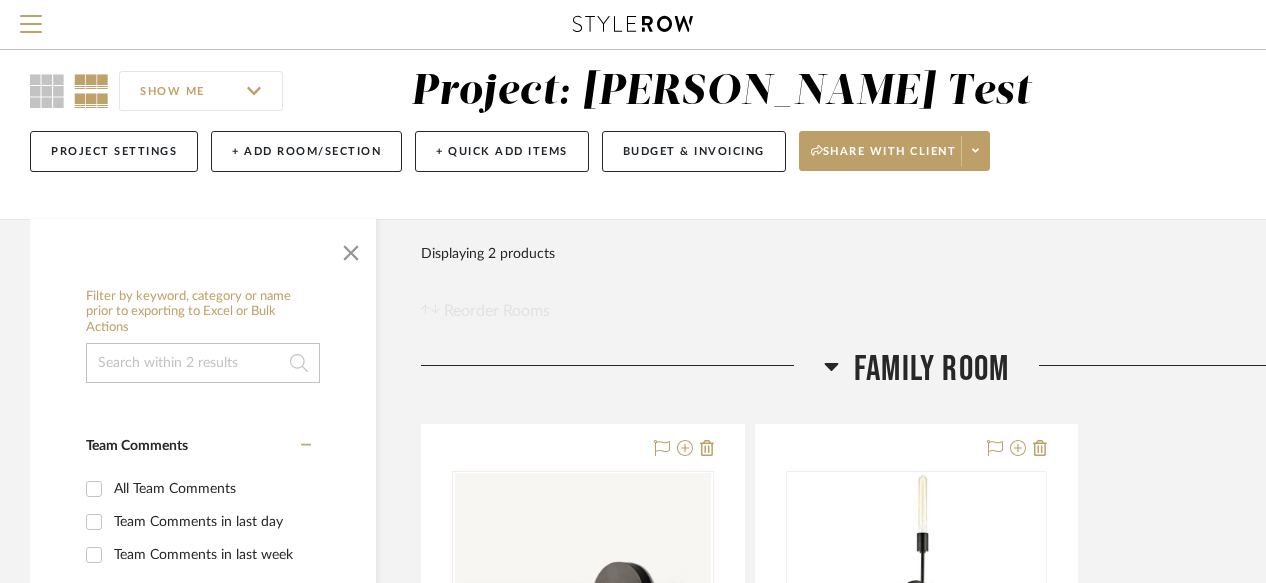 scroll, scrollTop: 0, scrollLeft: 0, axis: both 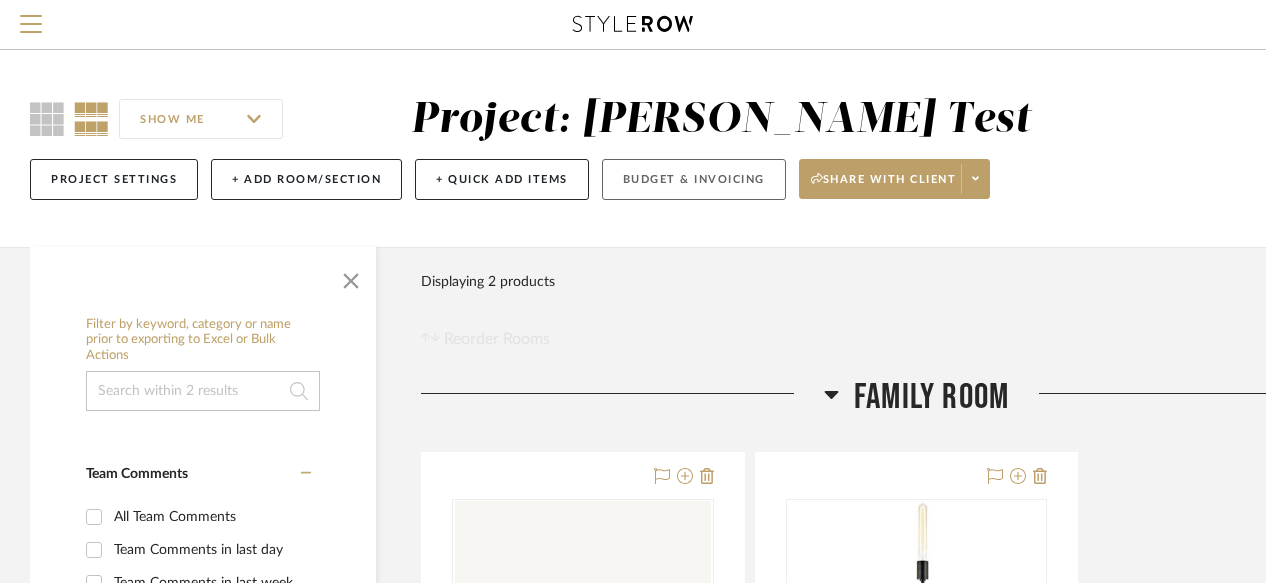 click on "Budget & Invoicing" 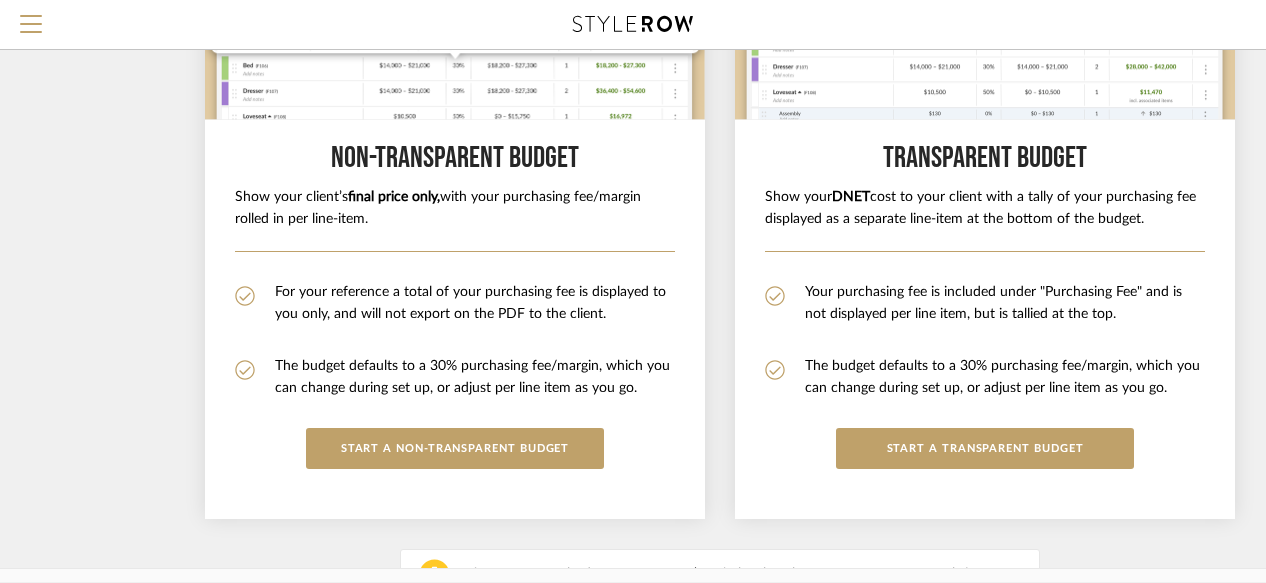 scroll, scrollTop: 306, scrollLeft: 0, axis: vertical 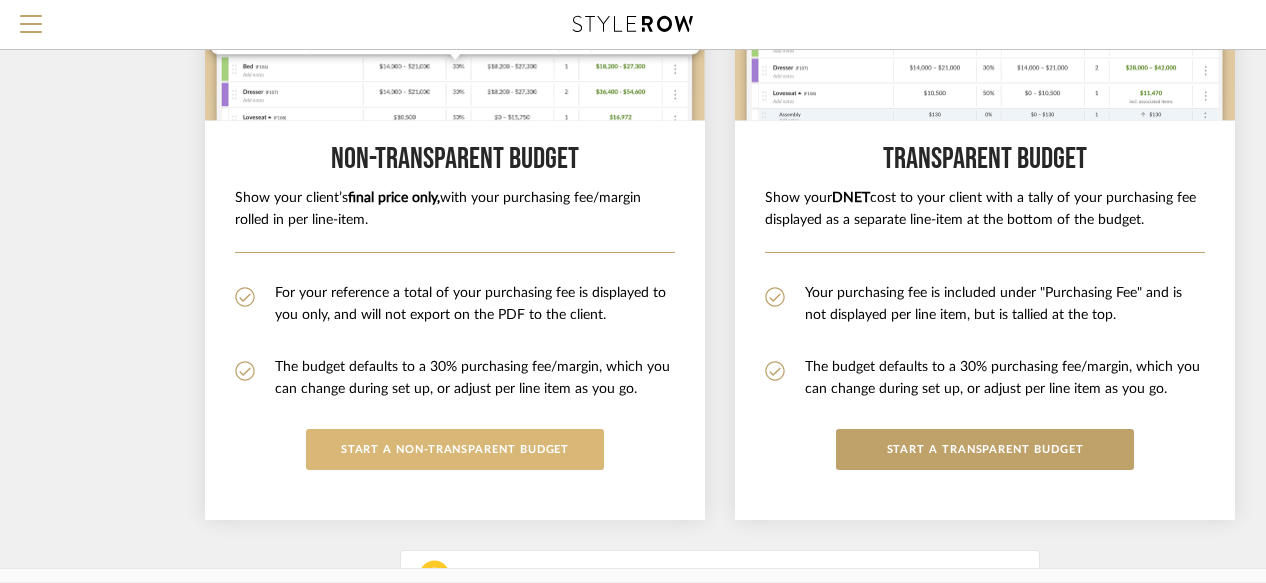 click on "START A Non-Transparent BUDGET" 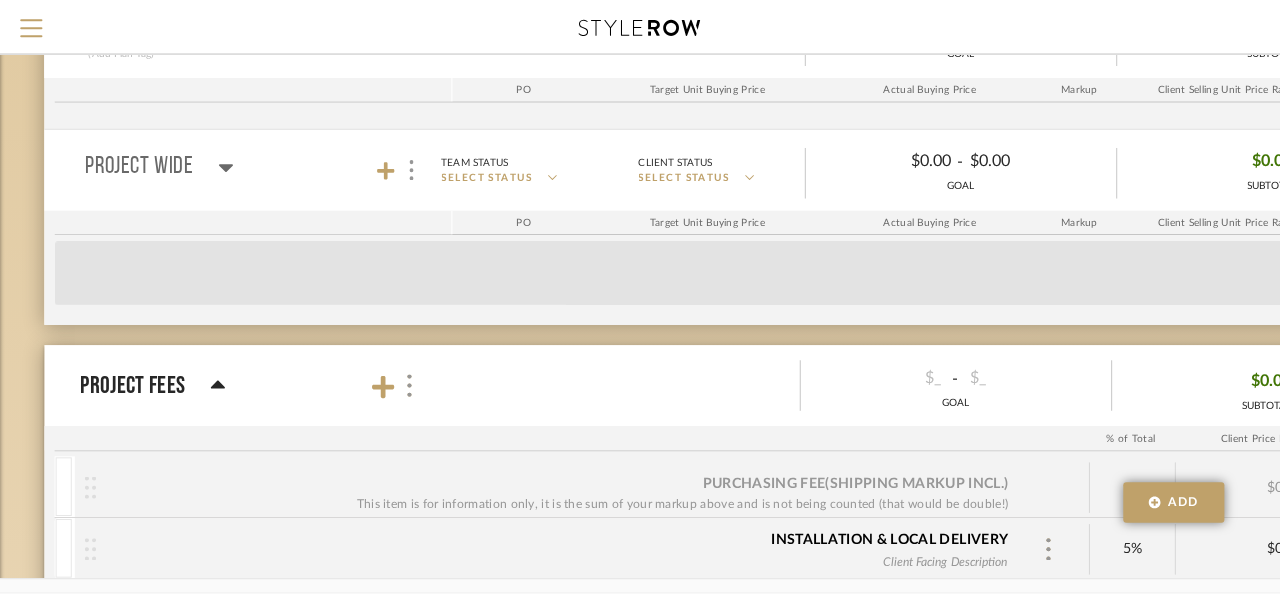 scroll, scrollTop: 0, scrollLeft: 0, axis: both 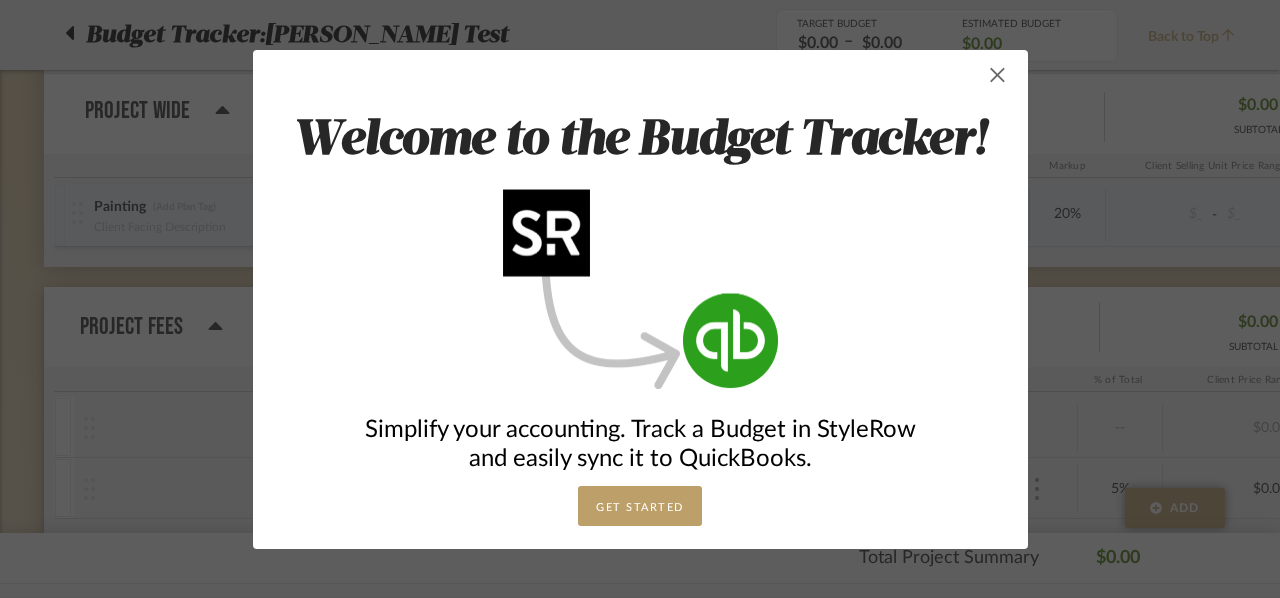 click at bounding box center [998, 75] 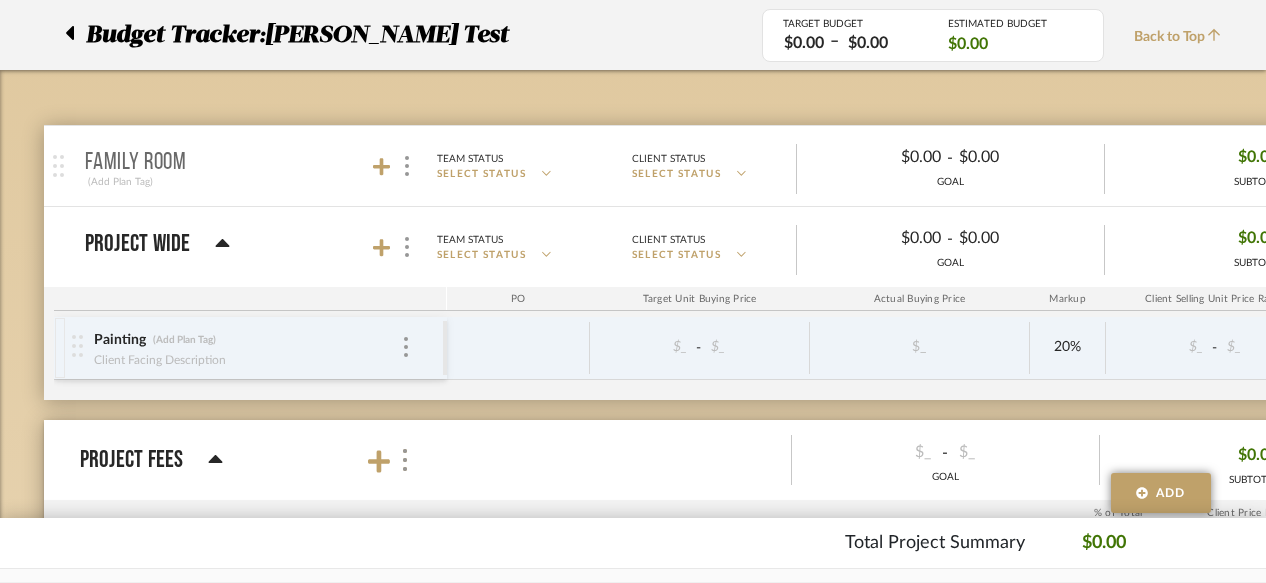 scroll, scrollTop: 172, scrollLeft: 0, axis: vertical 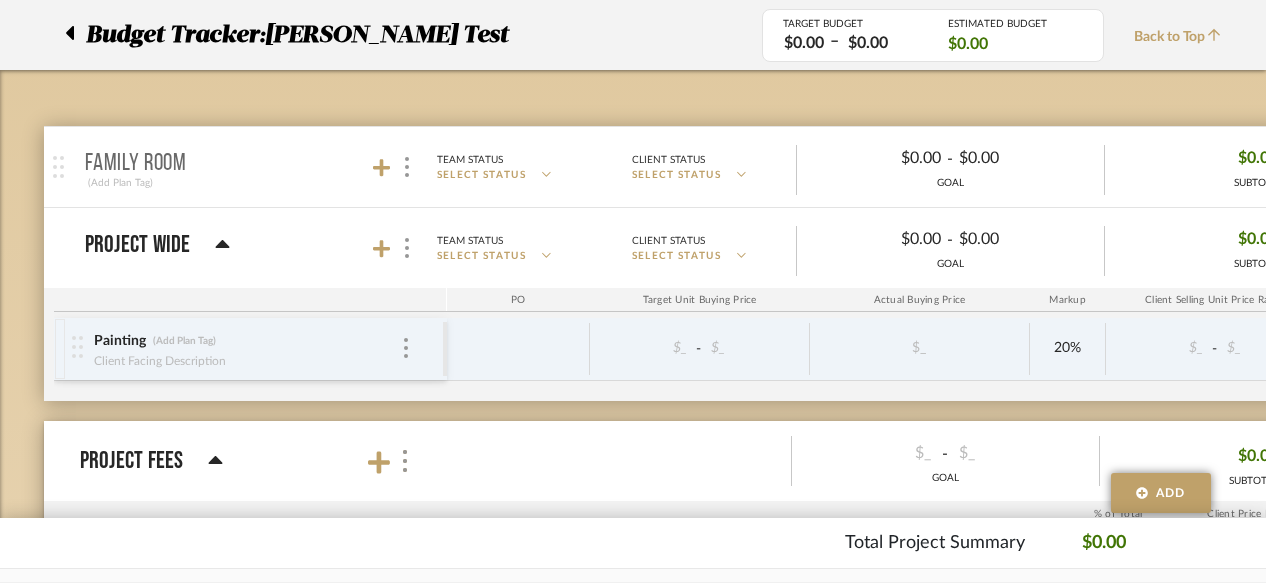 click on "SELECT STATUS" 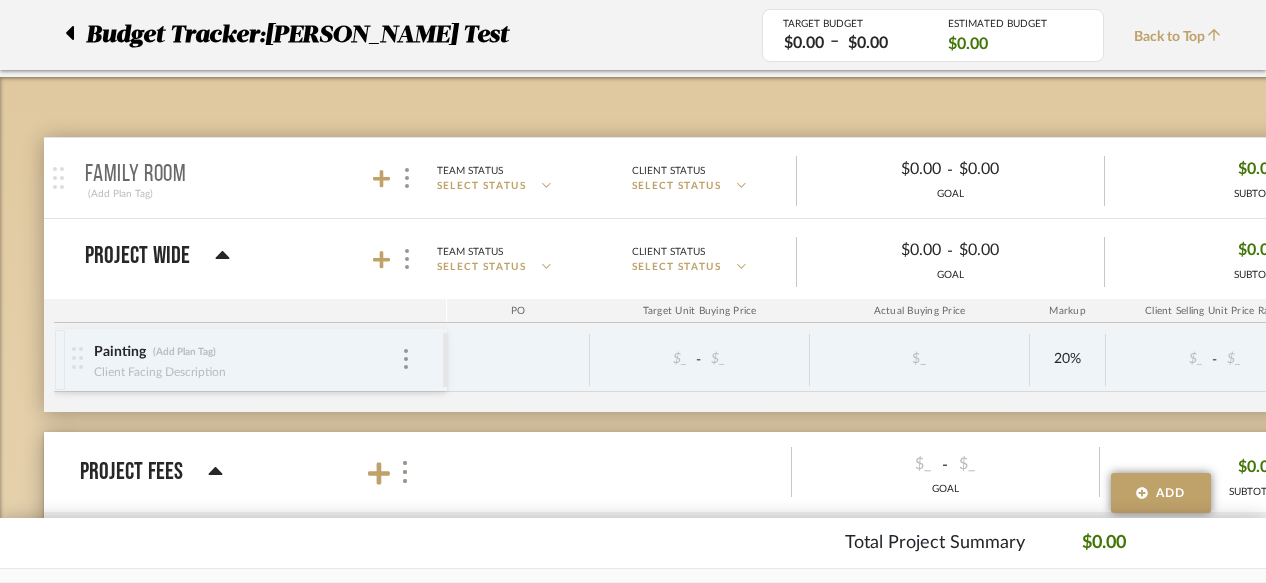 scroll, scrollTop: 160, scrollLeft: 0, axis: vertical 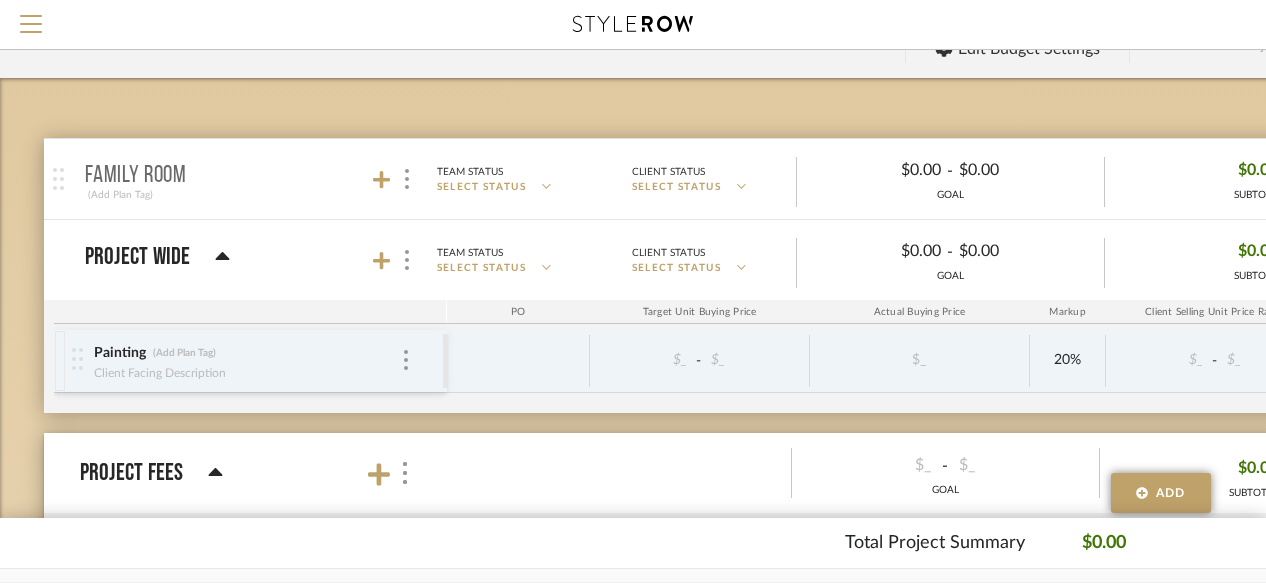 click on "SELECT STATUS" 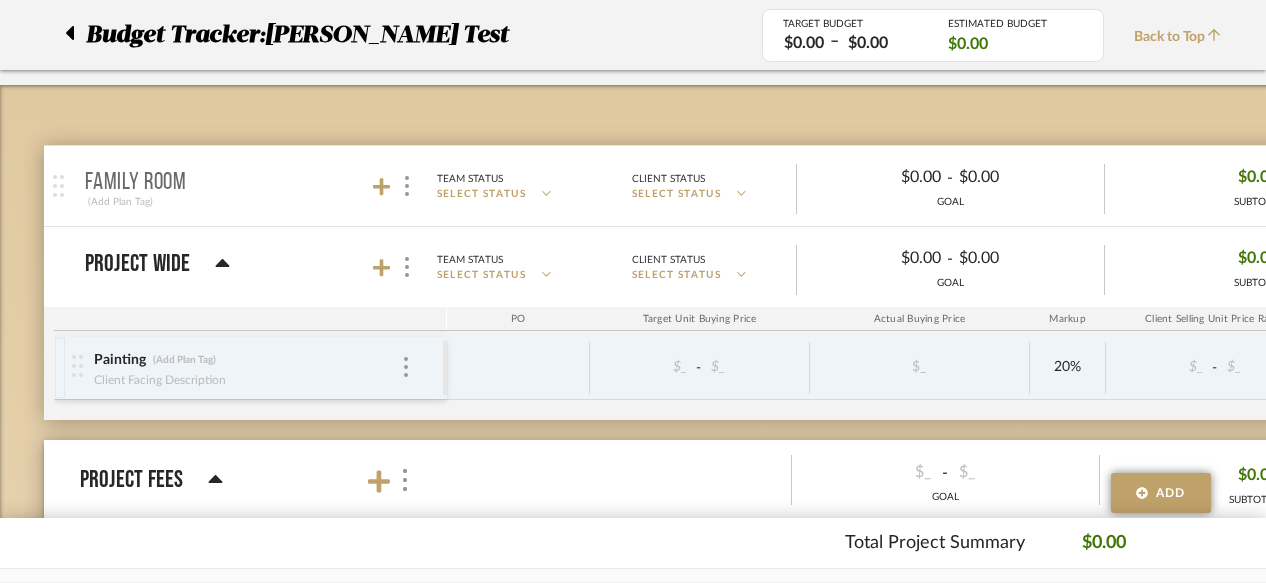 scroll, scrollTop: 152, scrollLeft: 0, axis: vertical 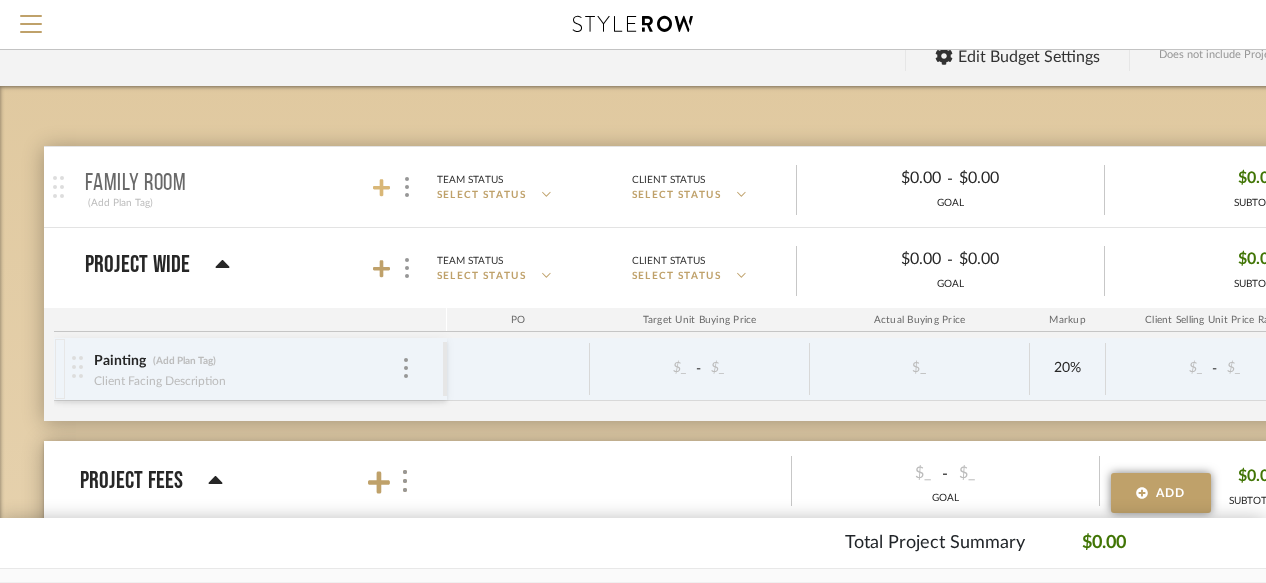 click 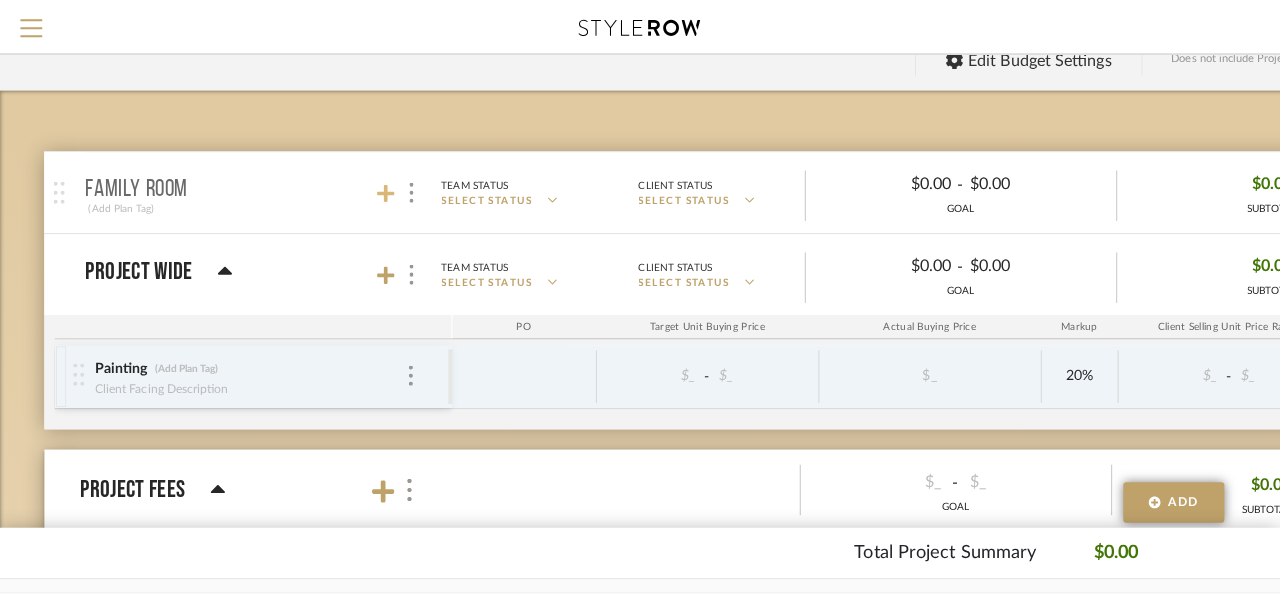 scroll, scrollTop: 0, scrollLeft: 0, axis: both 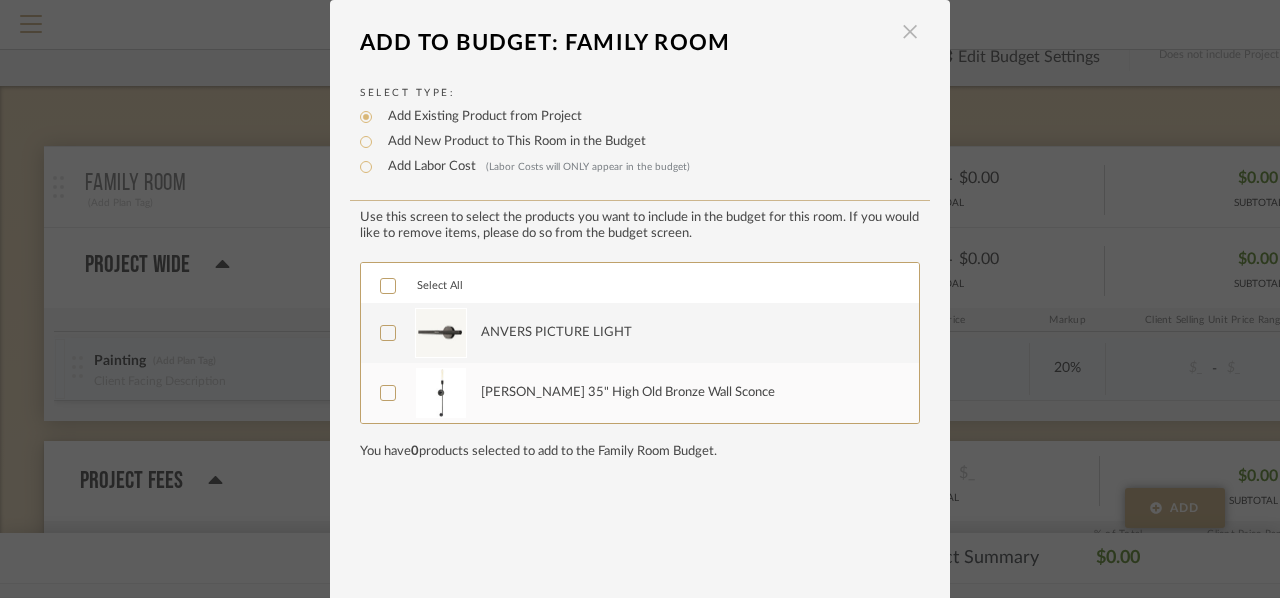 click at bounding box center [910, 32] 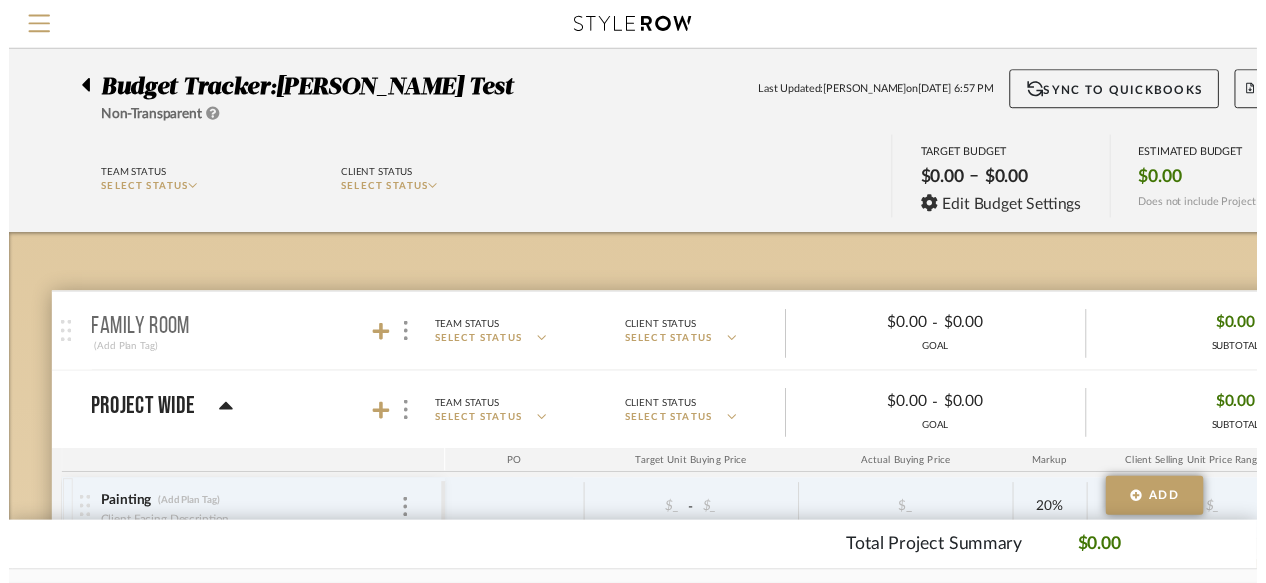 scroll, scrollTop: 152, scrollLeft: 0, axis: vertical 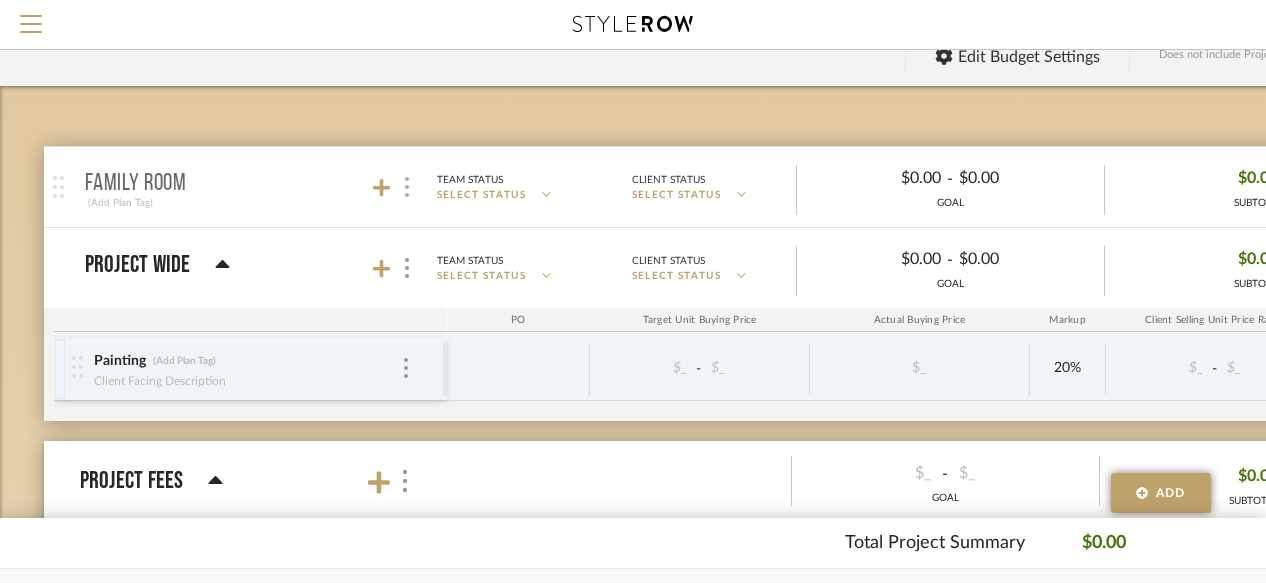 click 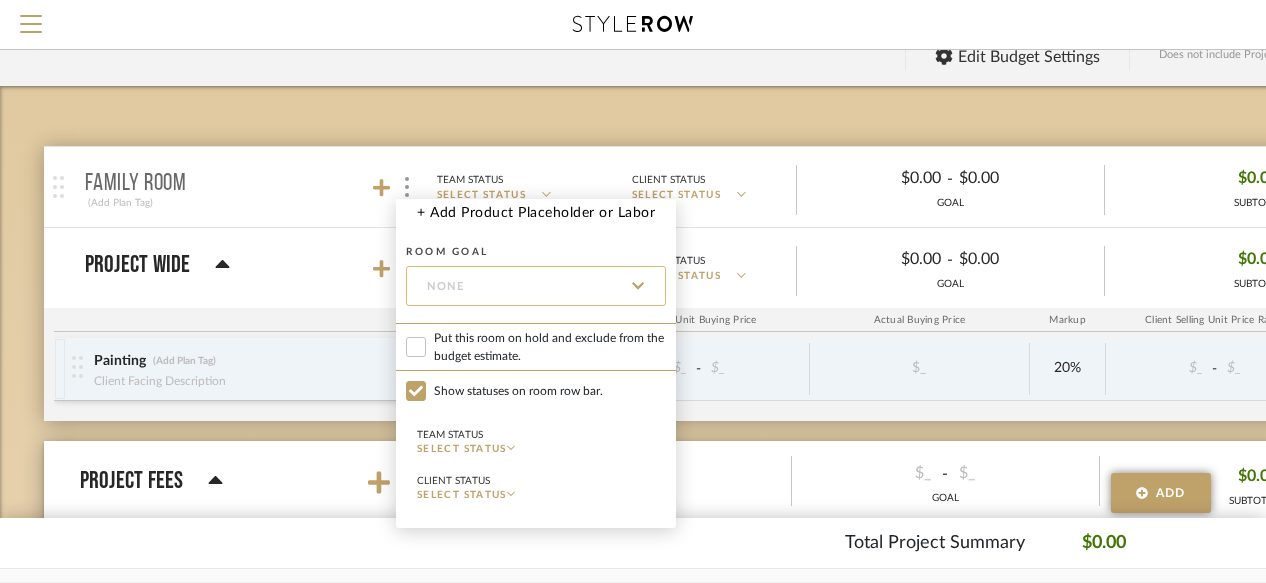 click on "None" at bounding box center [536, 286] 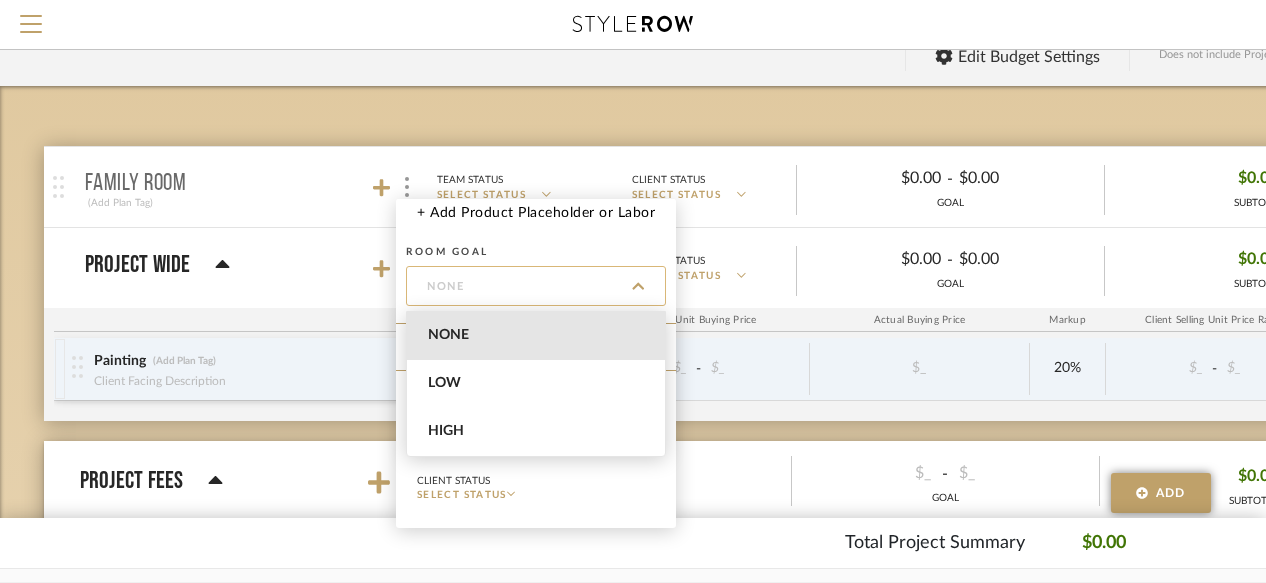 click on "None" at bounding box center [536, 286] 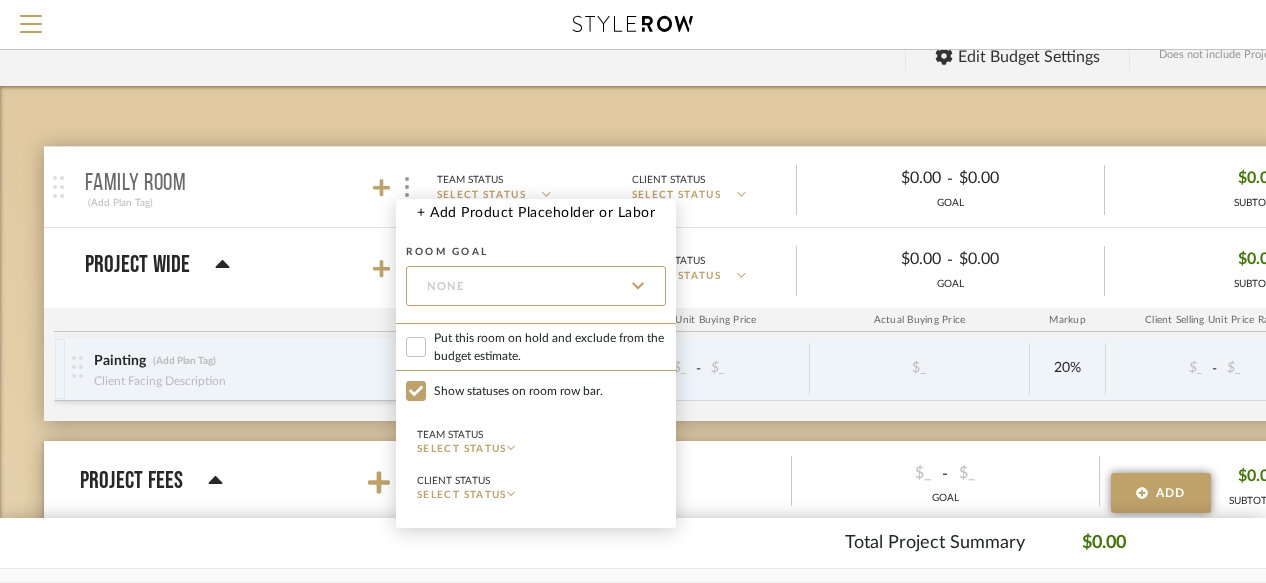 click at bounding box center (633, 291) 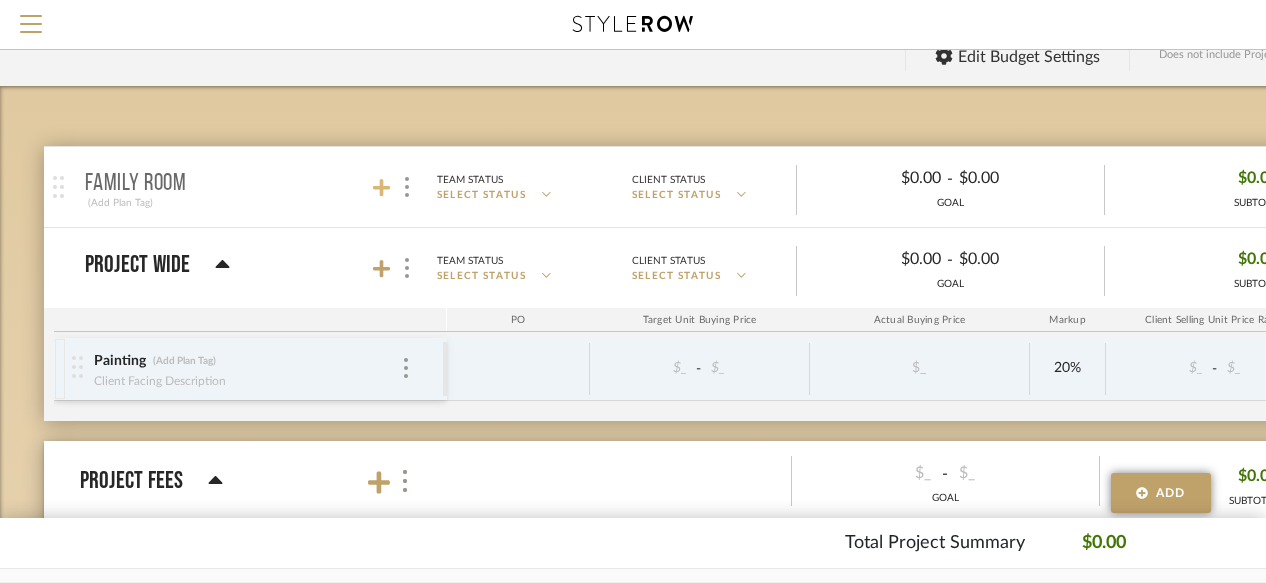 click 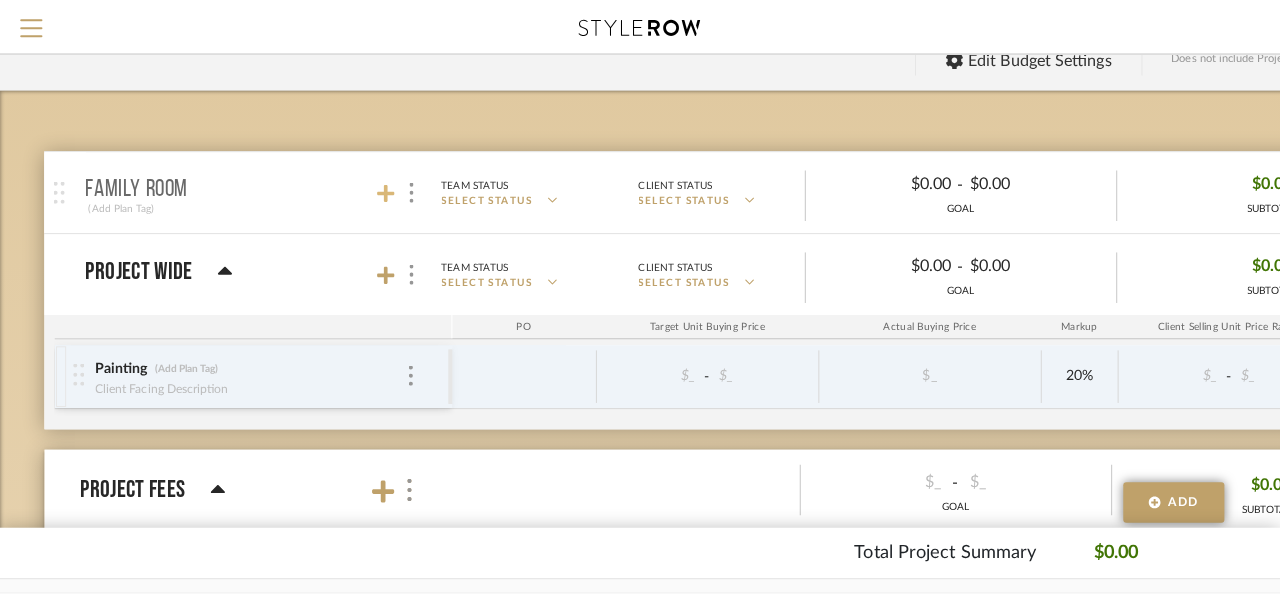 scroll, scrollTop: 0, scrollLeft: 0, axis: both 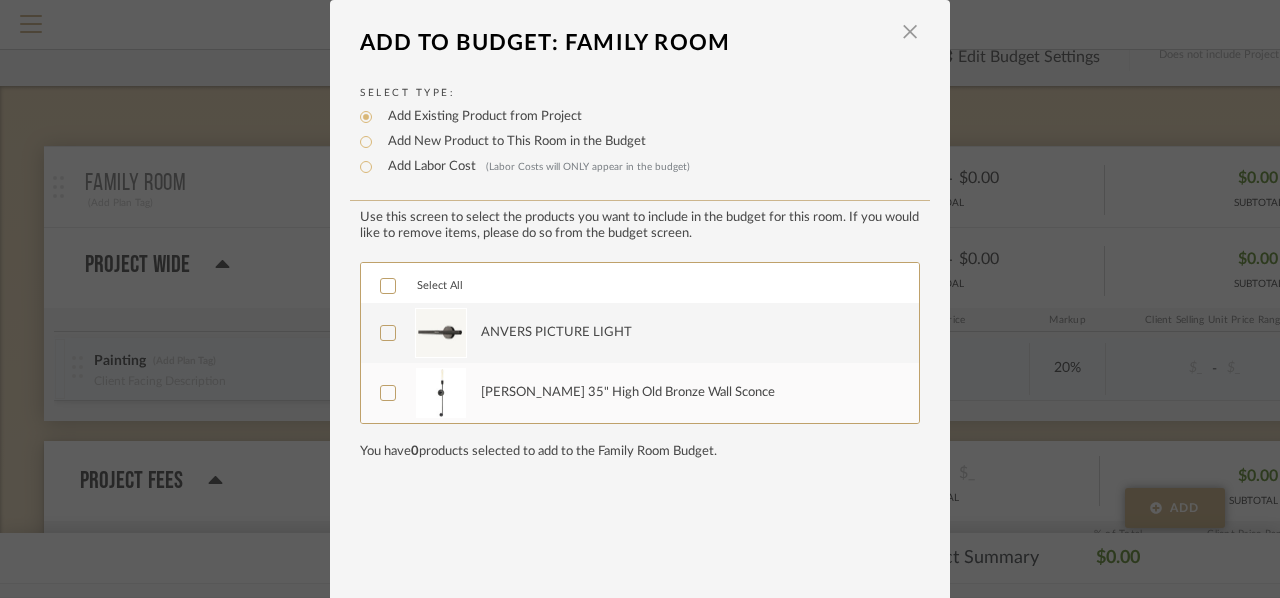 click 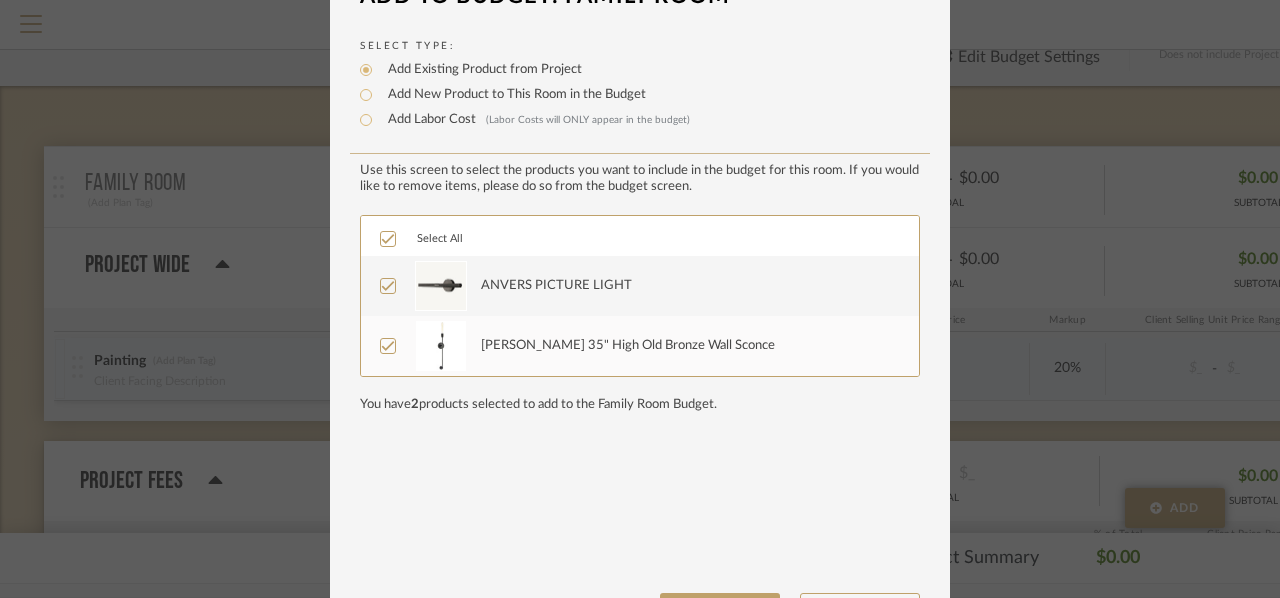 scroll, scrollTop: 122, scrollLeft: 0, axis: vertical 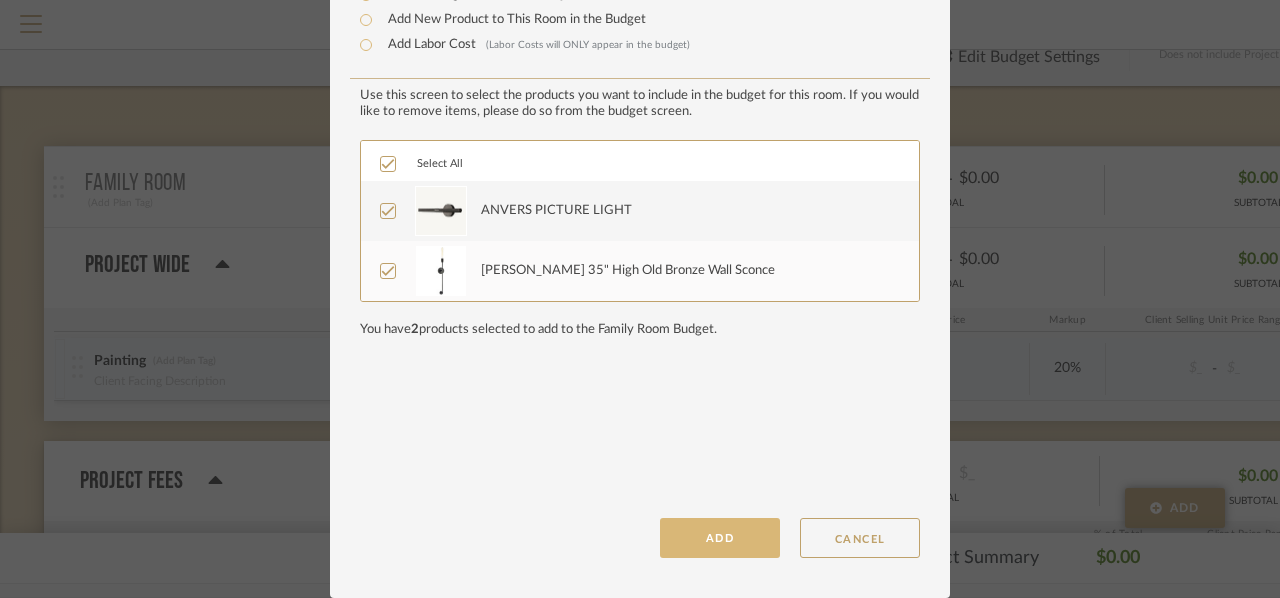 click on "ADD" at bounding box center (720, 538) 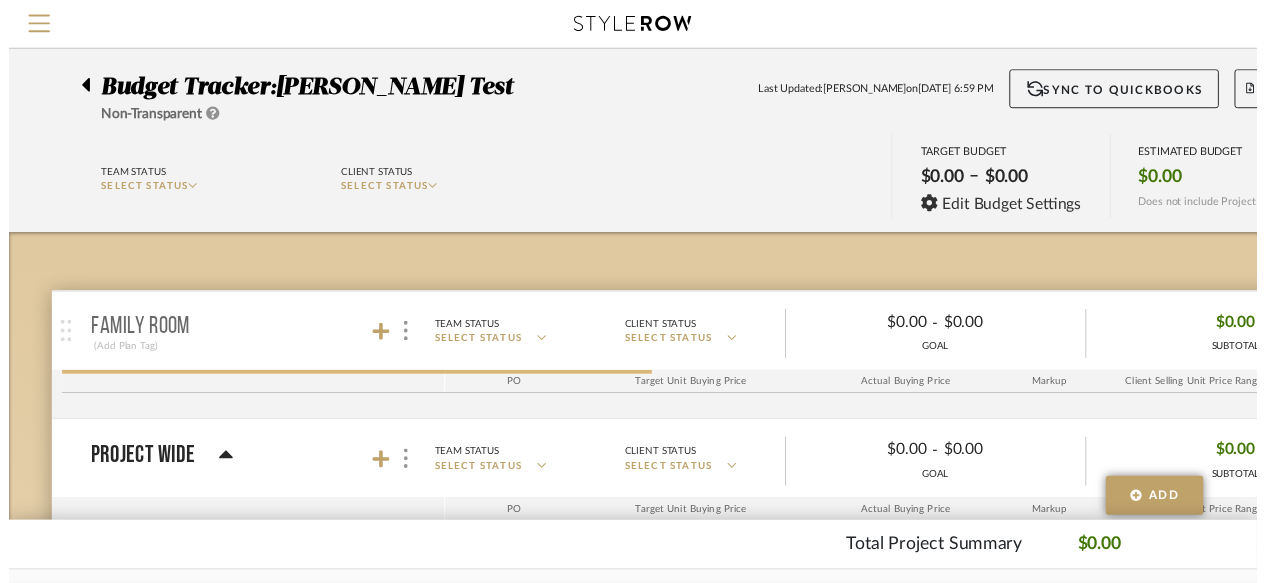 scroll, scrollTop: 152, scrollLeft: 0, axis: vertical 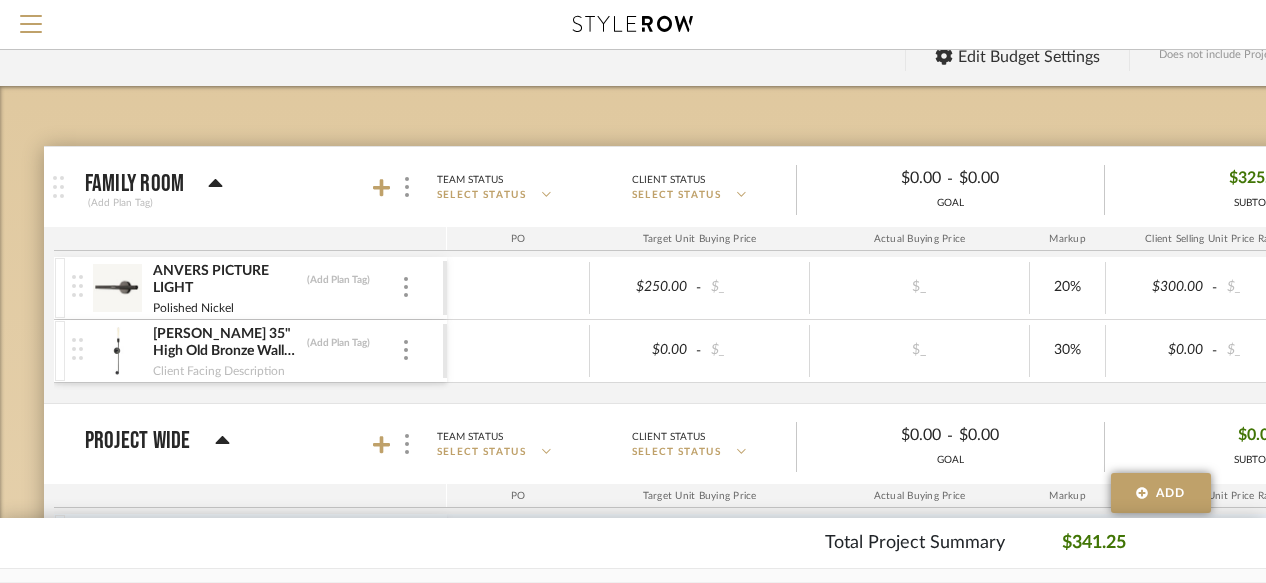 click on "[PERSON_NAME] 35" High Old Bronze Wall Sconce   (Add Plan Tag)" at bounding box center (276, 343) 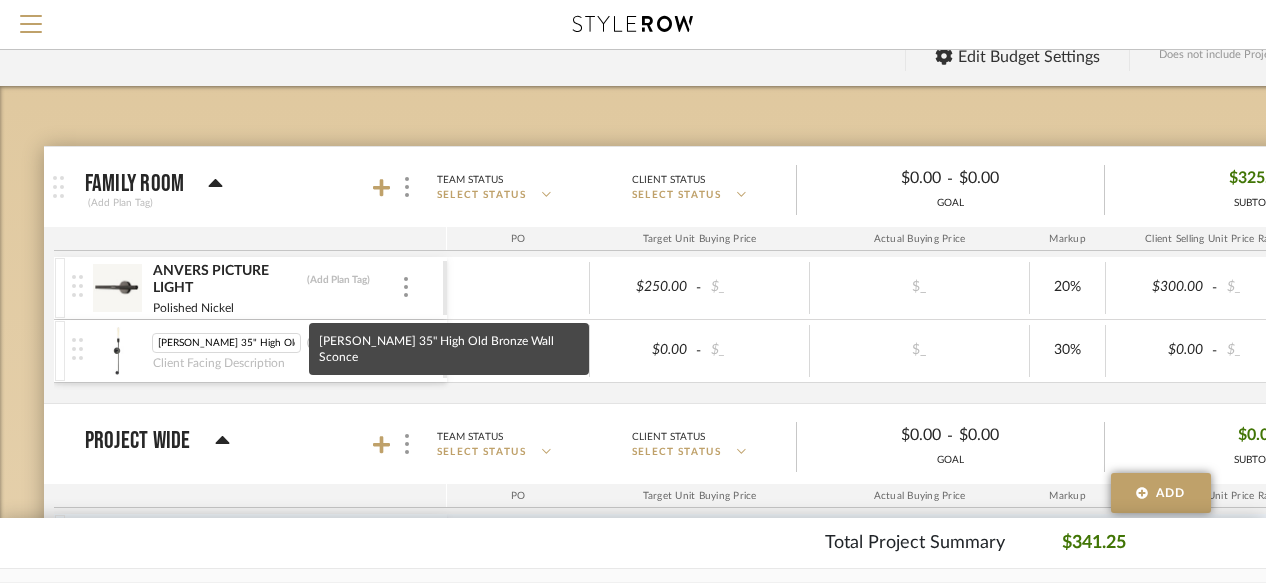 scroll, scrollTop: 0, scrollLeft: 60, axis: horizontal 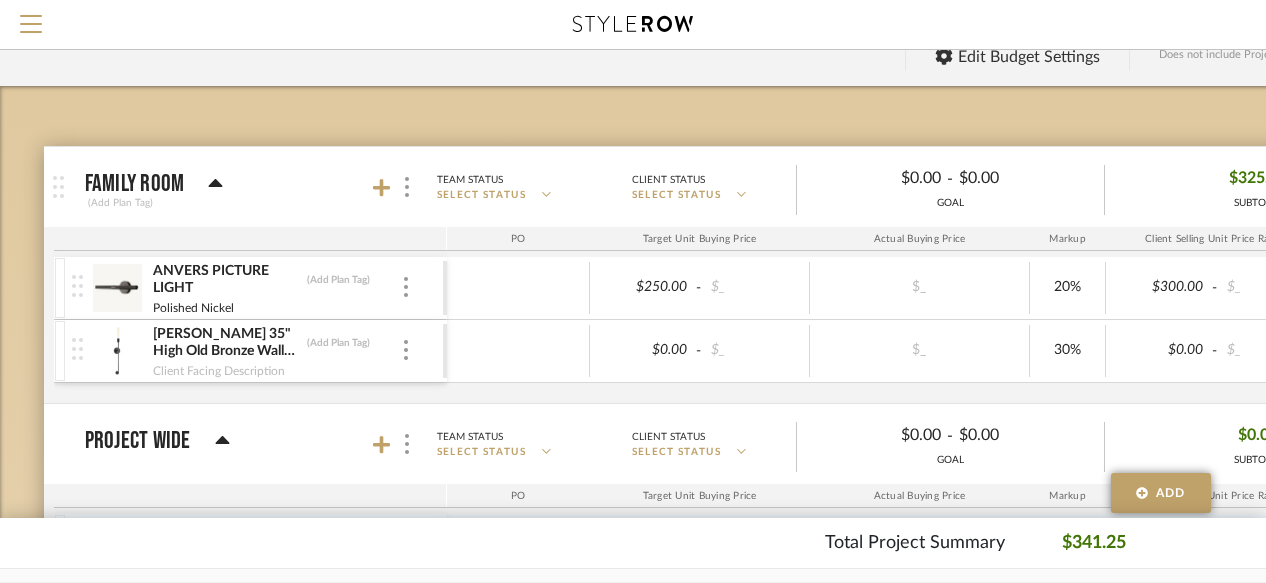 click on "[PERSON_NAME] 35" High Old Bronze Wall Sconce   (Add Plan Tag)   Client Facing Description" at bounding box center (276, 351) 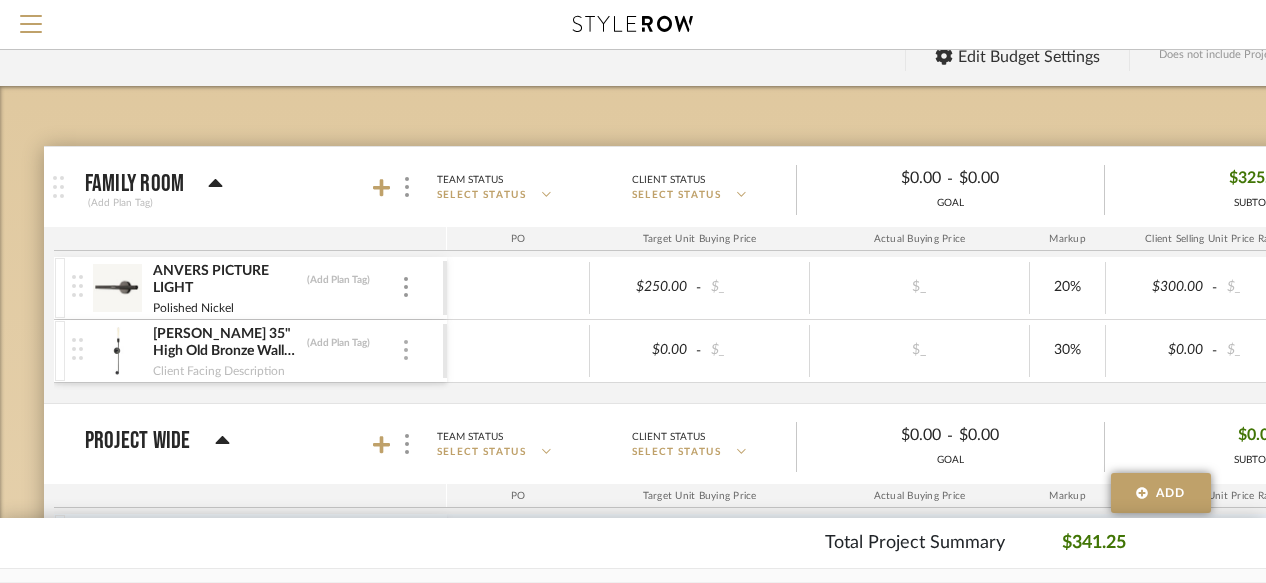 click at bounding box center (406, 350) 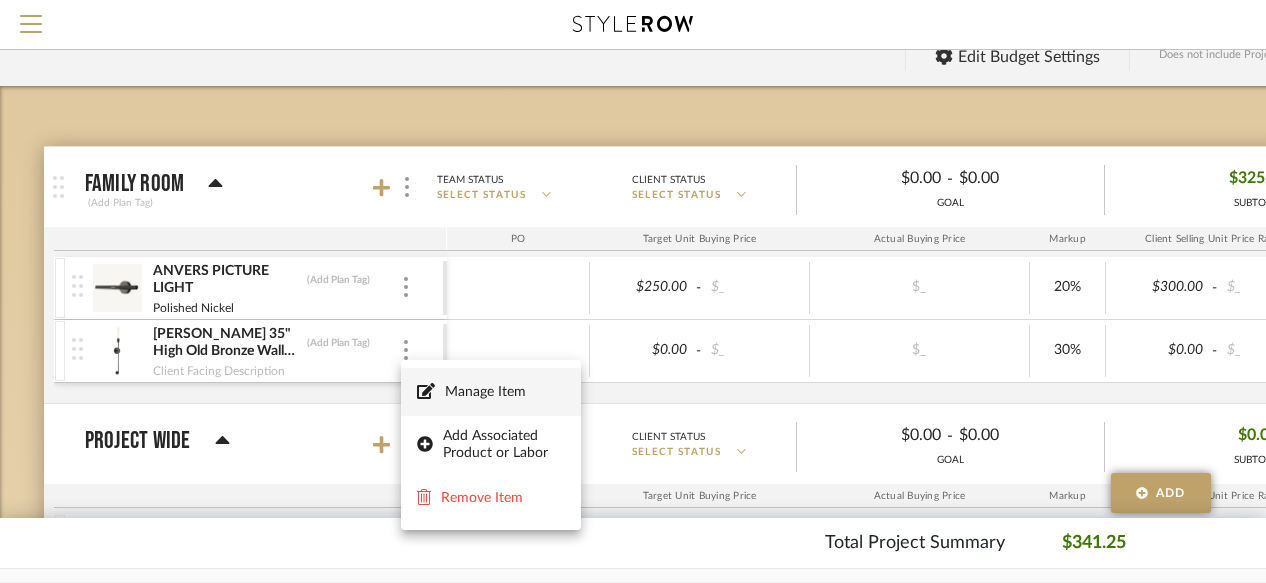 click on "Manage Item" at bounding box center (505, 392) 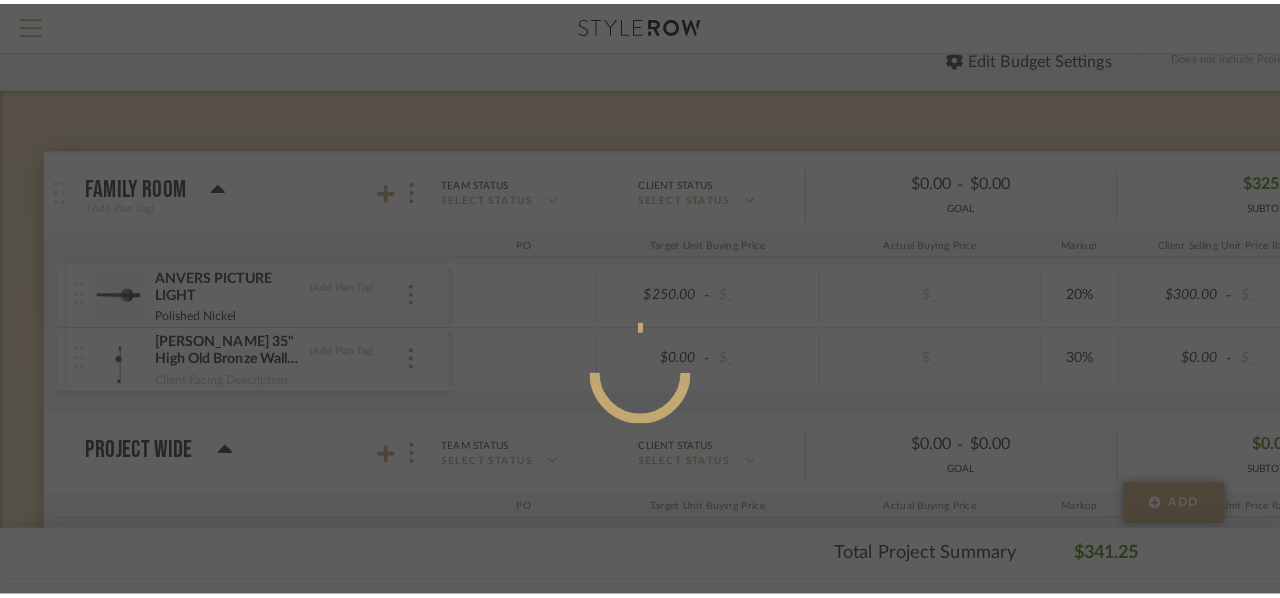 scroll, scrollTop: 0, scrollLeft: 0, axis: both 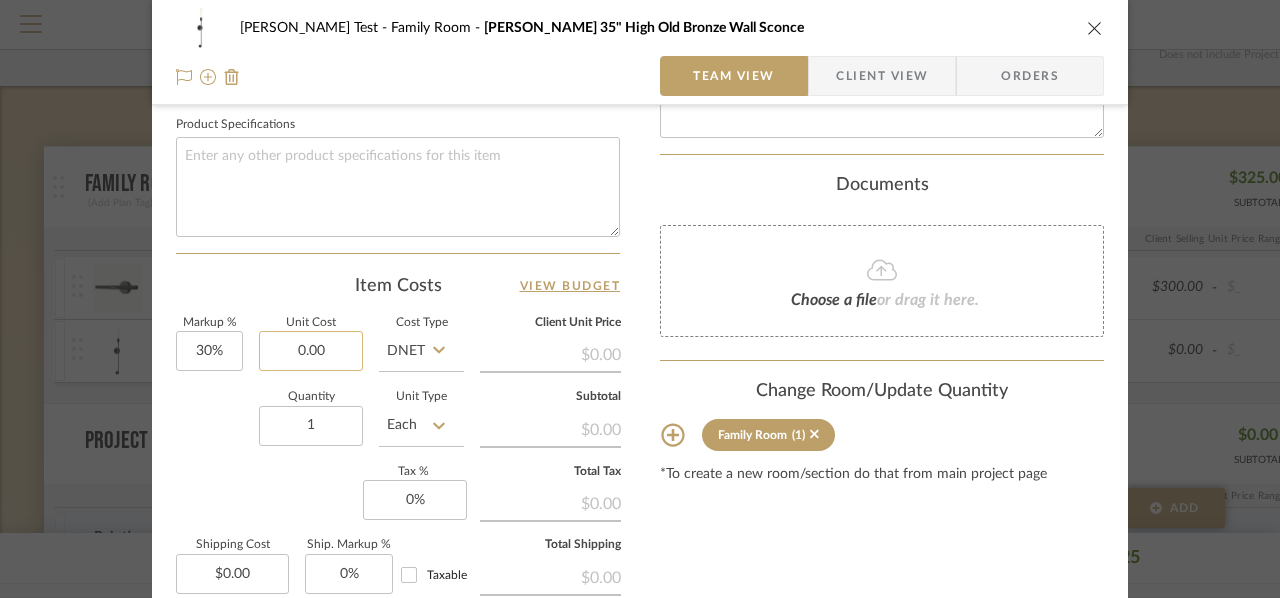 click on "0.00" 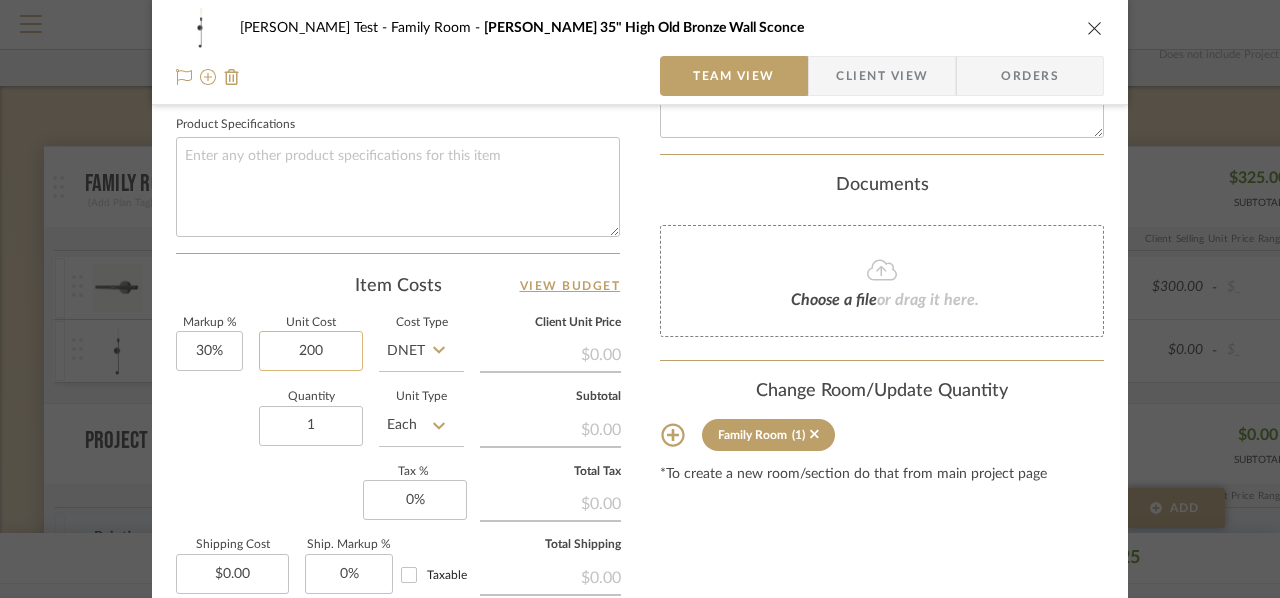 type on "$200.00" 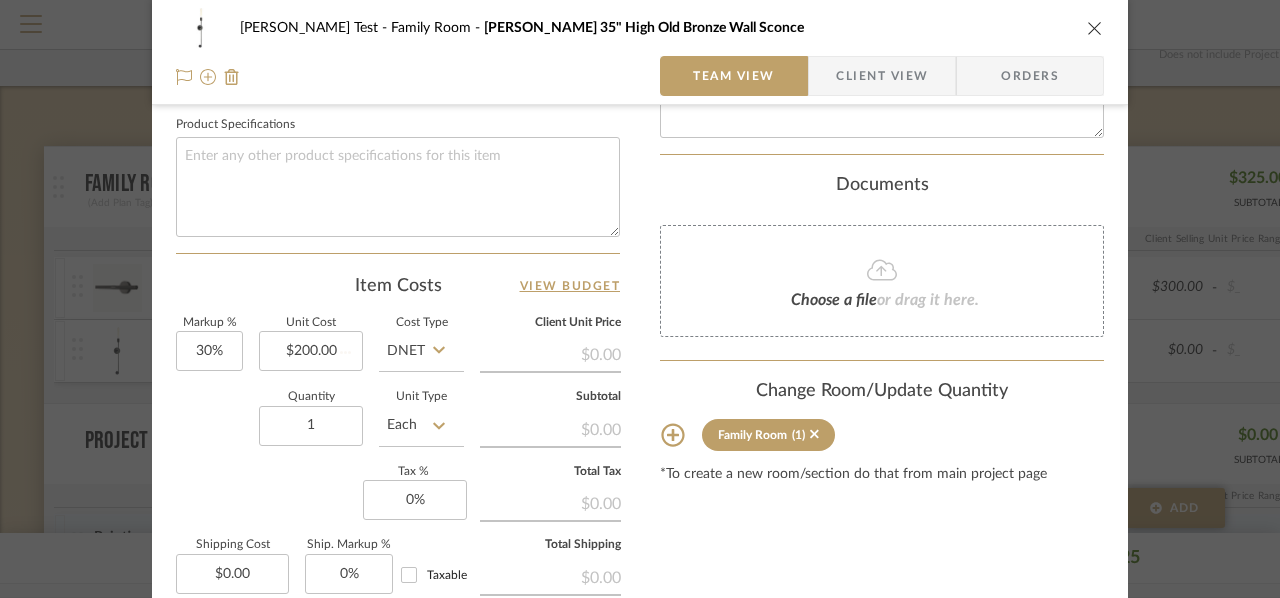 type 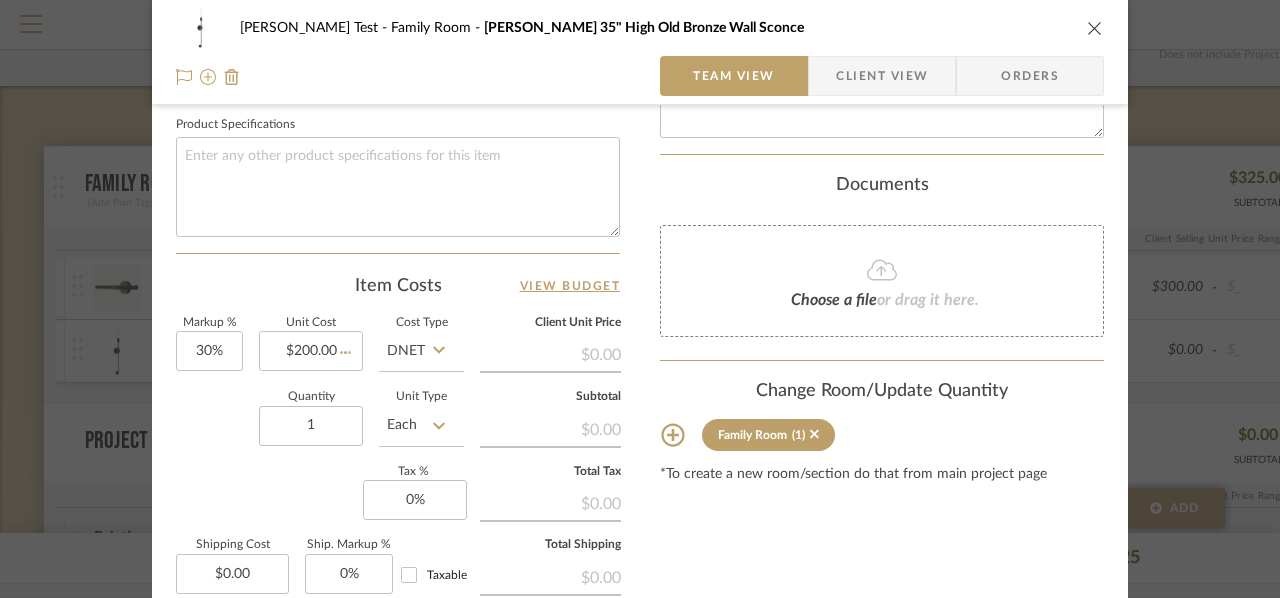 type 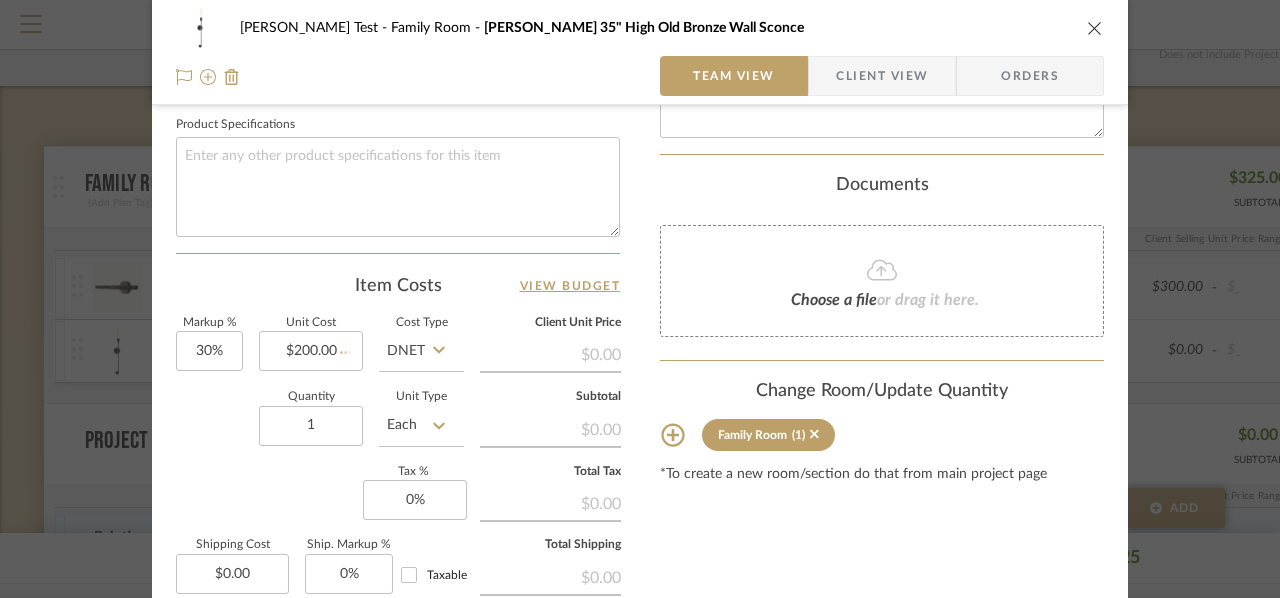 type 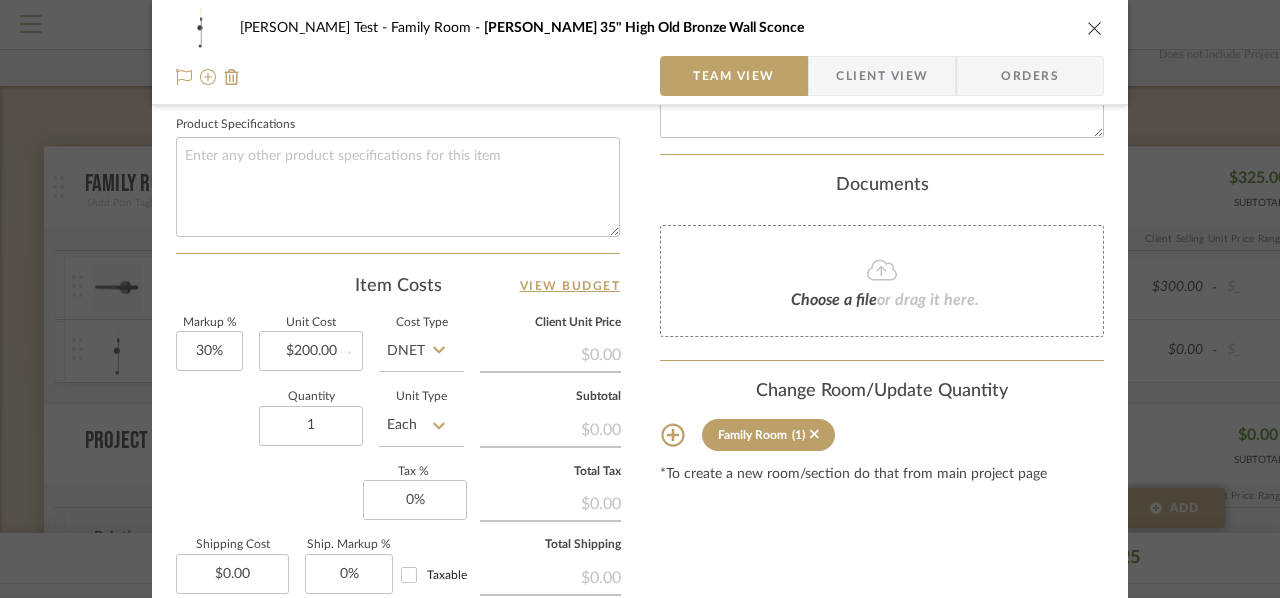 type 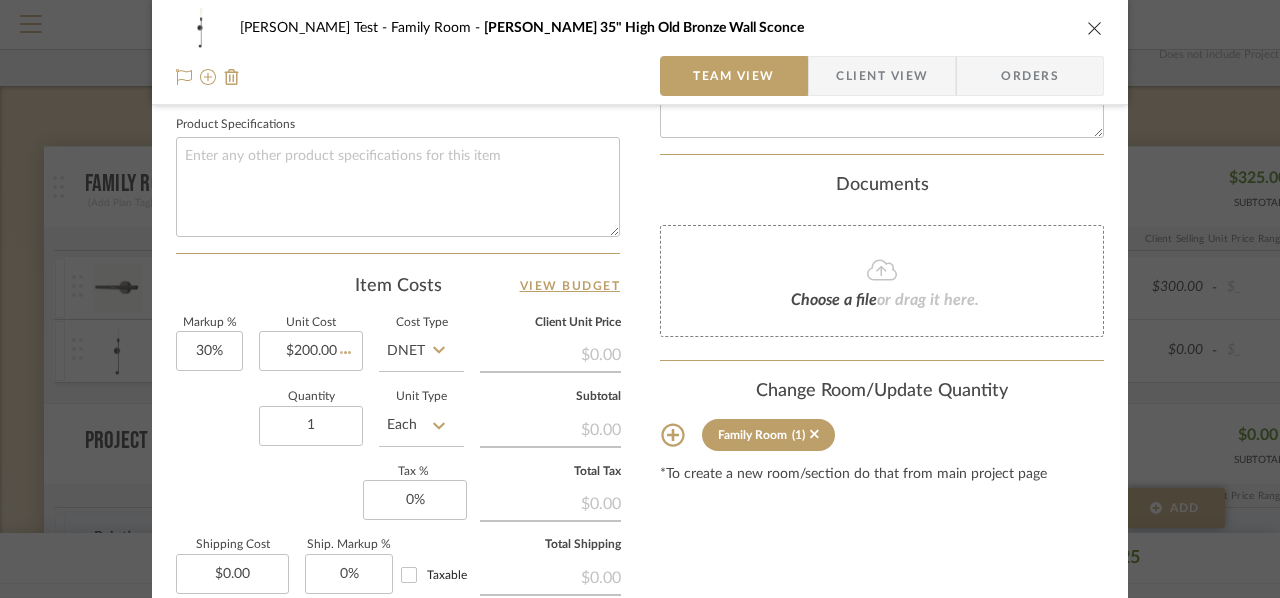 type 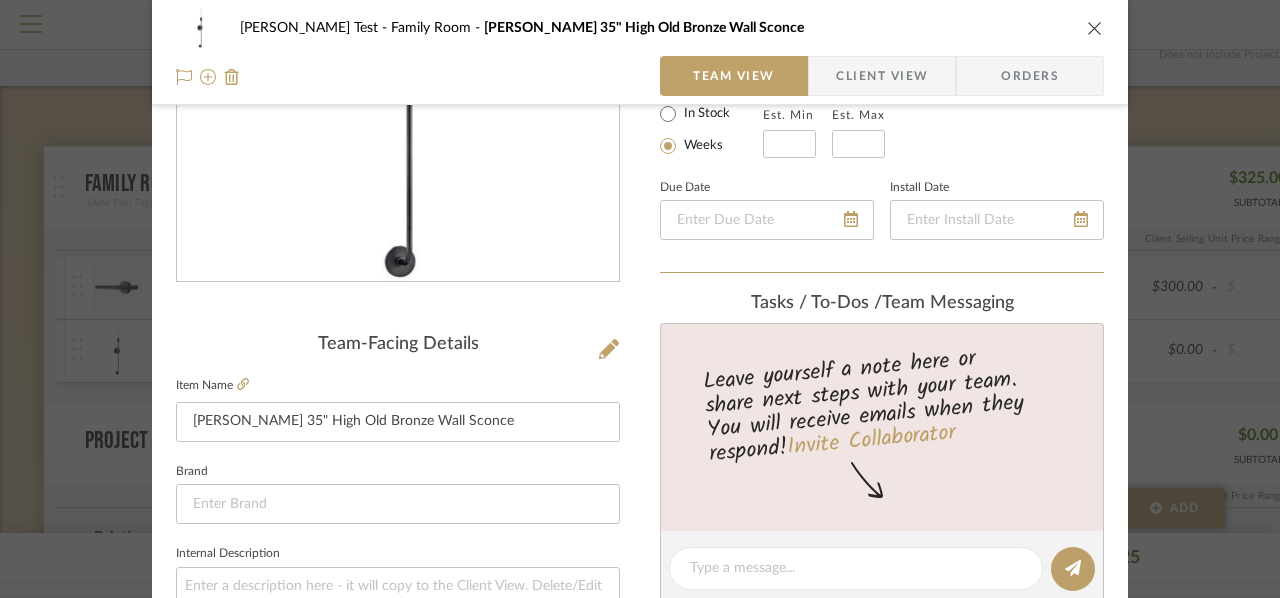 scroll, scrollTop: 285, scrollLeft: 0, axis: vertical 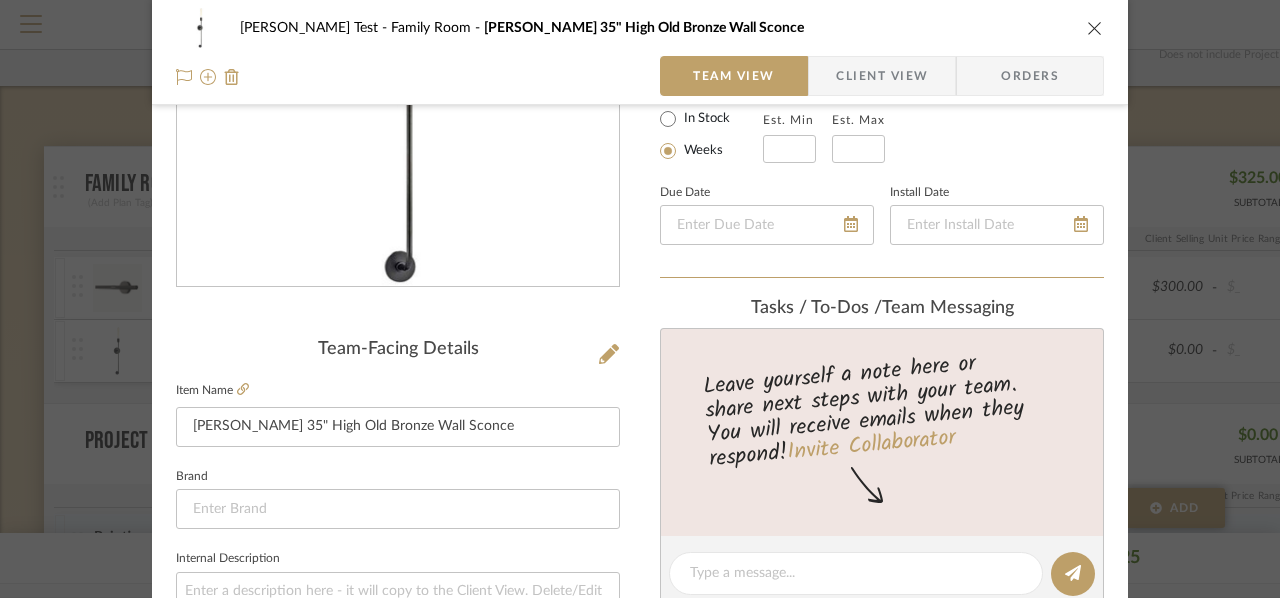 click at bounding box center [1095, 28] 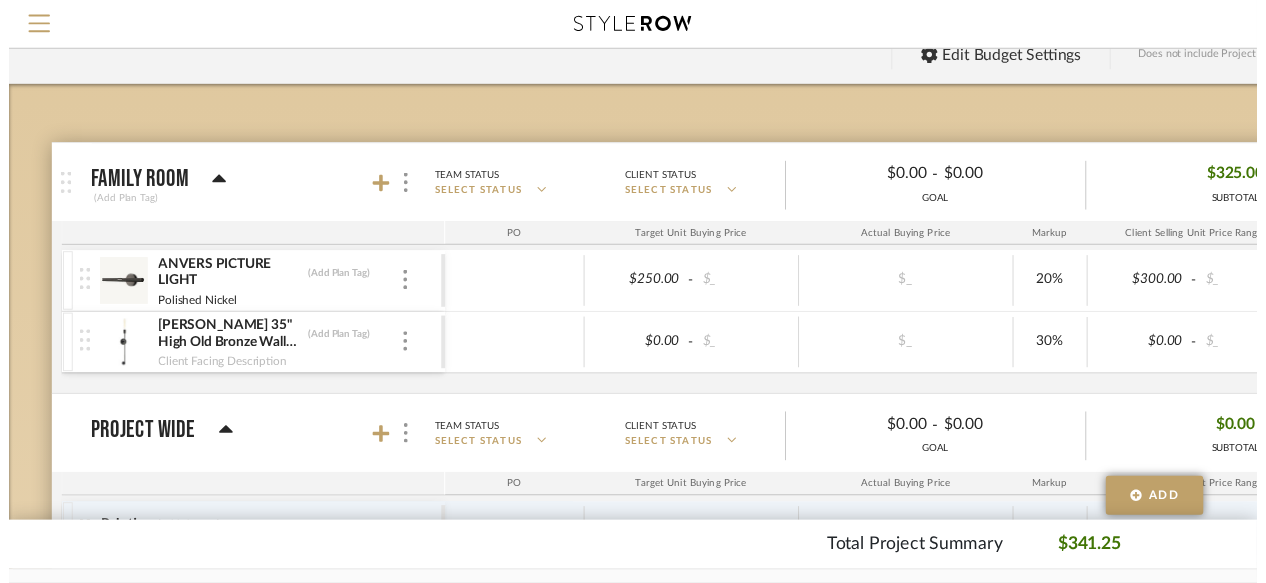 scroll, scrollTop: 152, scrollLeft: 0, axis: vertical 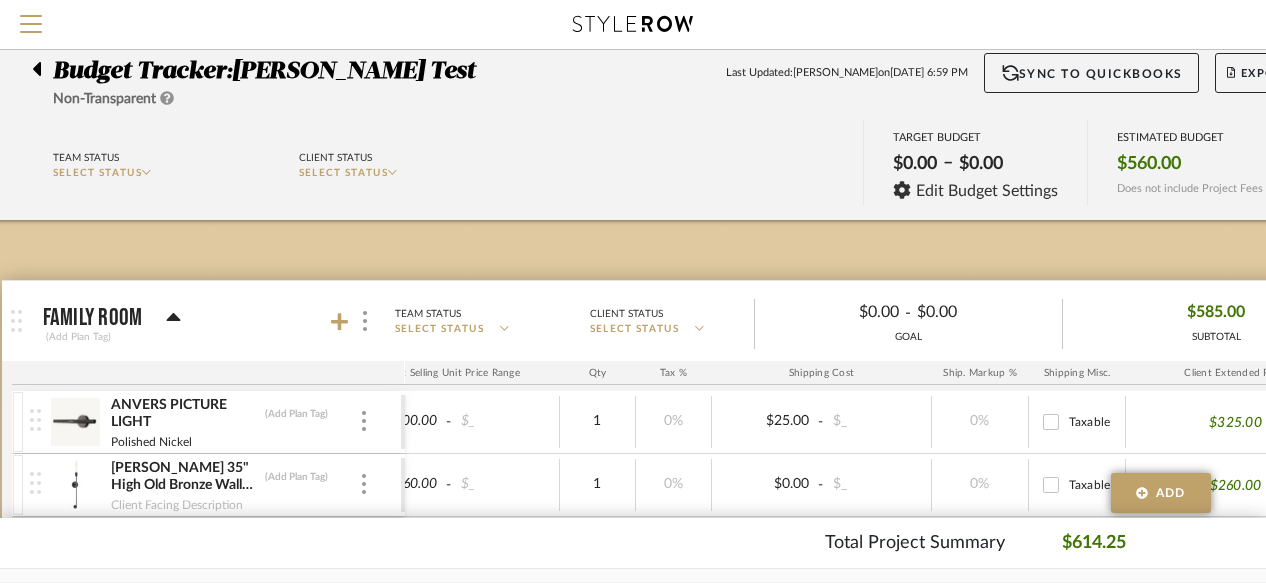 click on "SELECT STATUS" 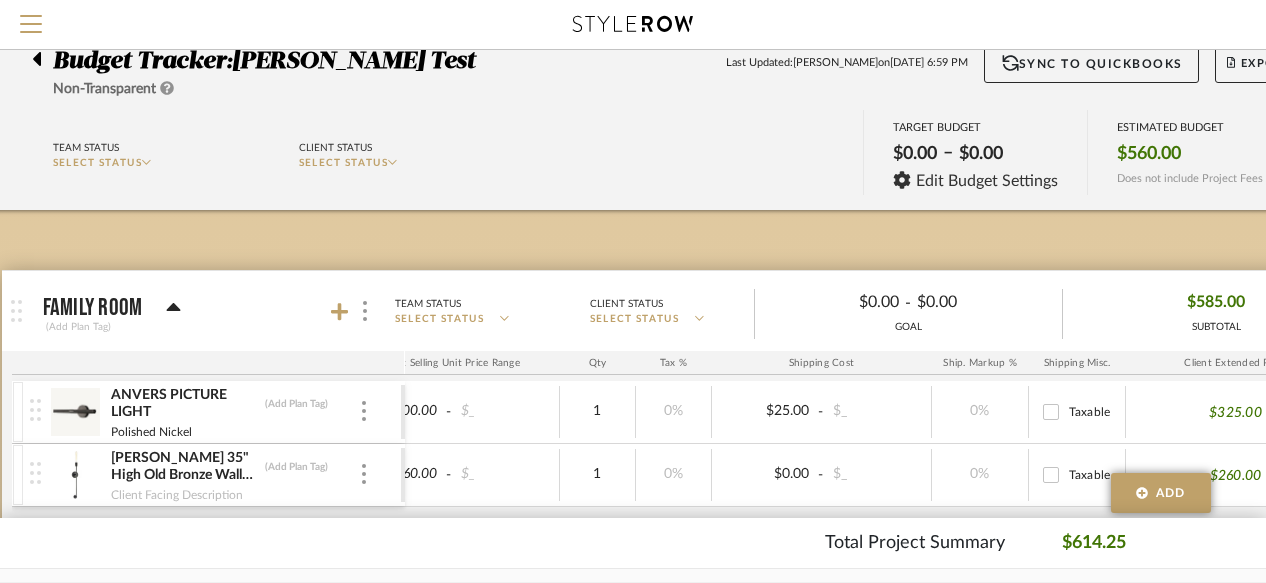 click on "SELECT STATUS" 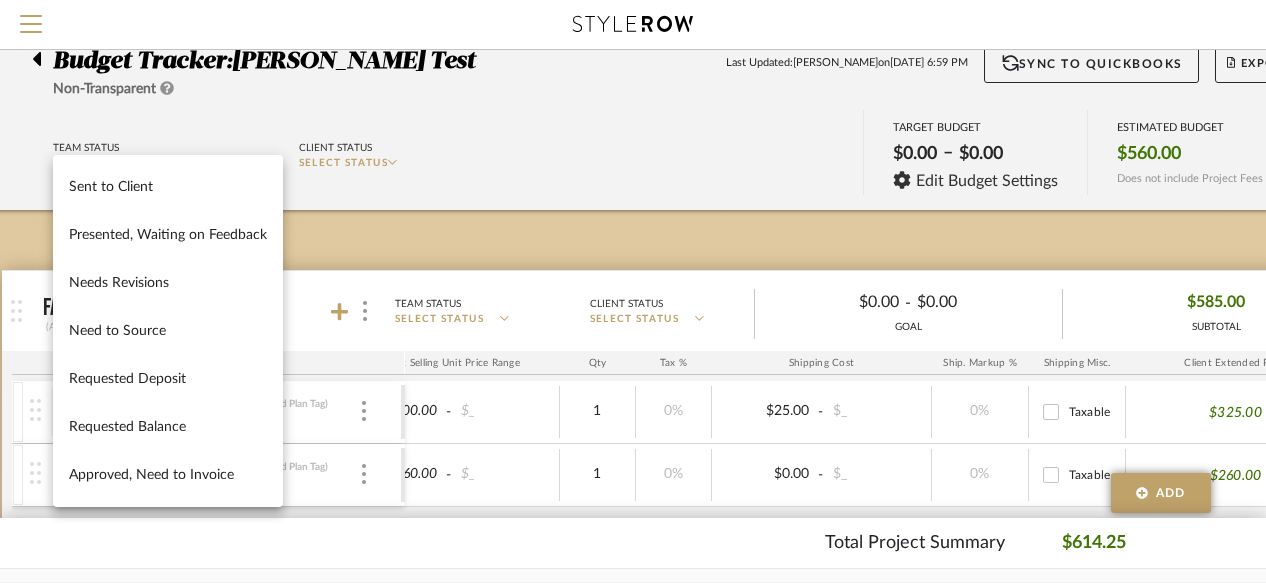 click at bounding box center (633, 291) 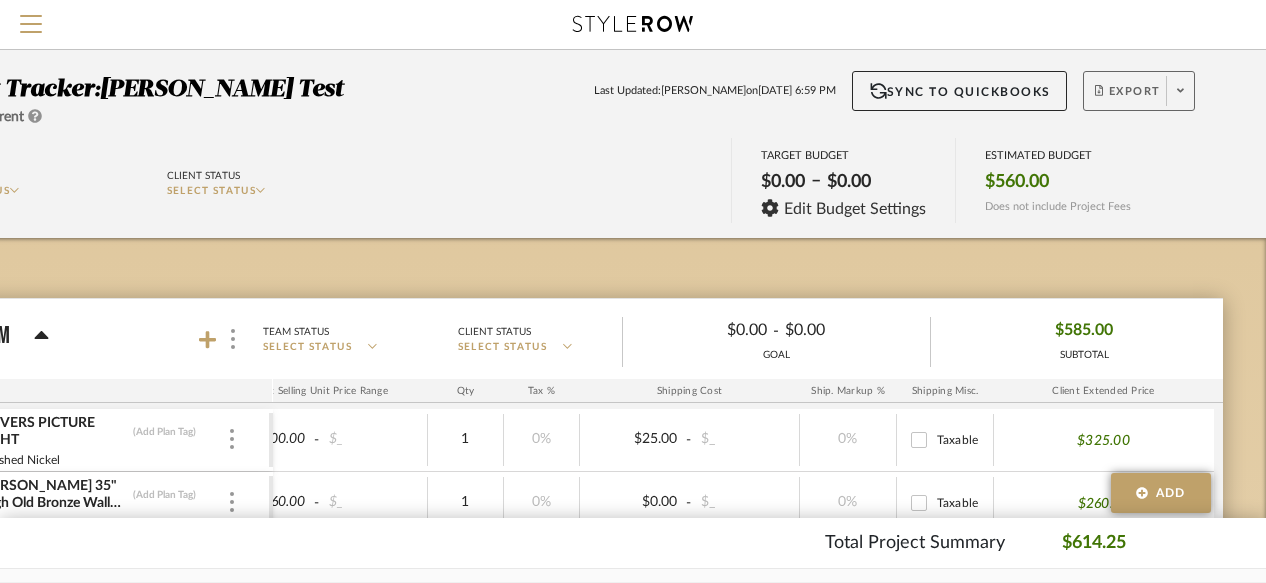 click 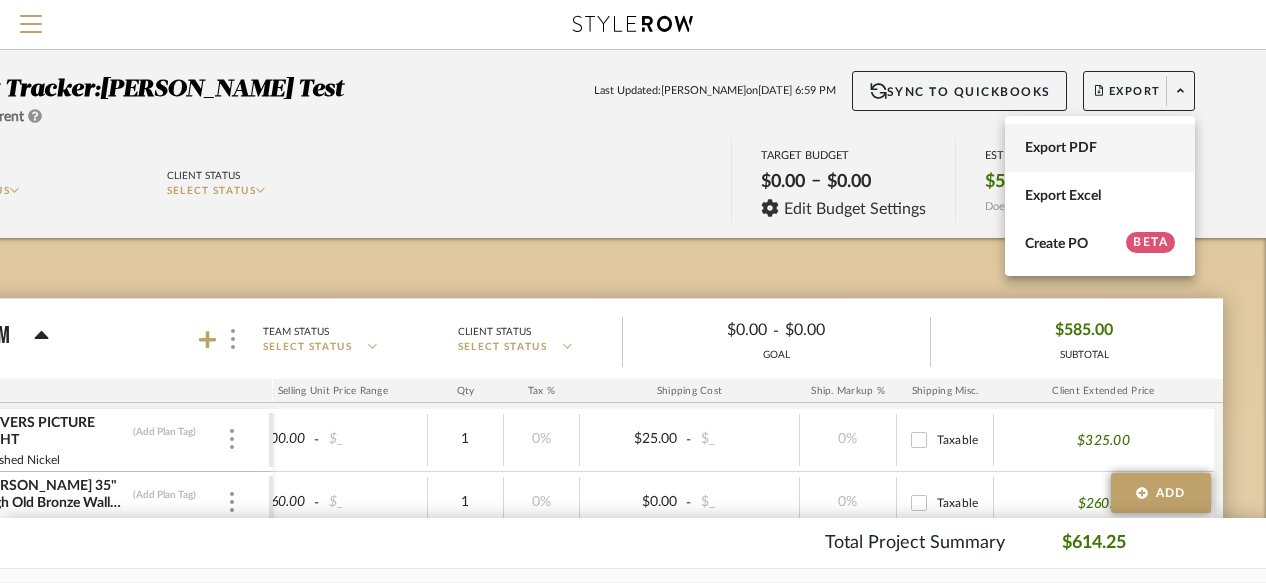 click on "Export PDF" at bounding box center (1100, 148) 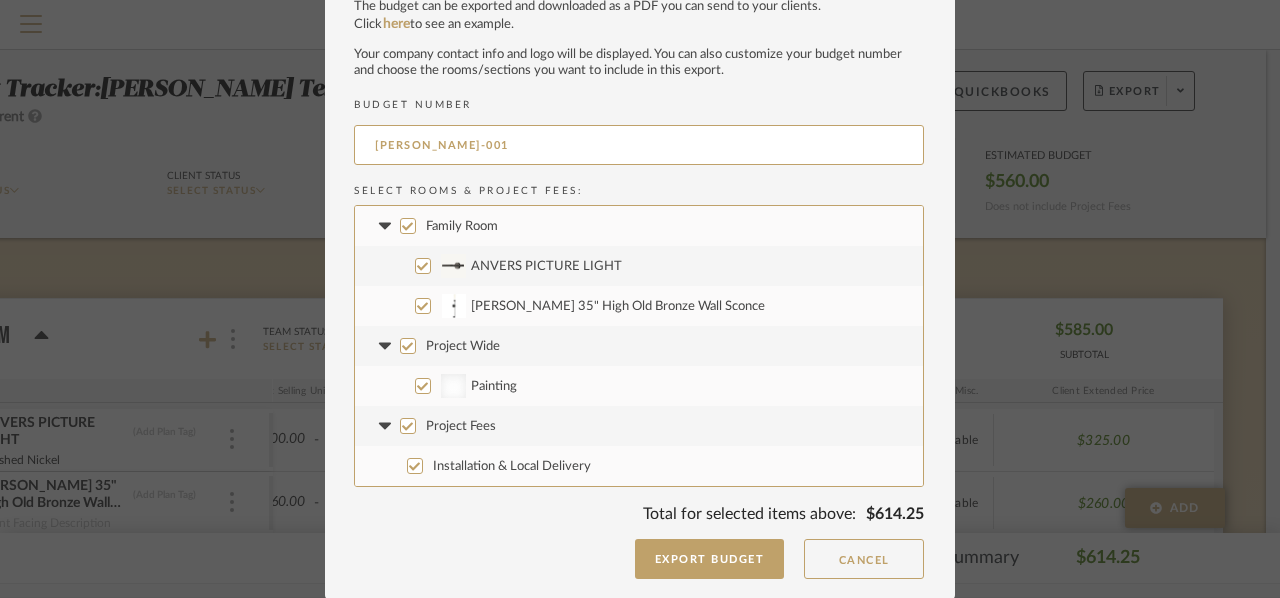 click on "Project Wide" at bounding box center [408, 346] 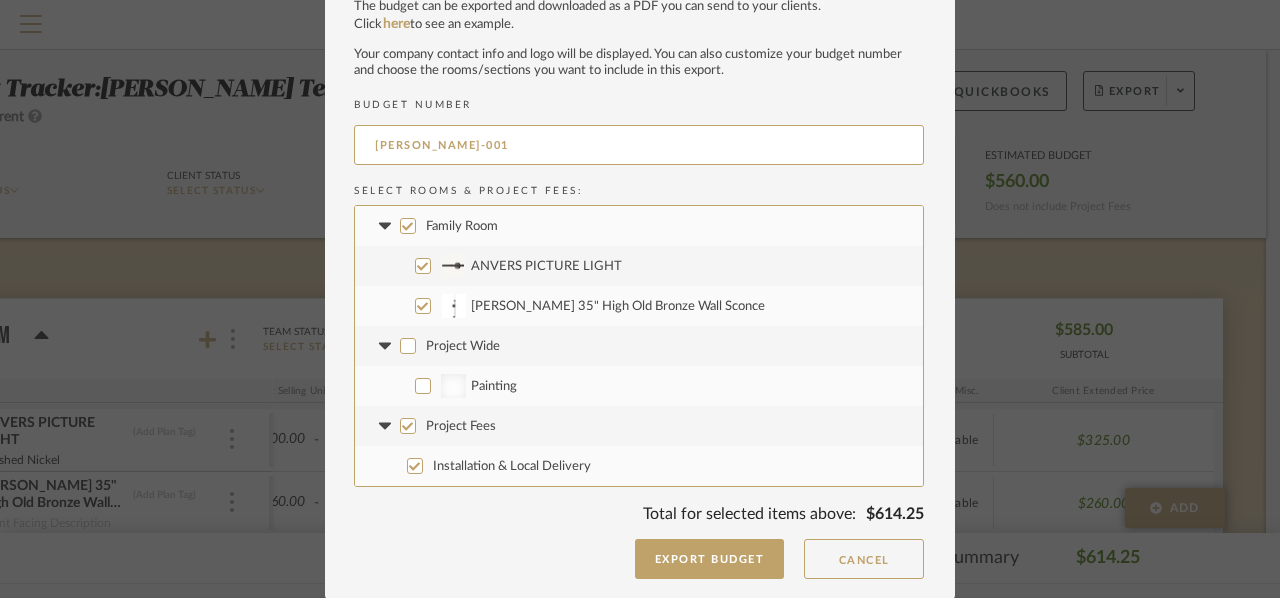 checkbox on "false" 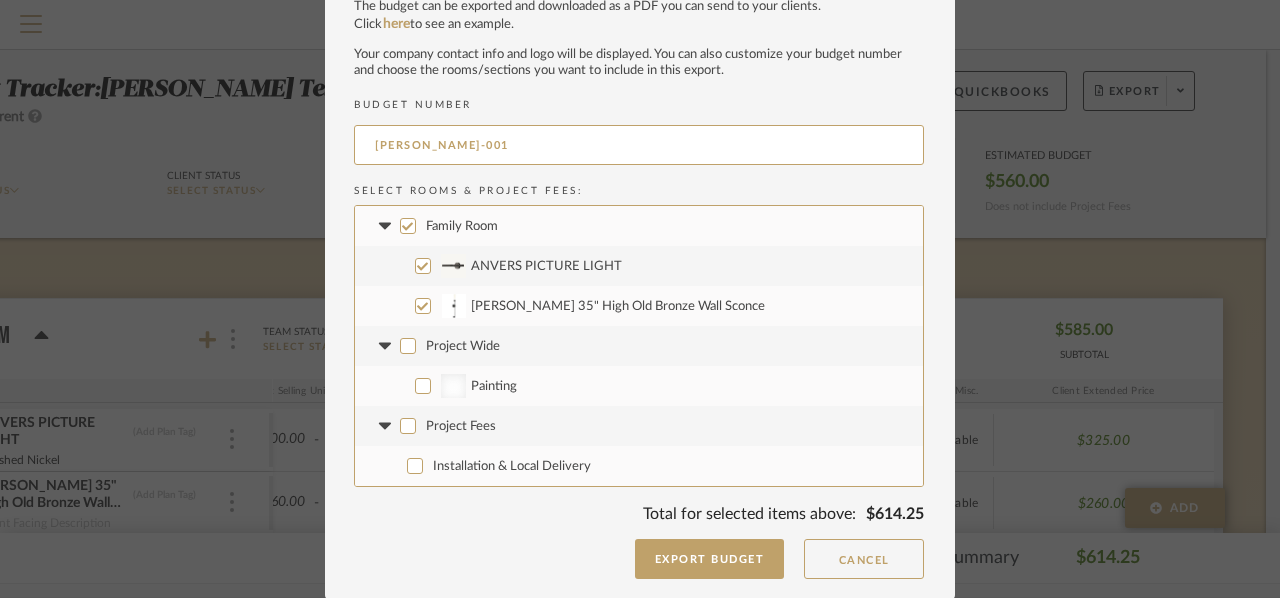 checkbox on "false" 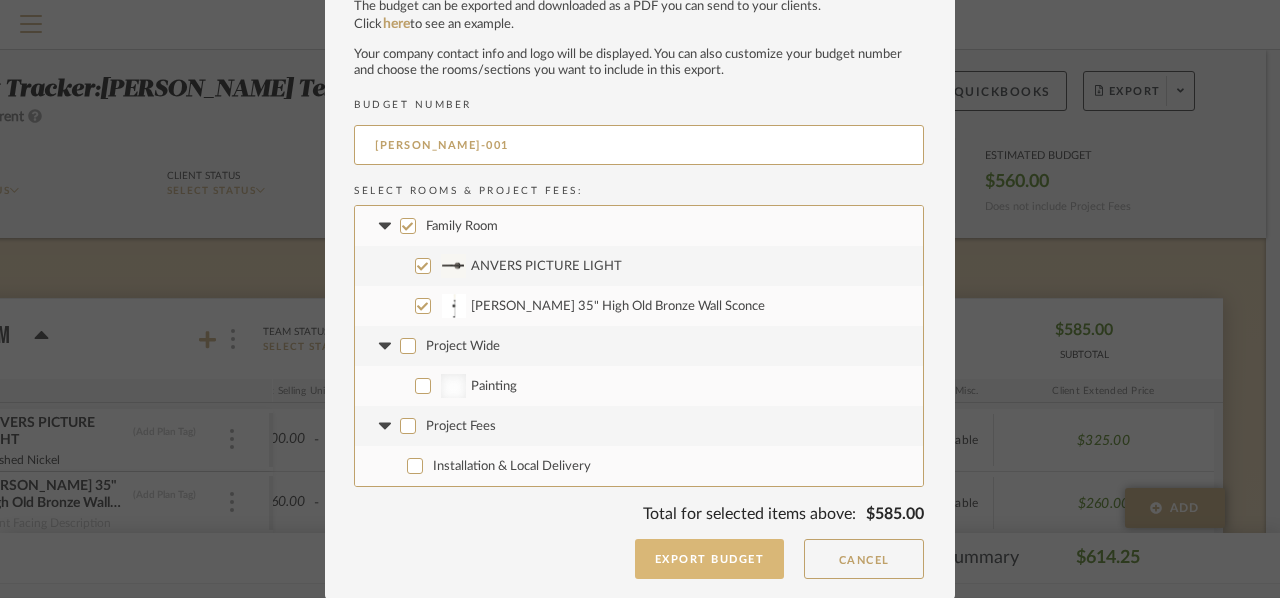 click on "Export Budget" at bounding box center (710, 559) 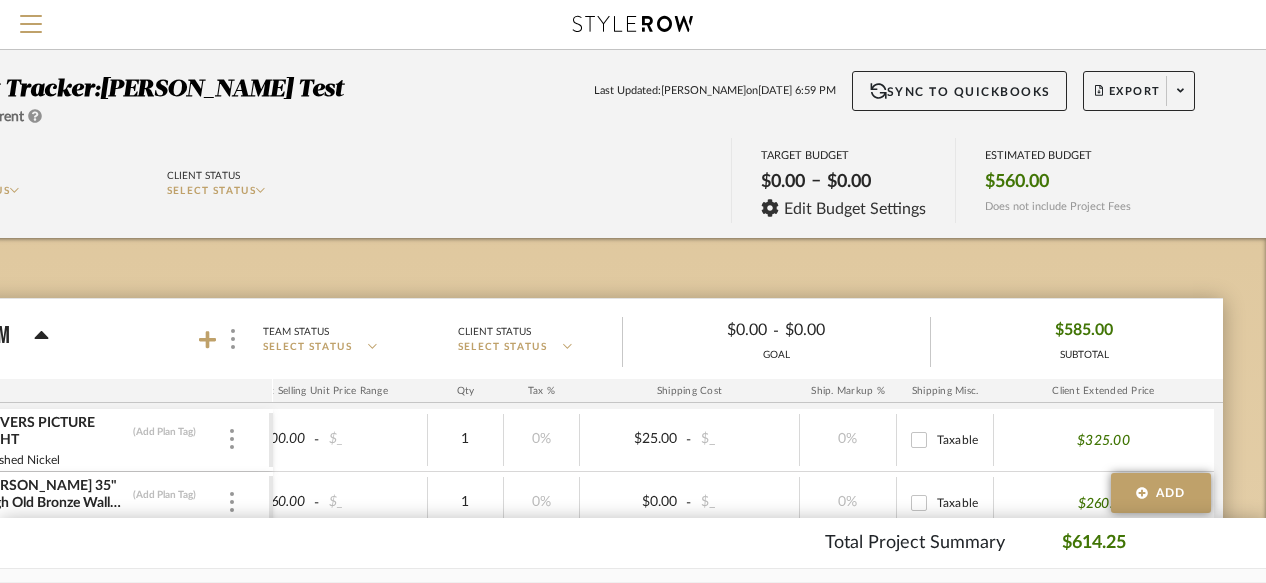 scroll, scrollTop: 183, scrollLeft: 174, axis: both 